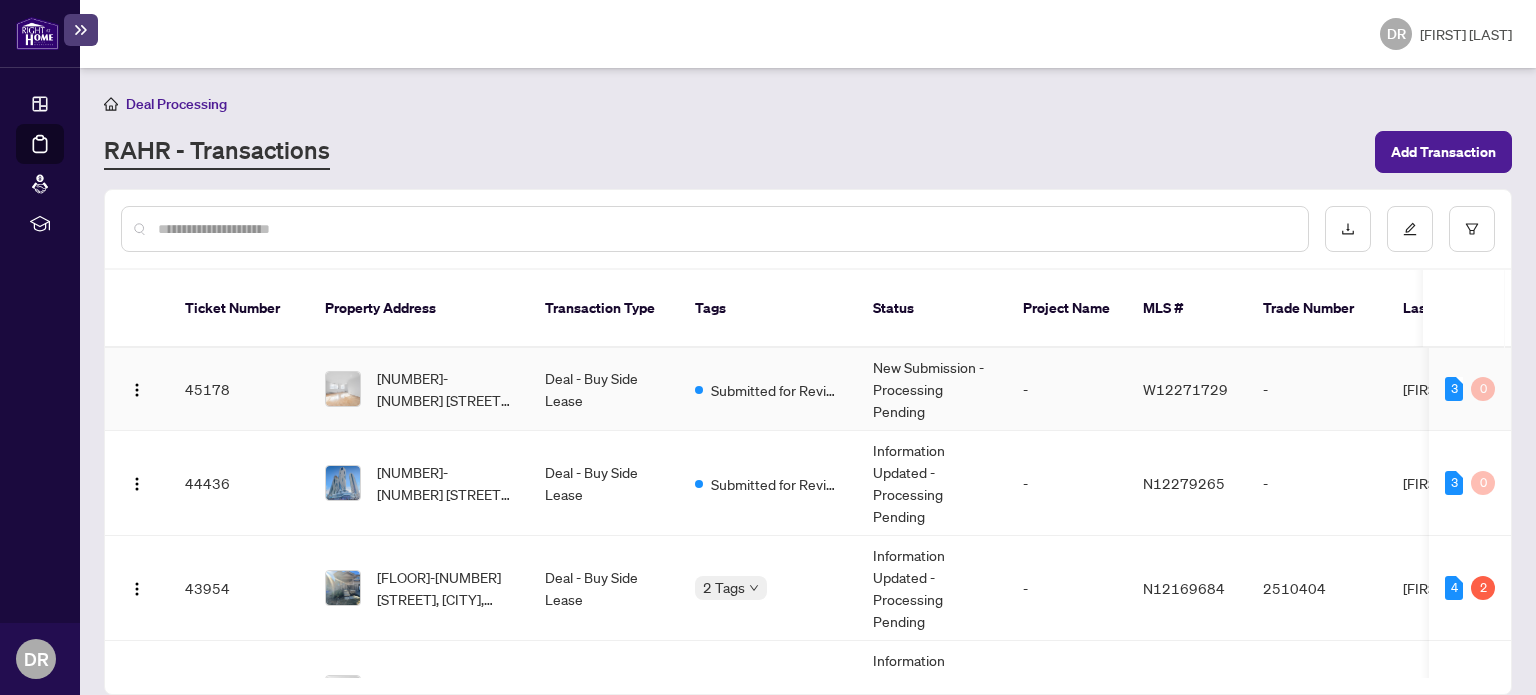 scroll, scrollTop: 0, scrollLeft: 0, axis: both 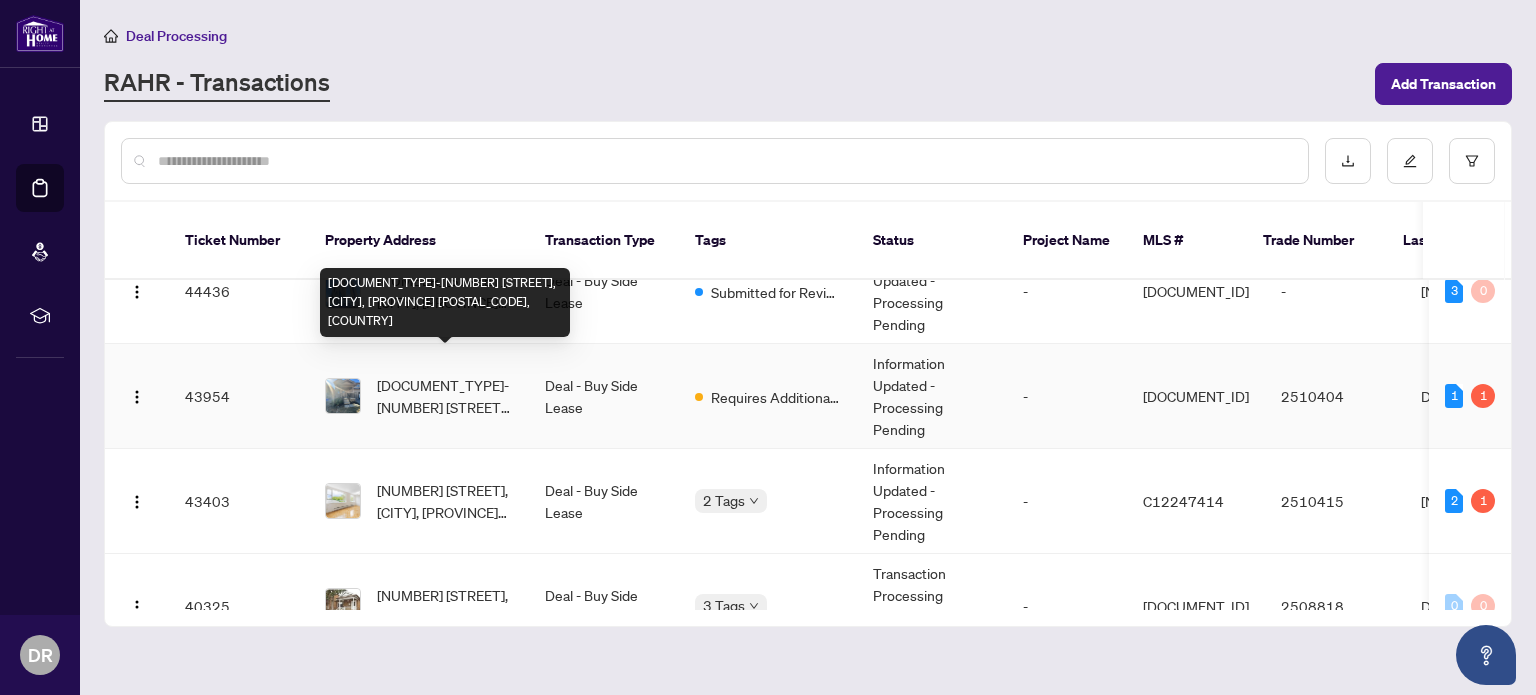 click on "[DOCUMENT_TYPE]-[NUMBER] [STREET], [CITY], [PROVINCE] [POSTAL_CODE], [COUNTRY]" at bounding box center (445, 396) 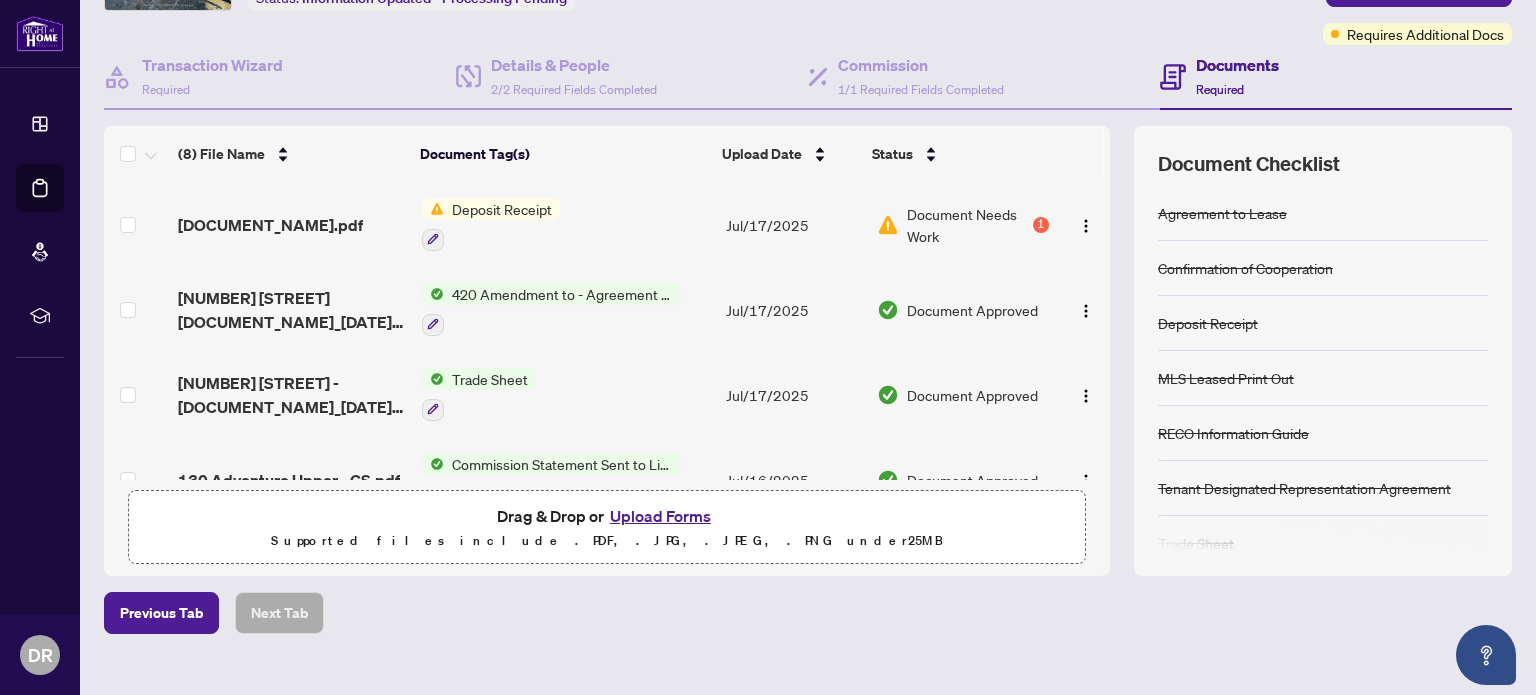 scroll, scrollTop: 144, scrollLeft: 0, axis: vertical 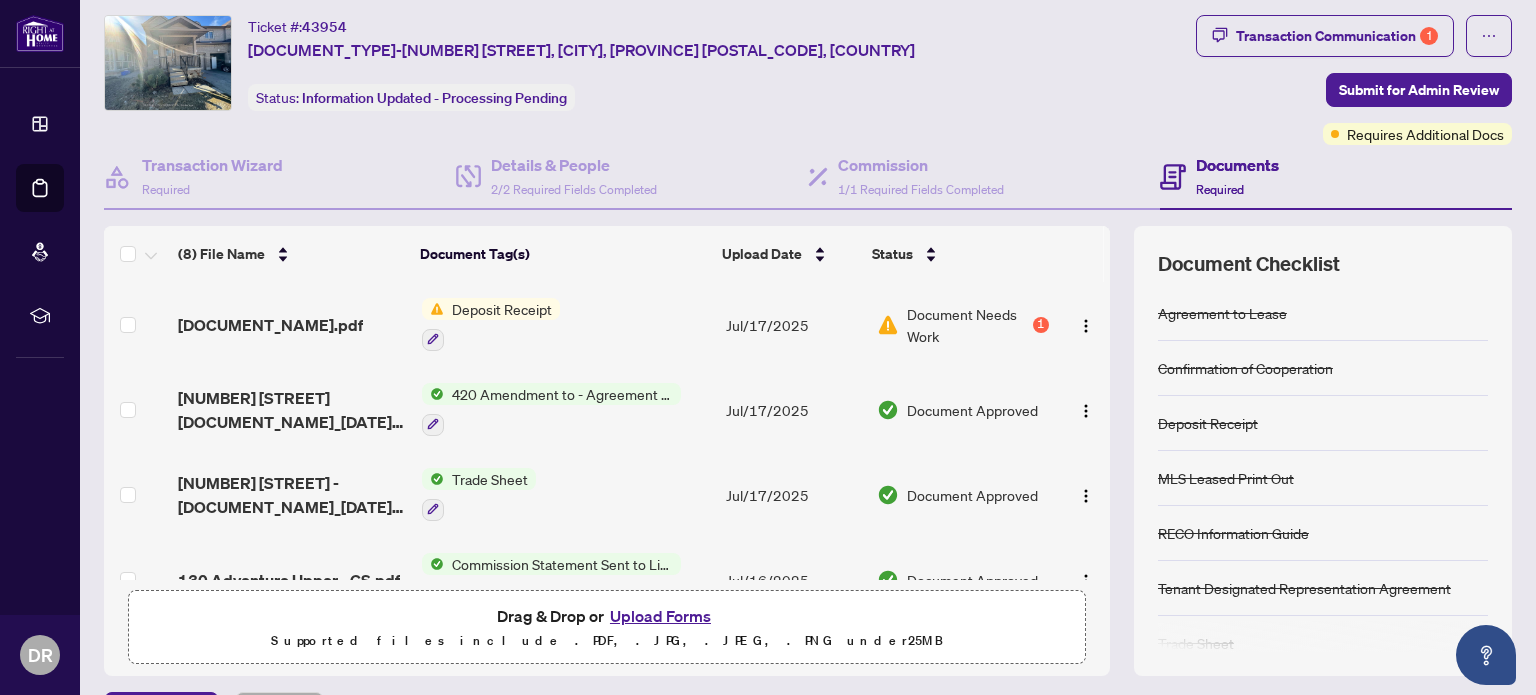 click on "Deposit Receipt" at bounding box center [566, 324] 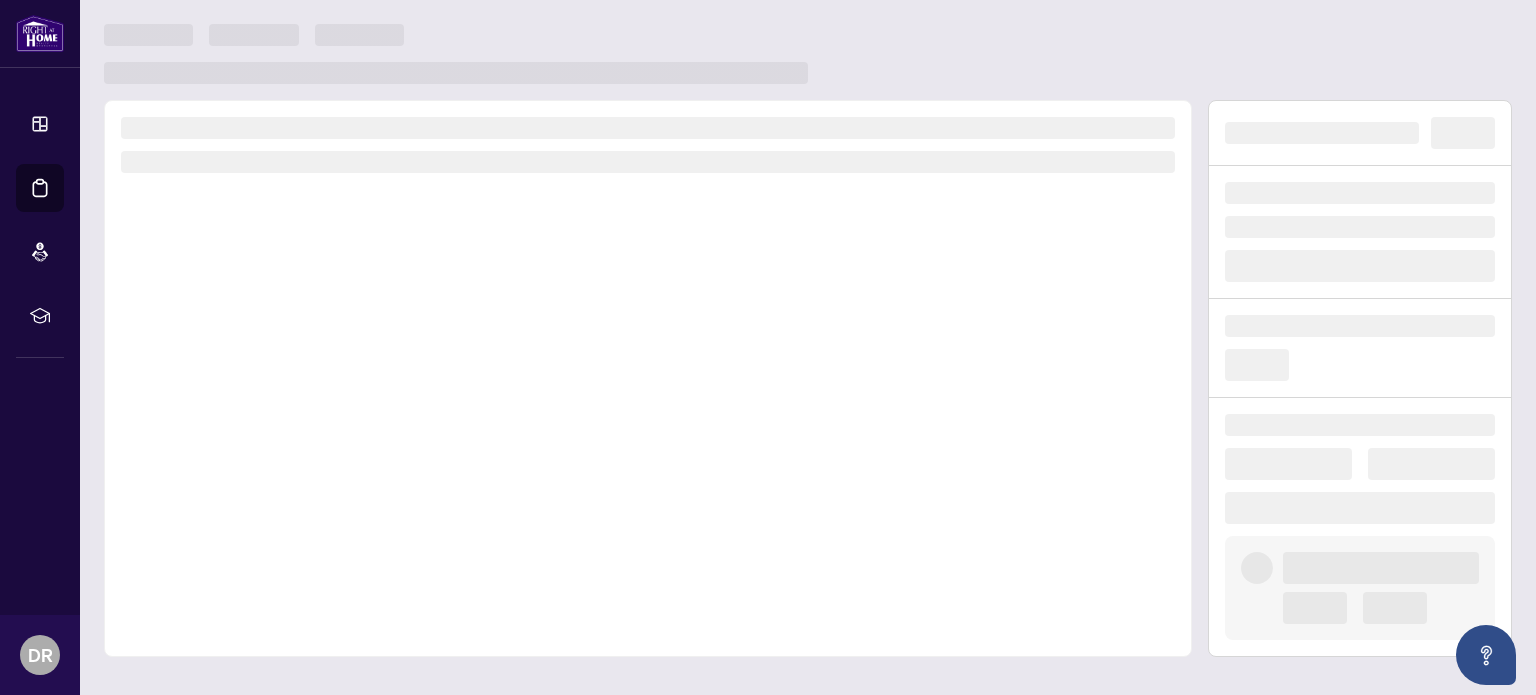 scroll, scrollTop: 0, scrollLeft: 0, axis: both 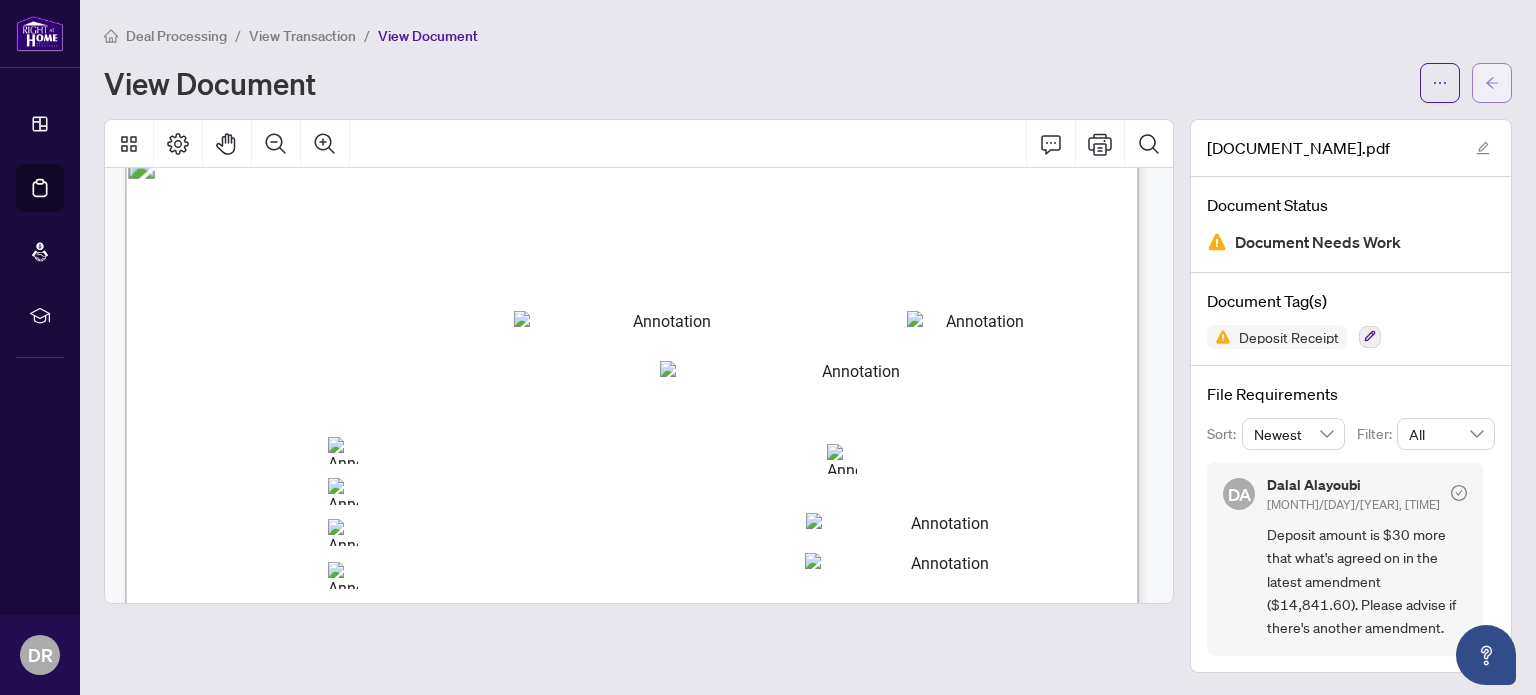 click at bounding box center [1492, 83] 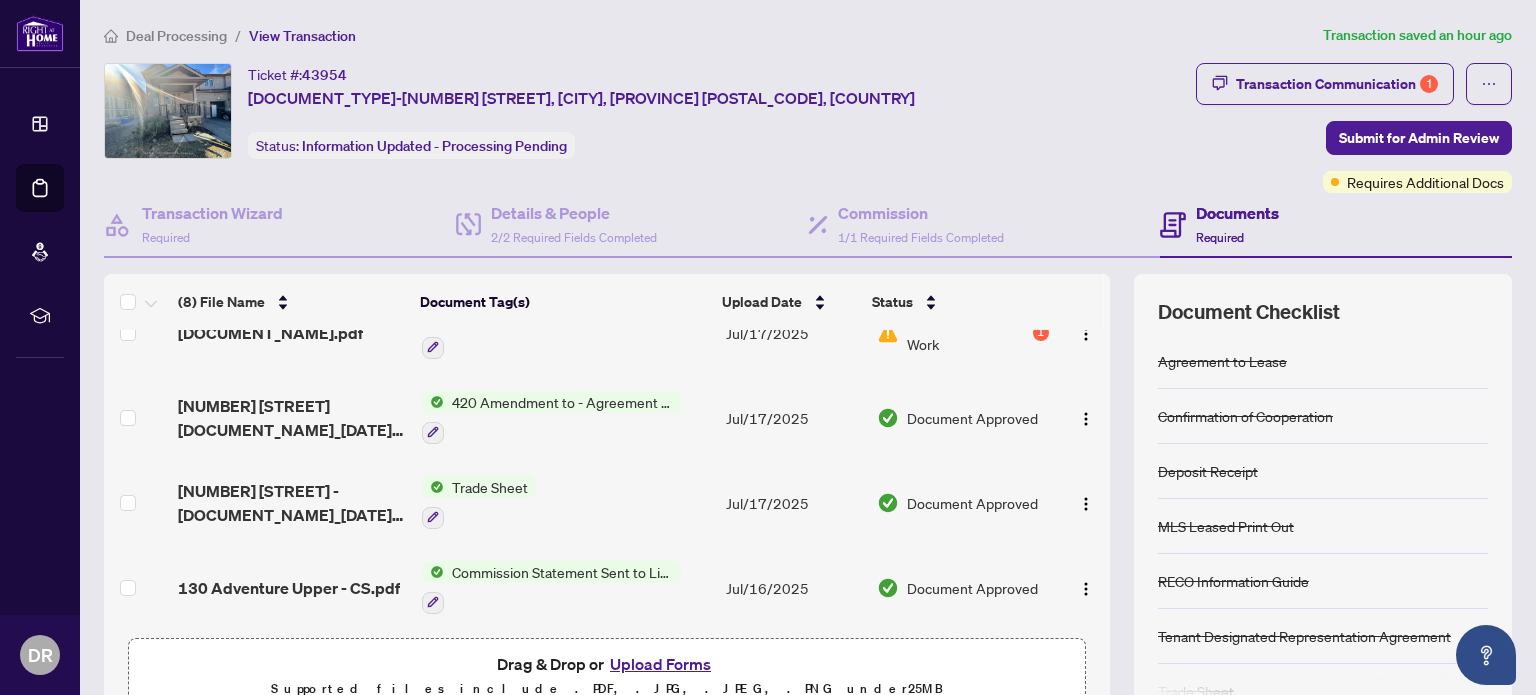 scroll, scrollTop: 40, scrollLeft: 0, axis: vertical 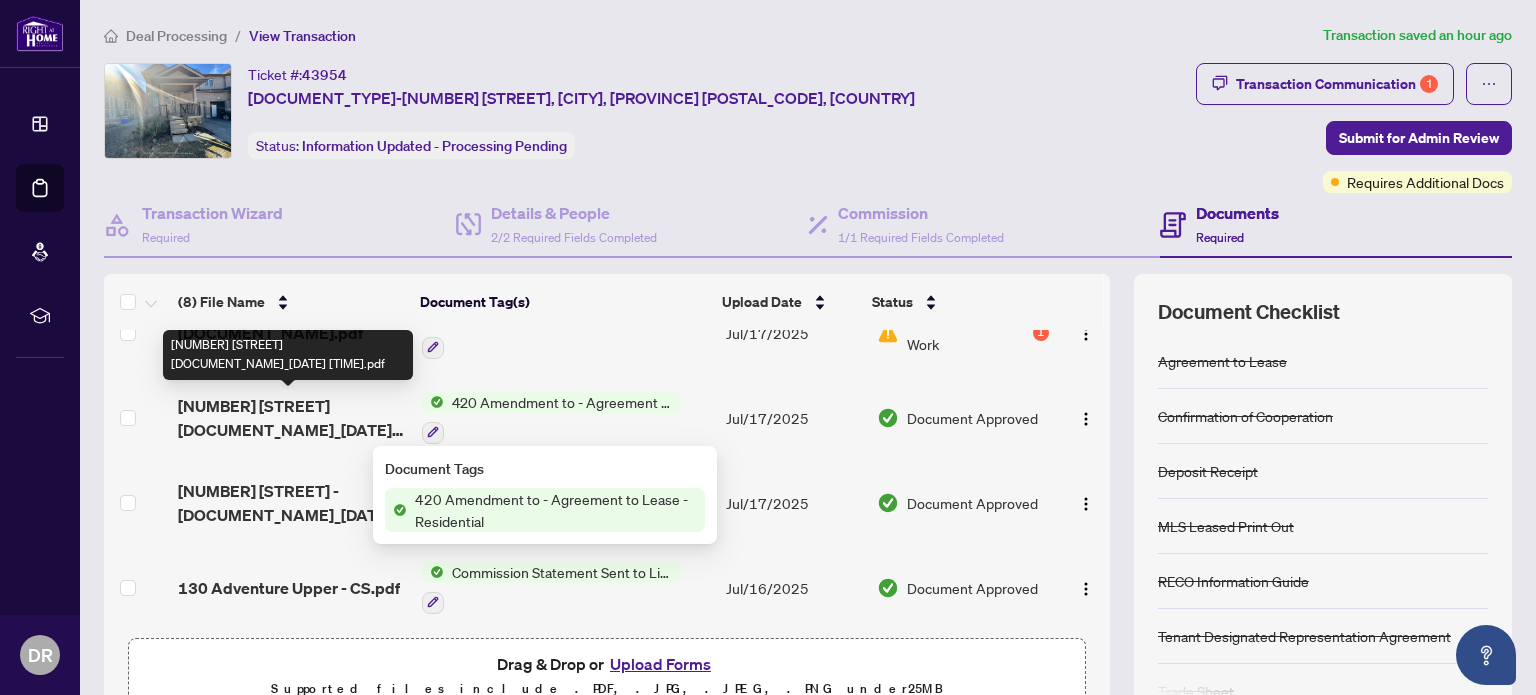 click on "[NUMBER] [STREET] [DOCUMENT_NAME]_[DATE] [TIME].pdf" at bounding box center (291, 418) 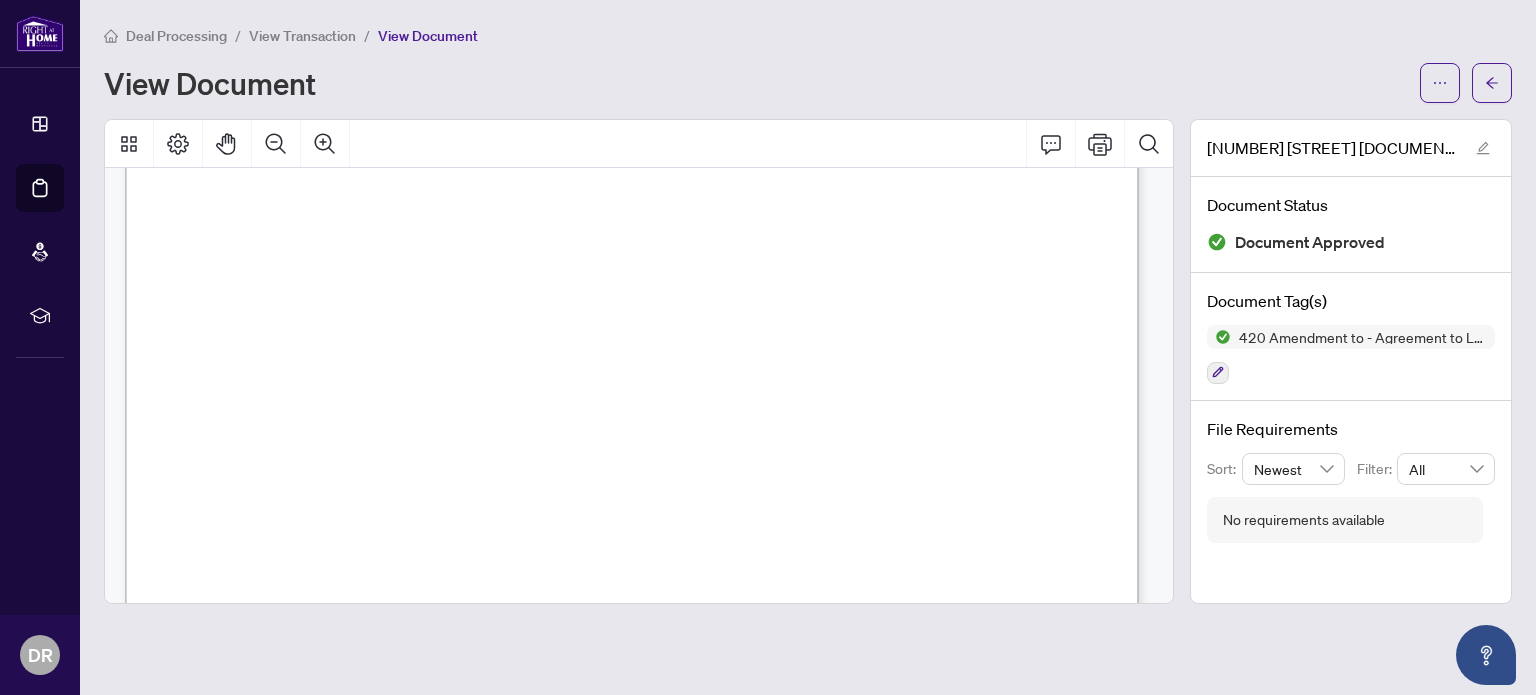 scroll, scrollTop: 0, scrollLeft: 0, axis: both 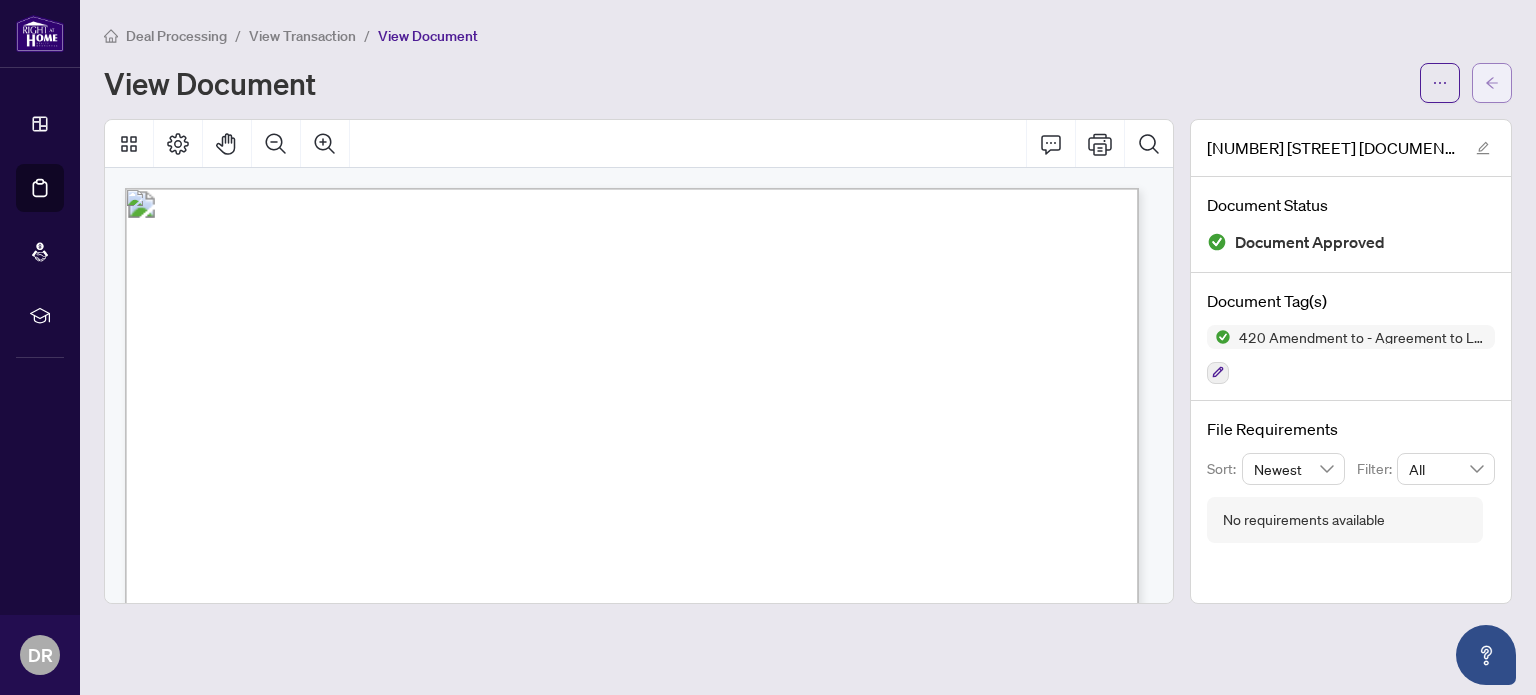 click 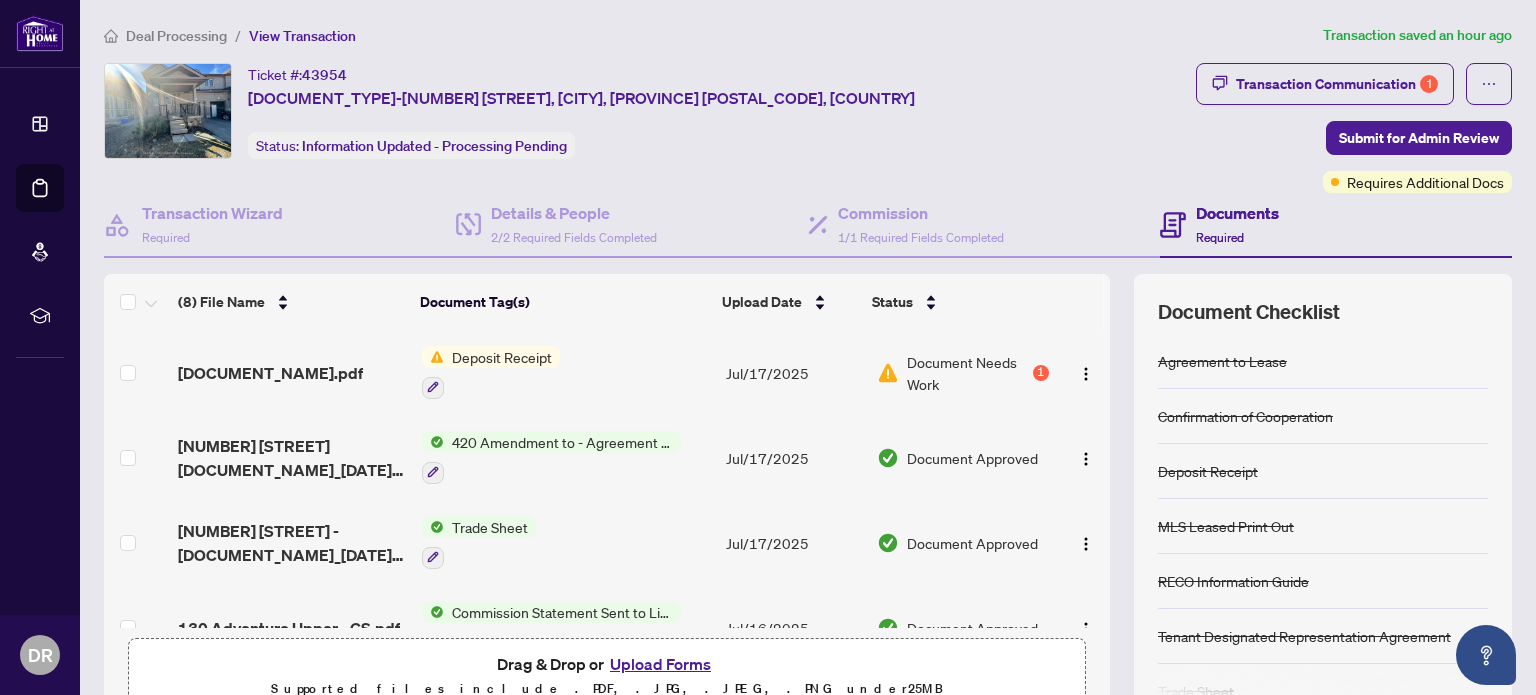 click on "Deposit Receipt" at bounding box center [566, 372] 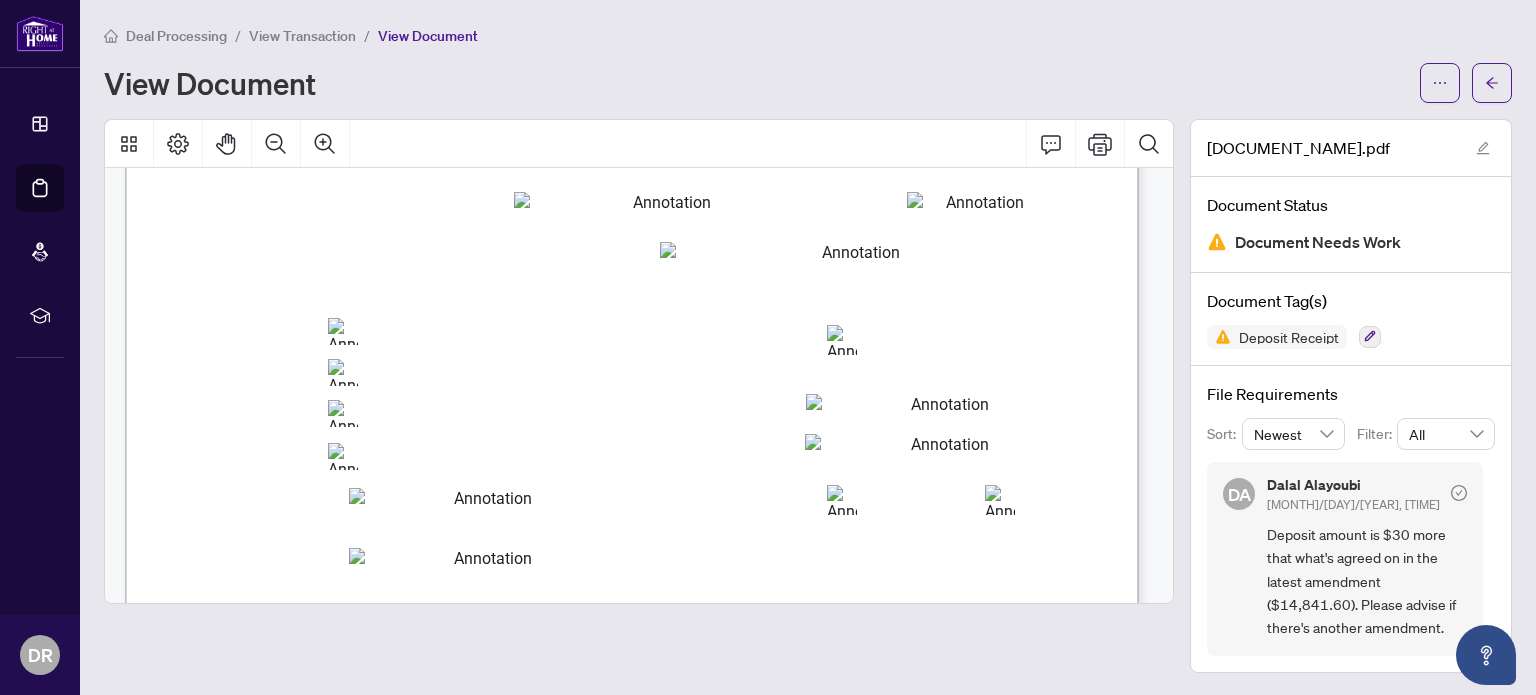 scroll, scrollTop: 0, scrollLeft: 0, axis: both 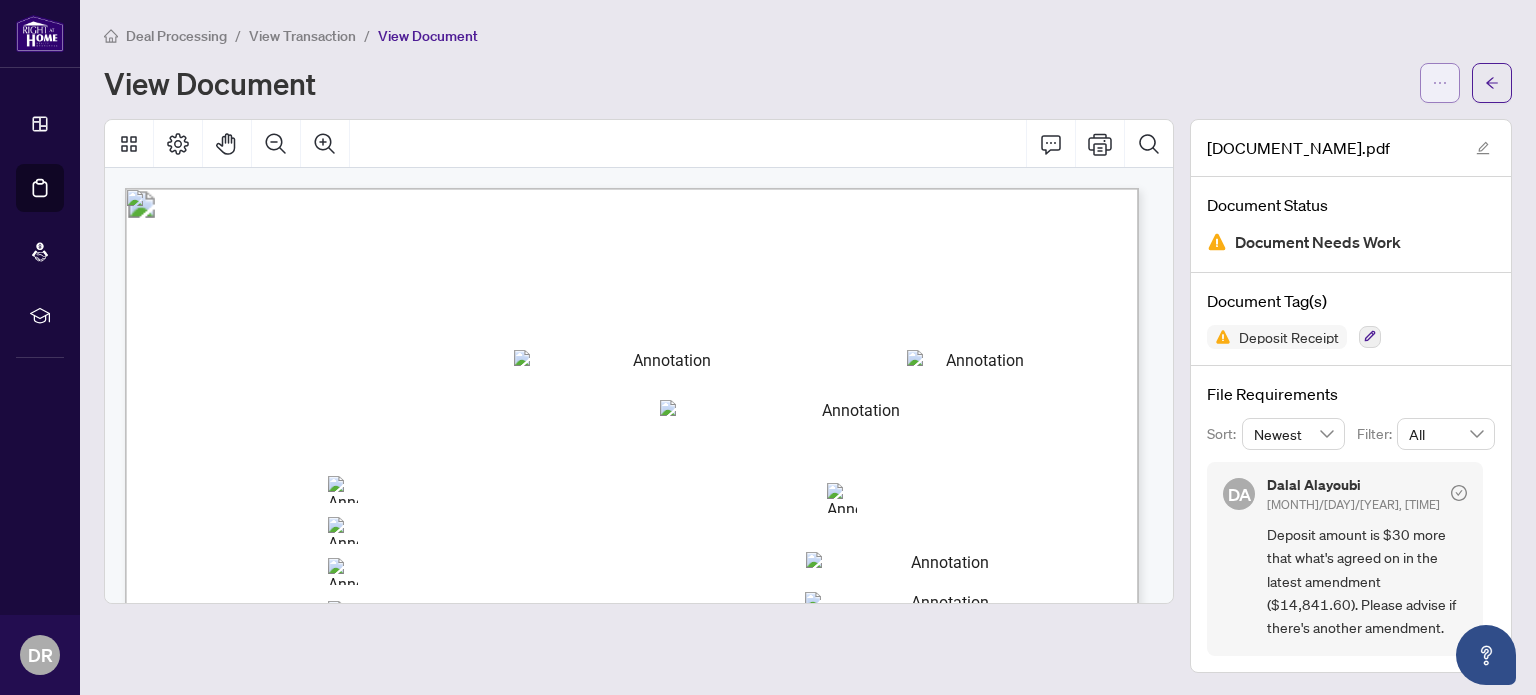 click 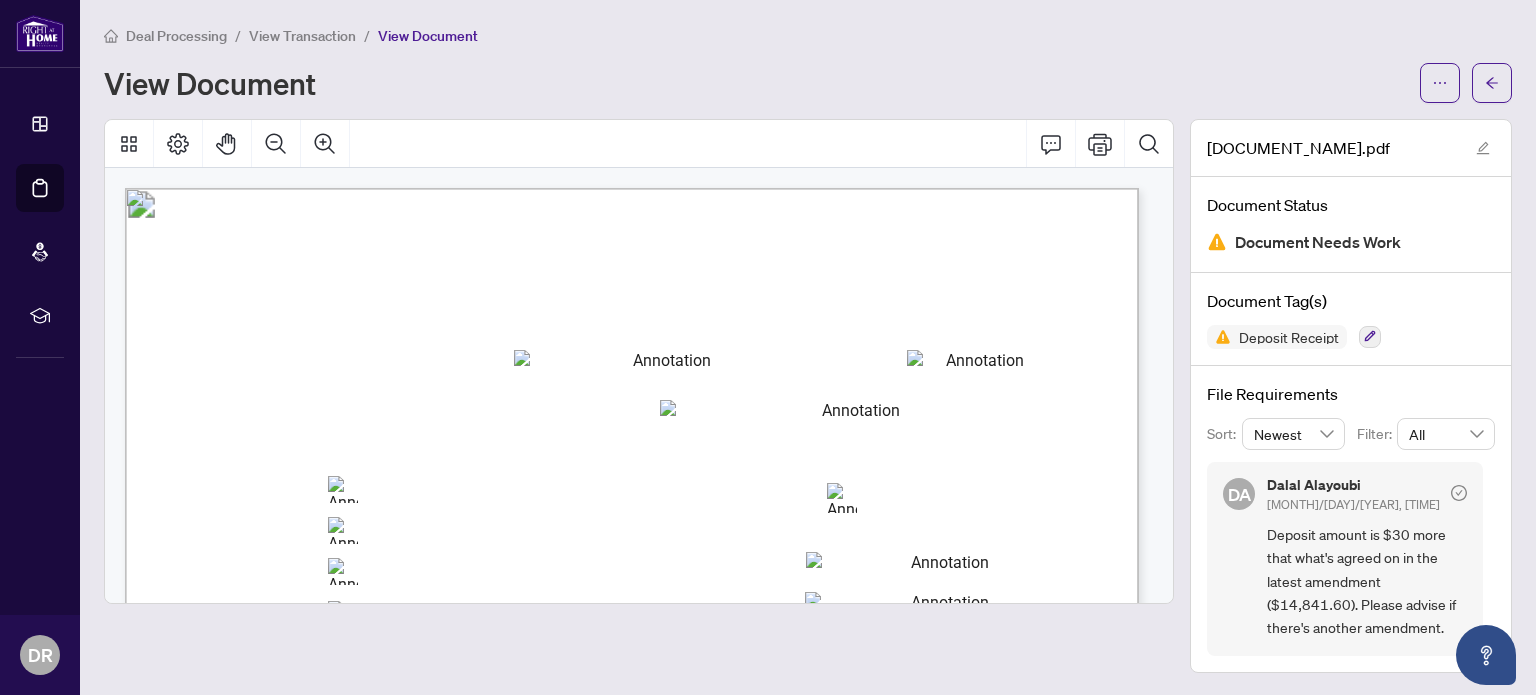 click on "View Document" at bounding box center (808, 83) 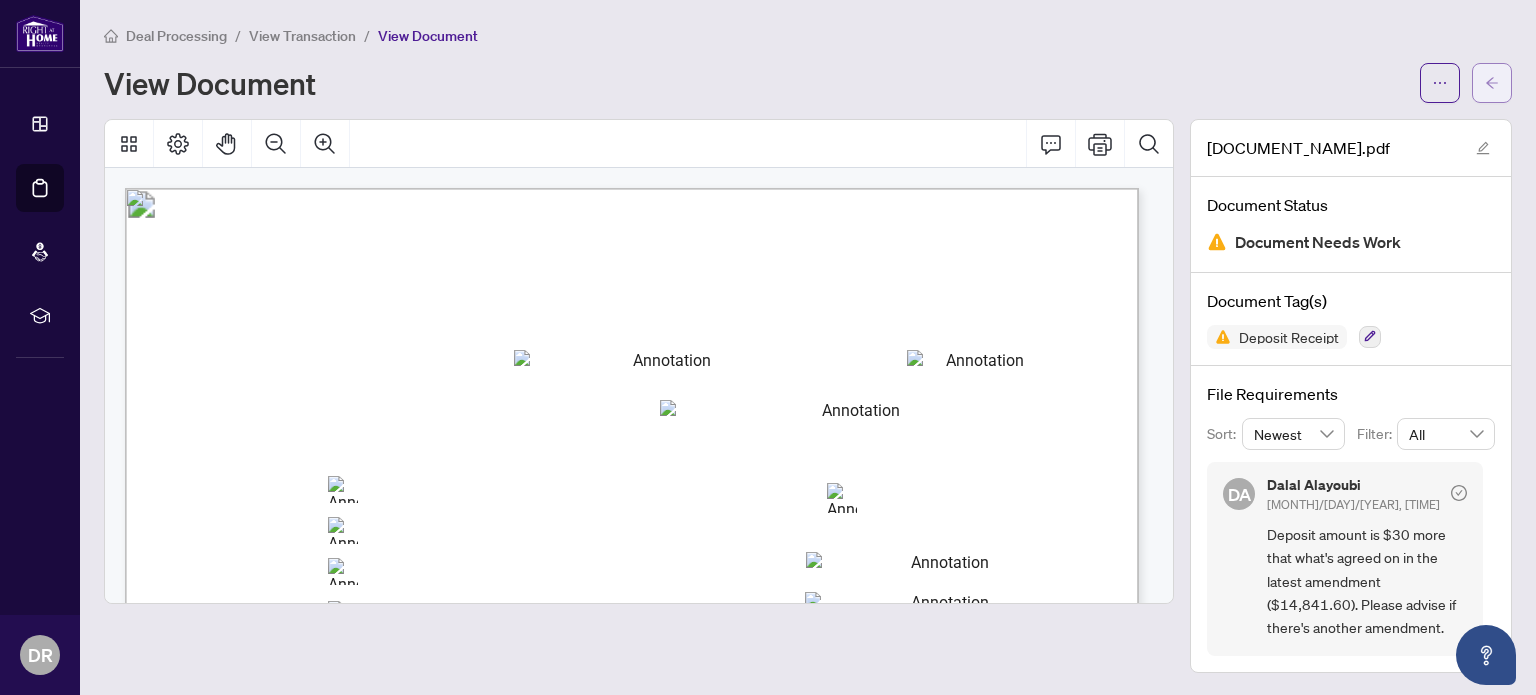 click at bounding box center [1492, 83] 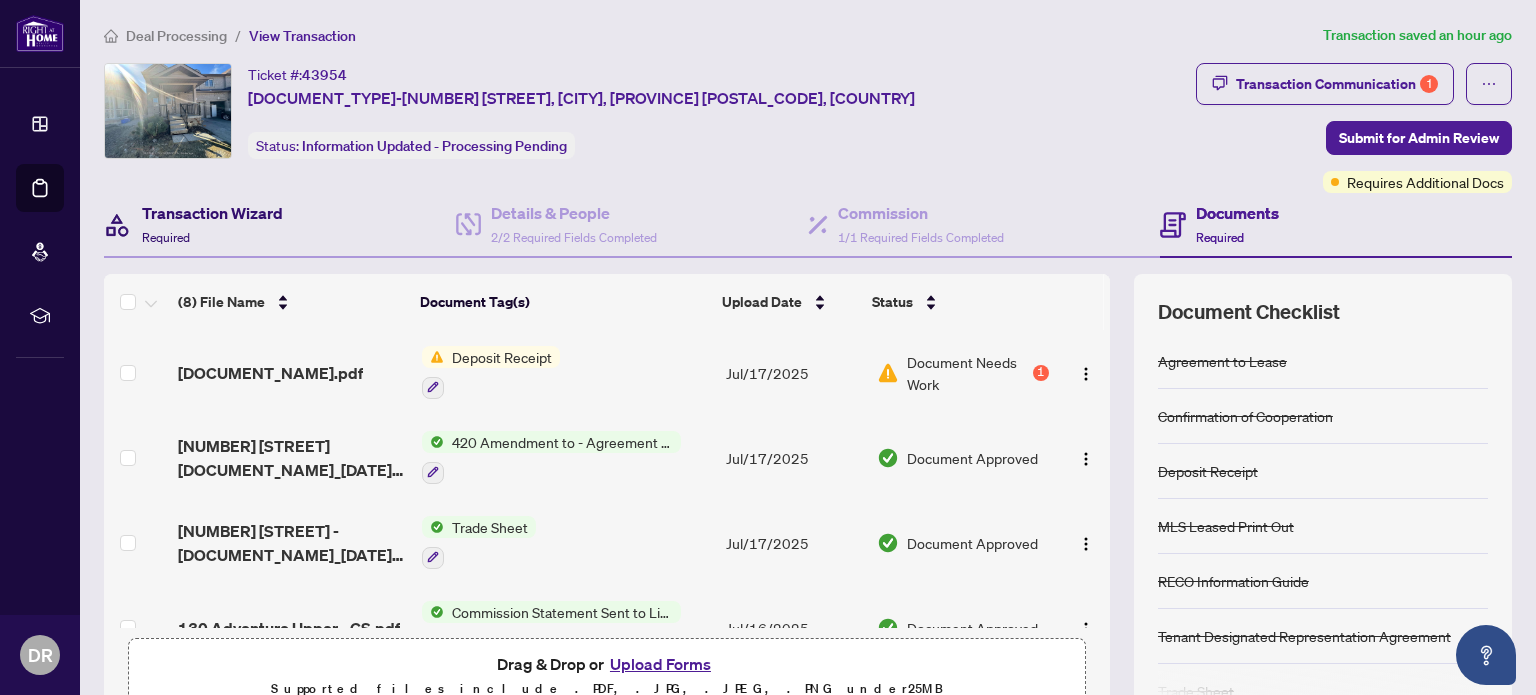 click on "Transaction Wizard Required" at bounding box center [212, 224] 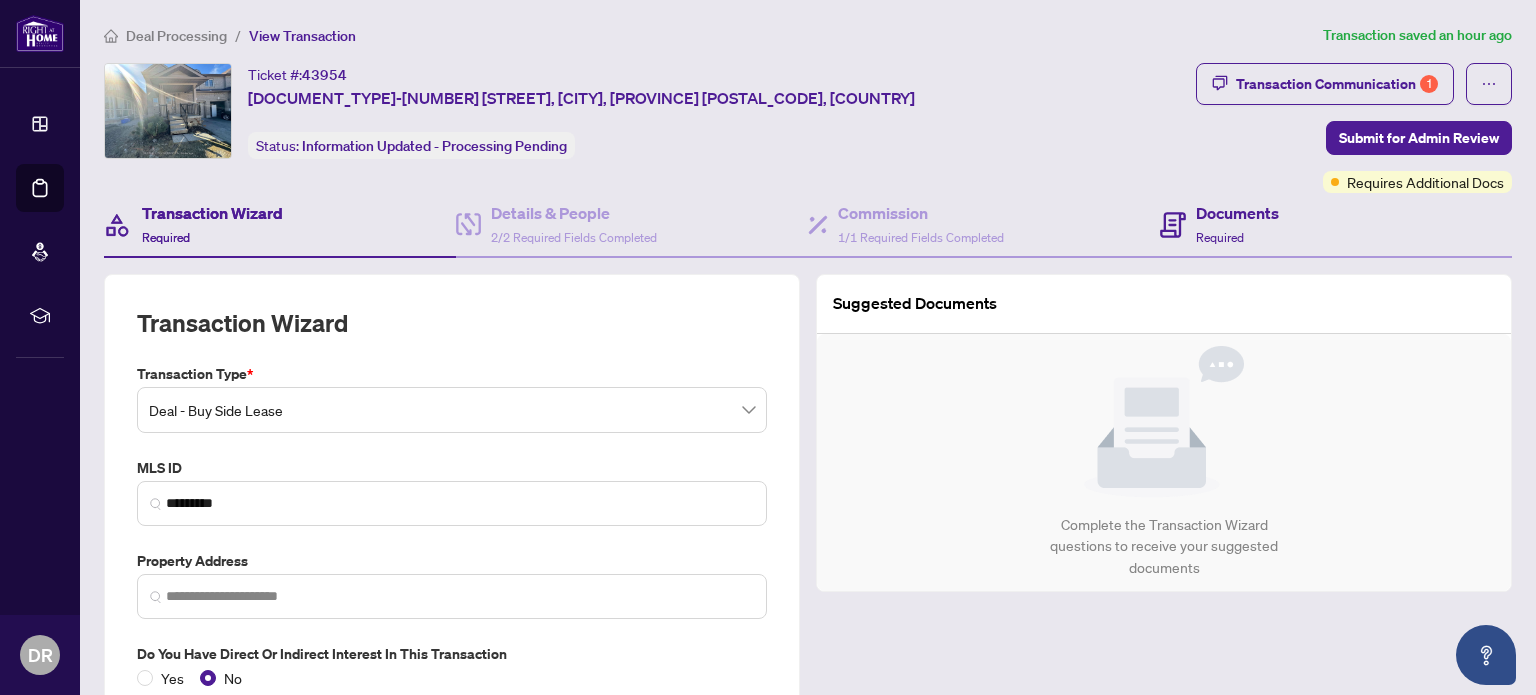 type on "**********" 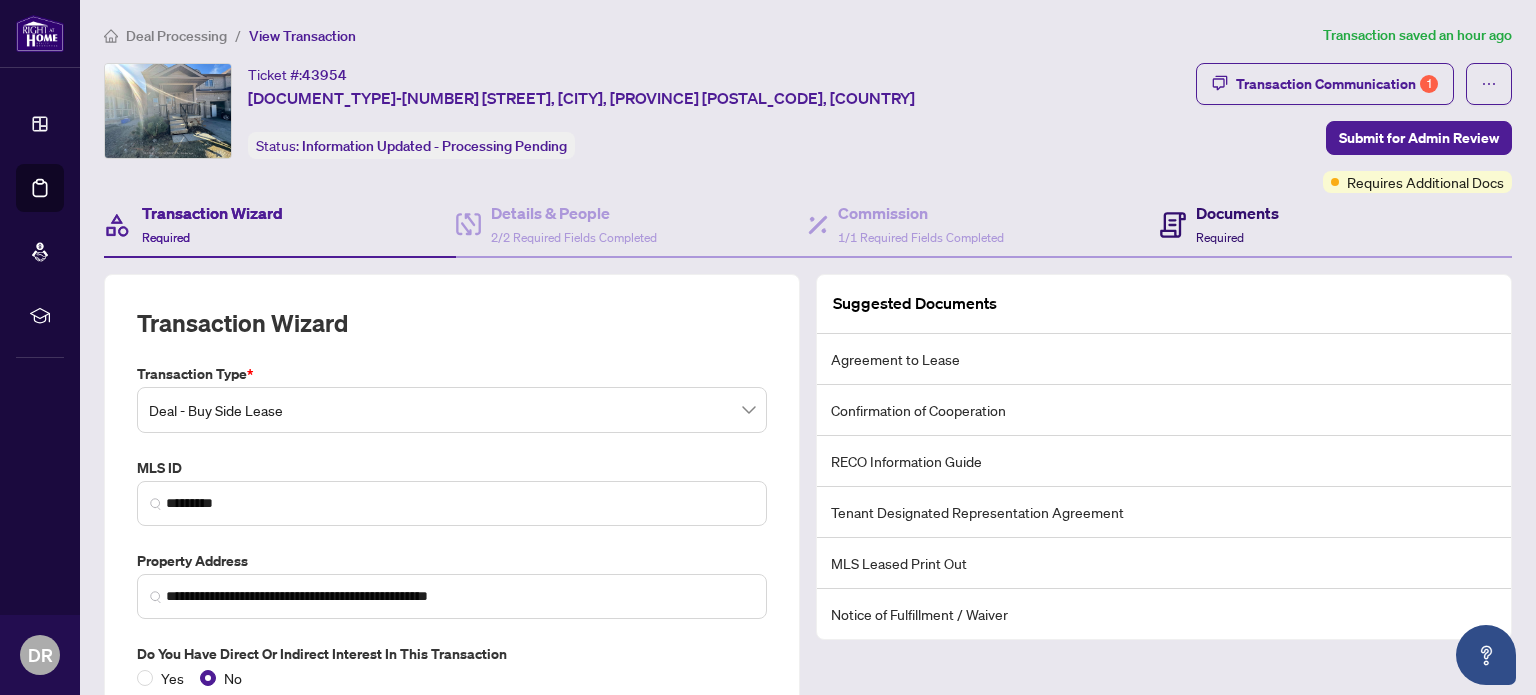 click on "Documents Required" at bounding box center [1237, 224] 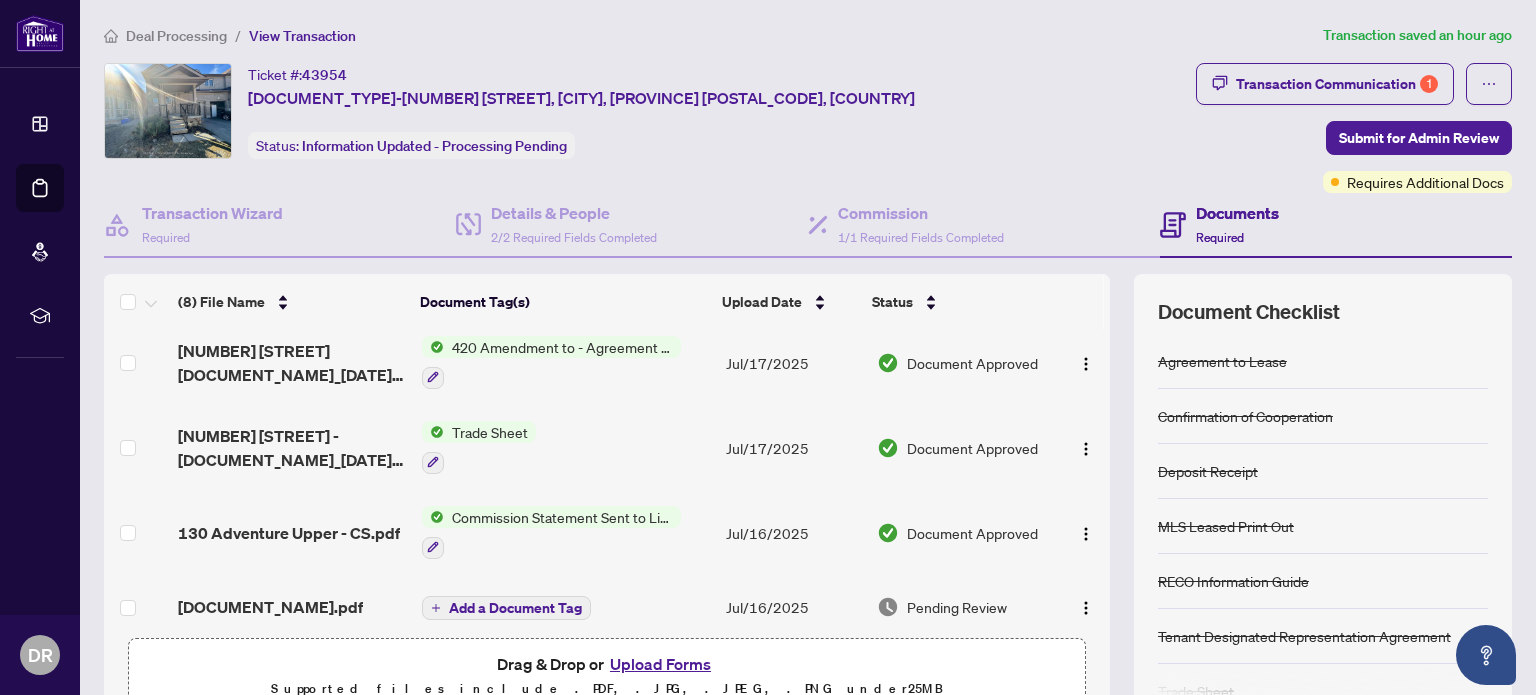 scroll, scrollTop: 94, scrollLeft: 0, axis: vertical 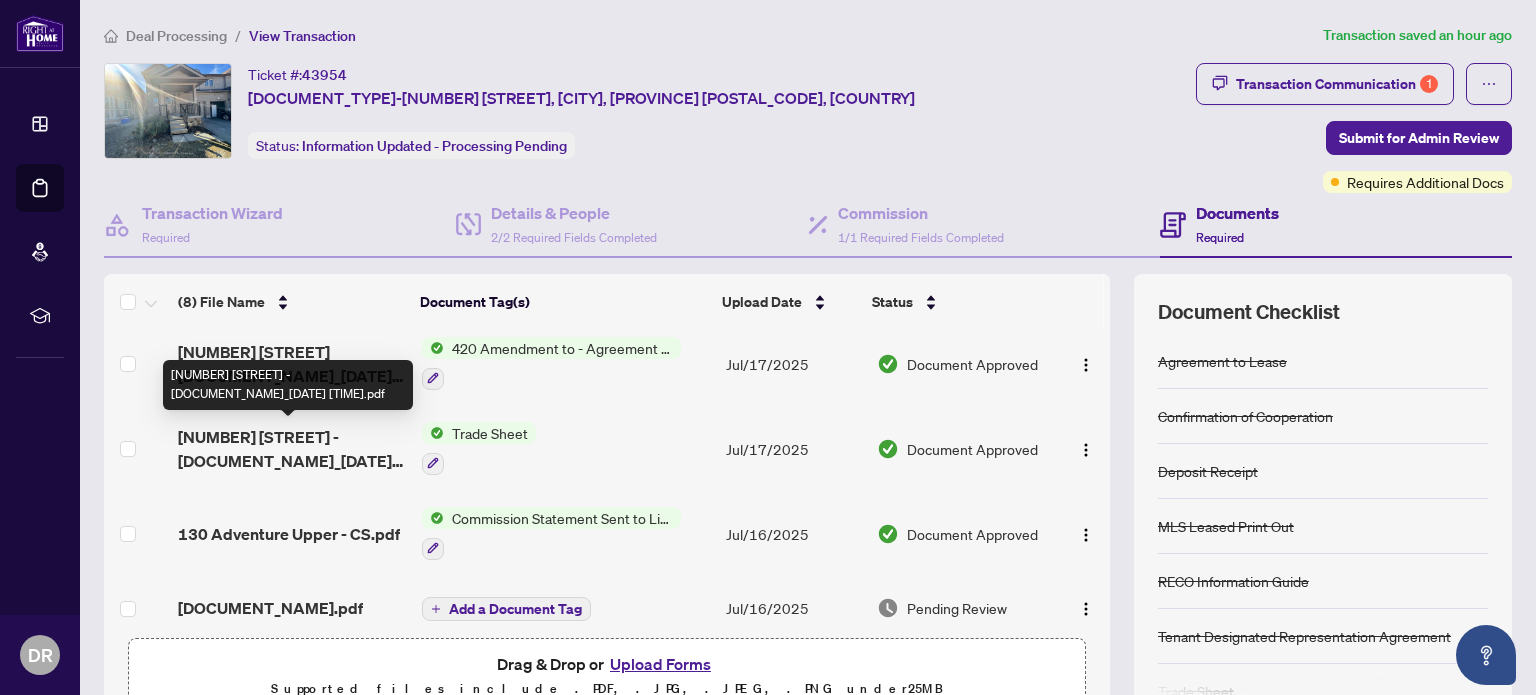 click on "[NUMBER] [STREET] - [DOCUMENT_NAME]_[DATE] [TIME].pdf" at bounding box center [291, 449] 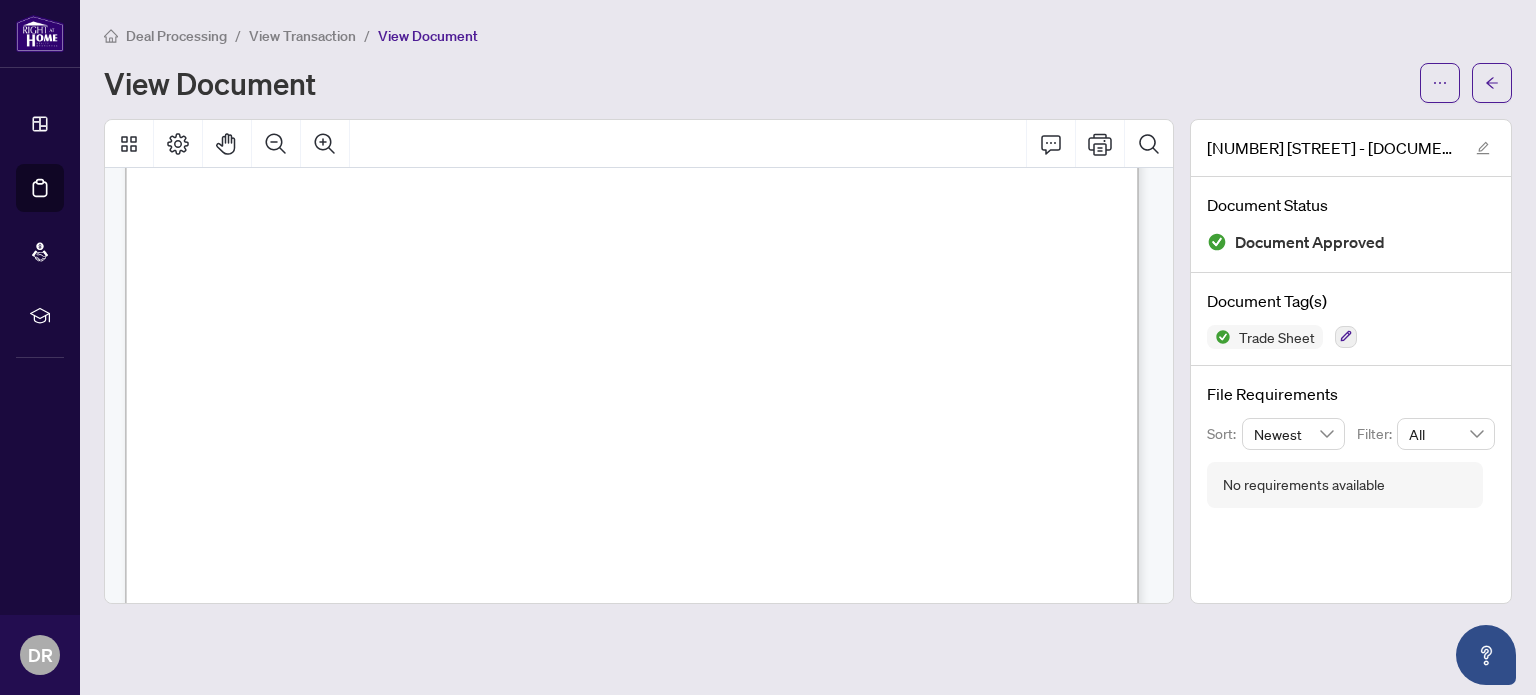 scroll, scrollTop: 0, scrollLeft: 0, axis: both 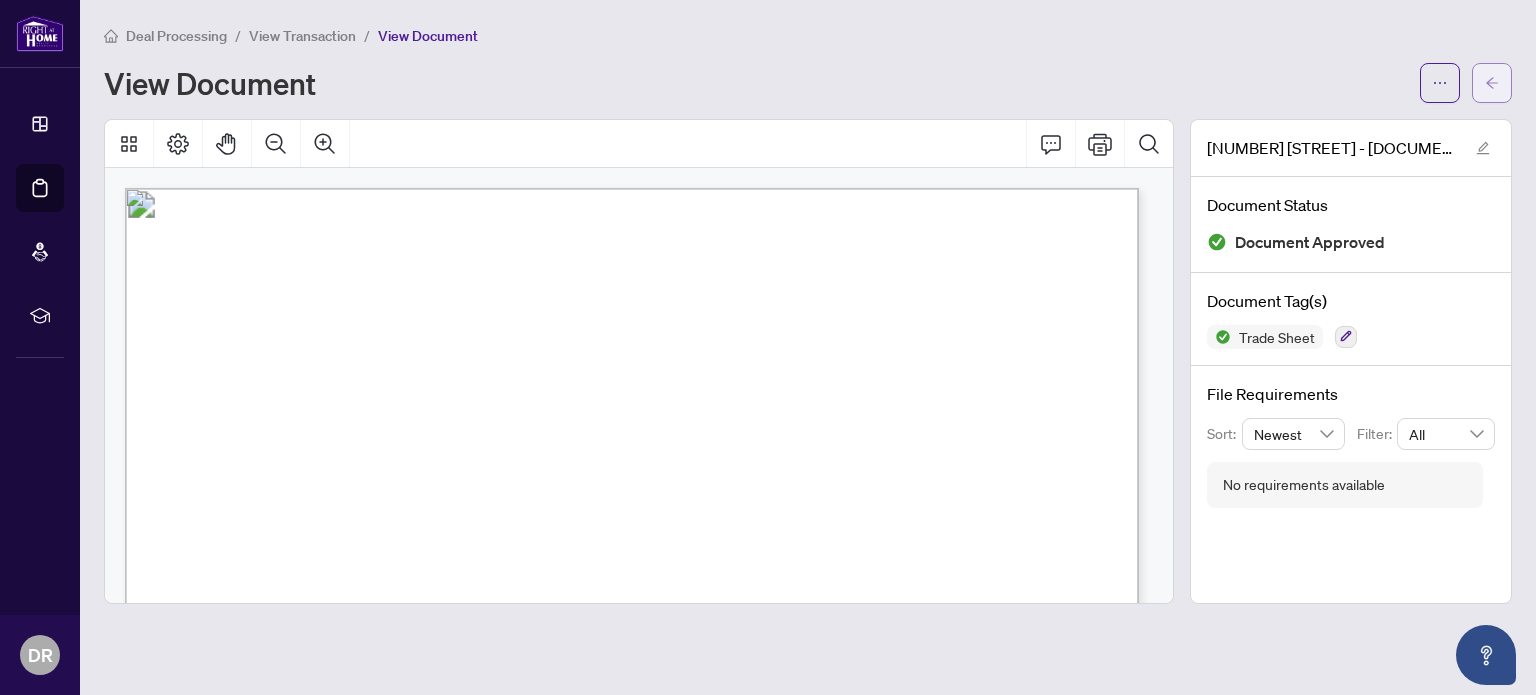 click at bounding box center (1492, 83) 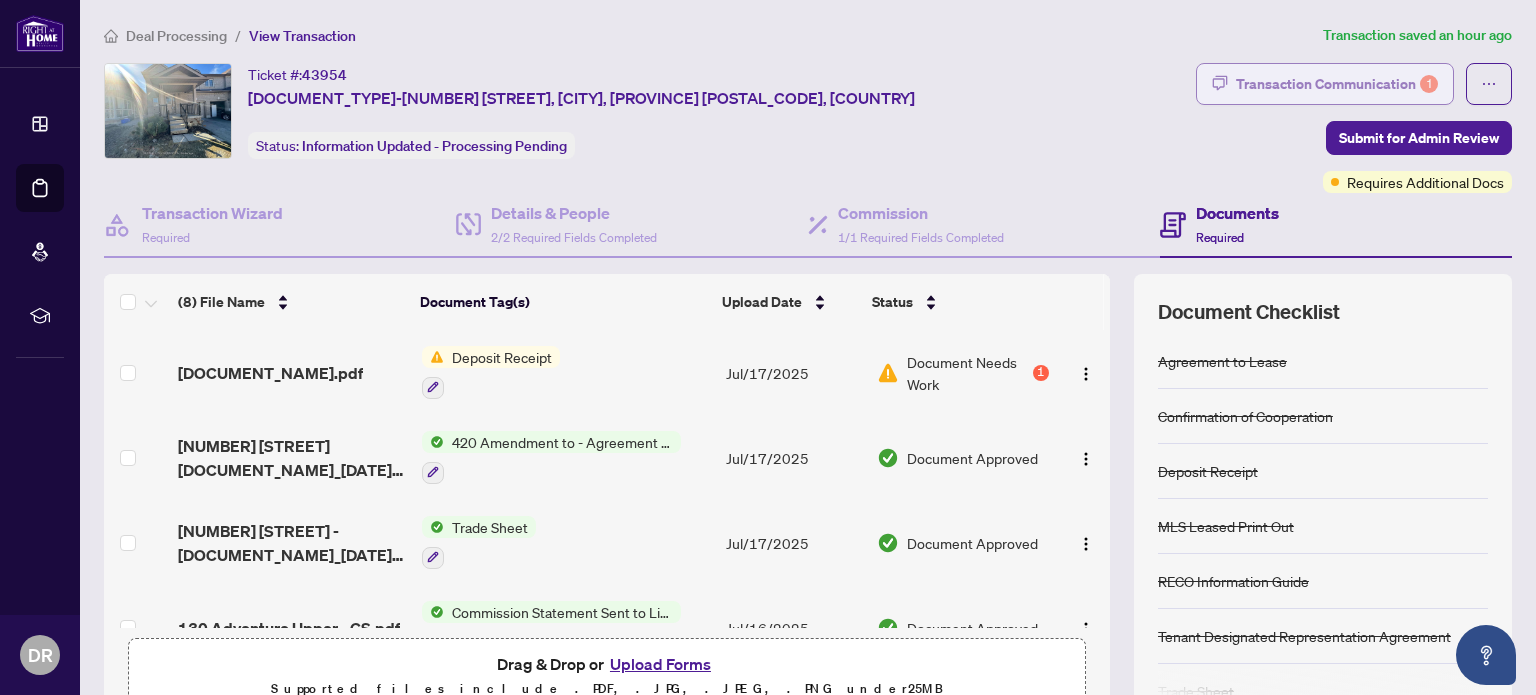 click on "Transaction Communication 1" at bounding box center (1337, 84) 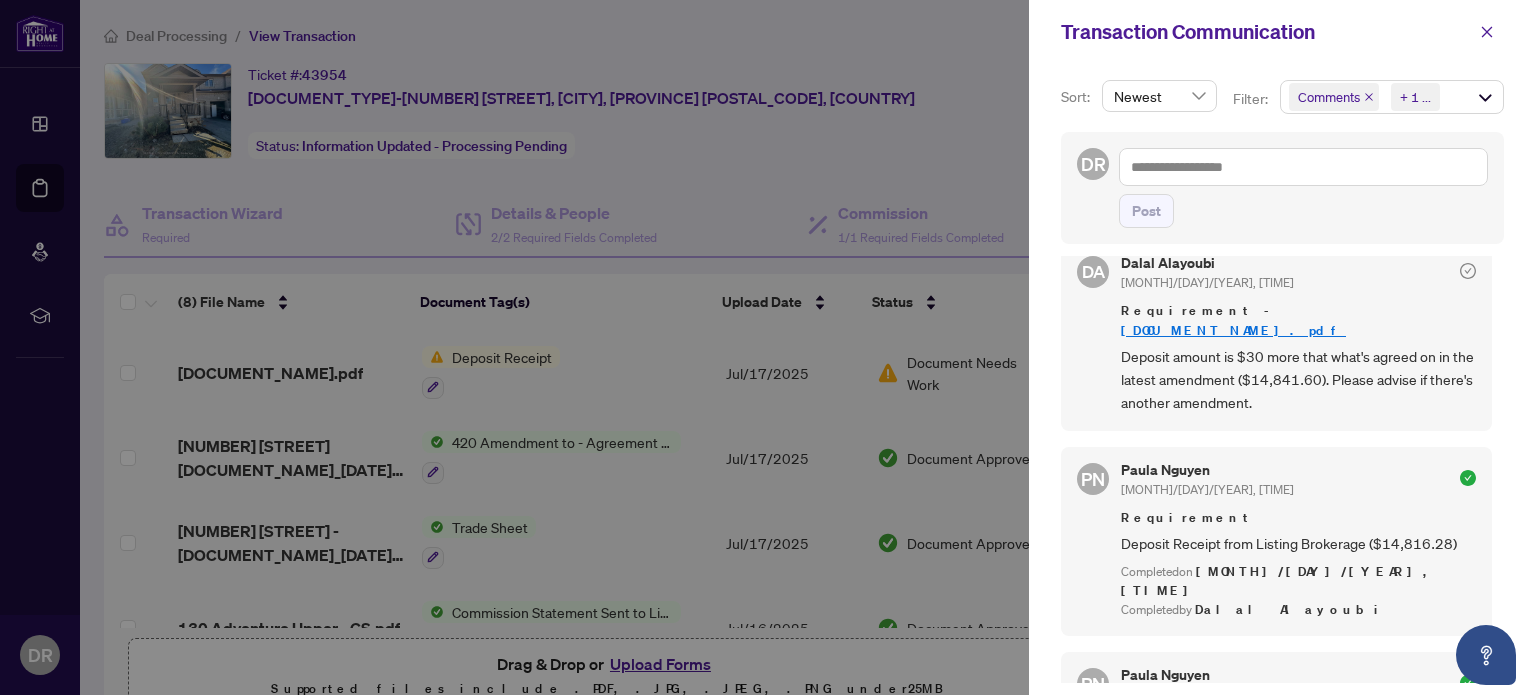 scroll, scrollTop: 28, scrollLeft: 0, axis: vertical 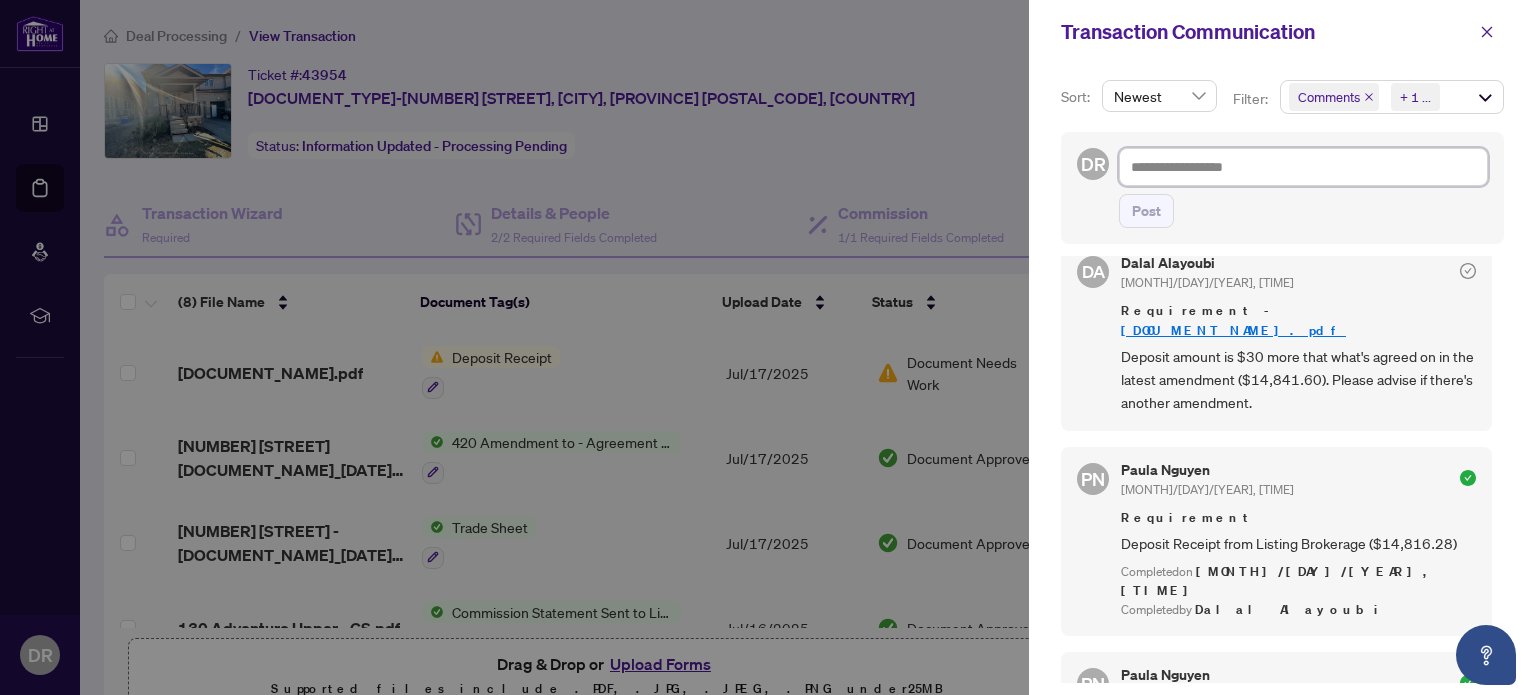 click at bounding box center [1303, 167] 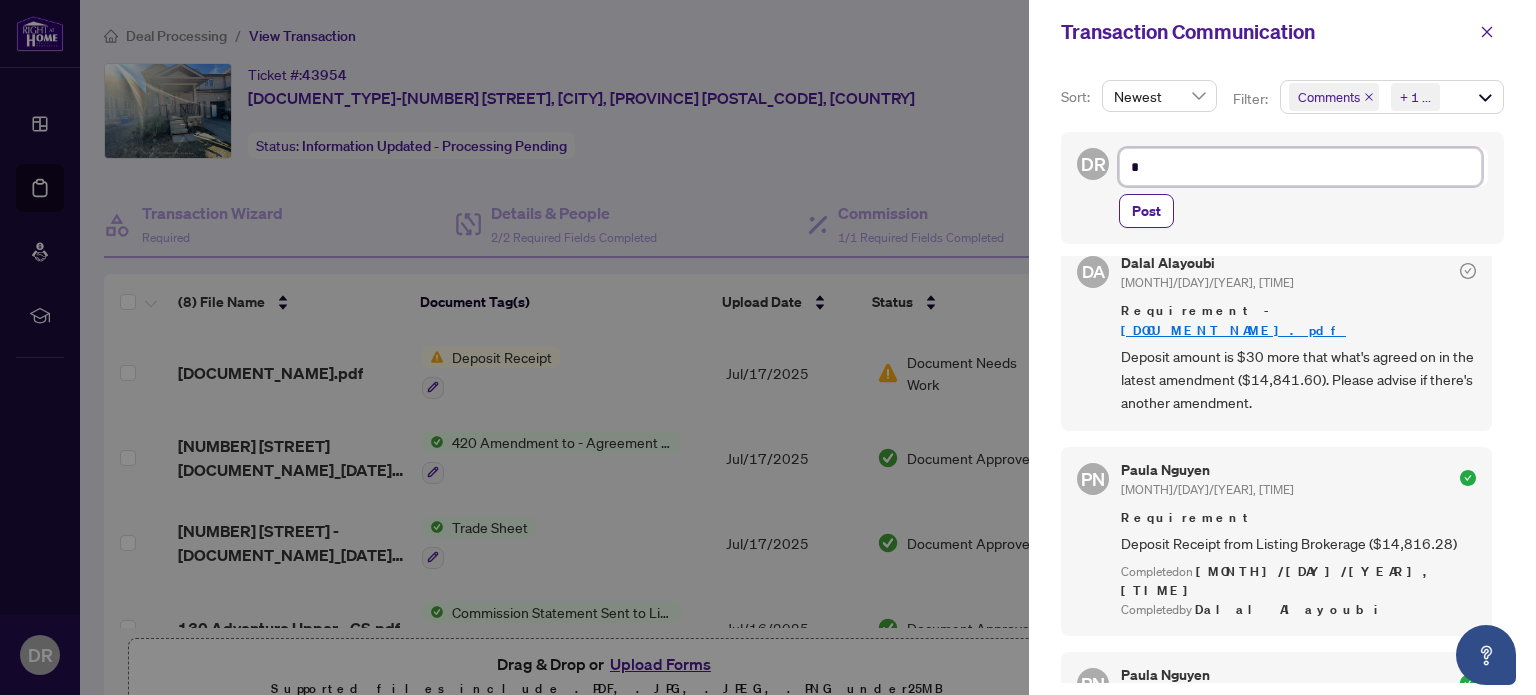 type on "**" 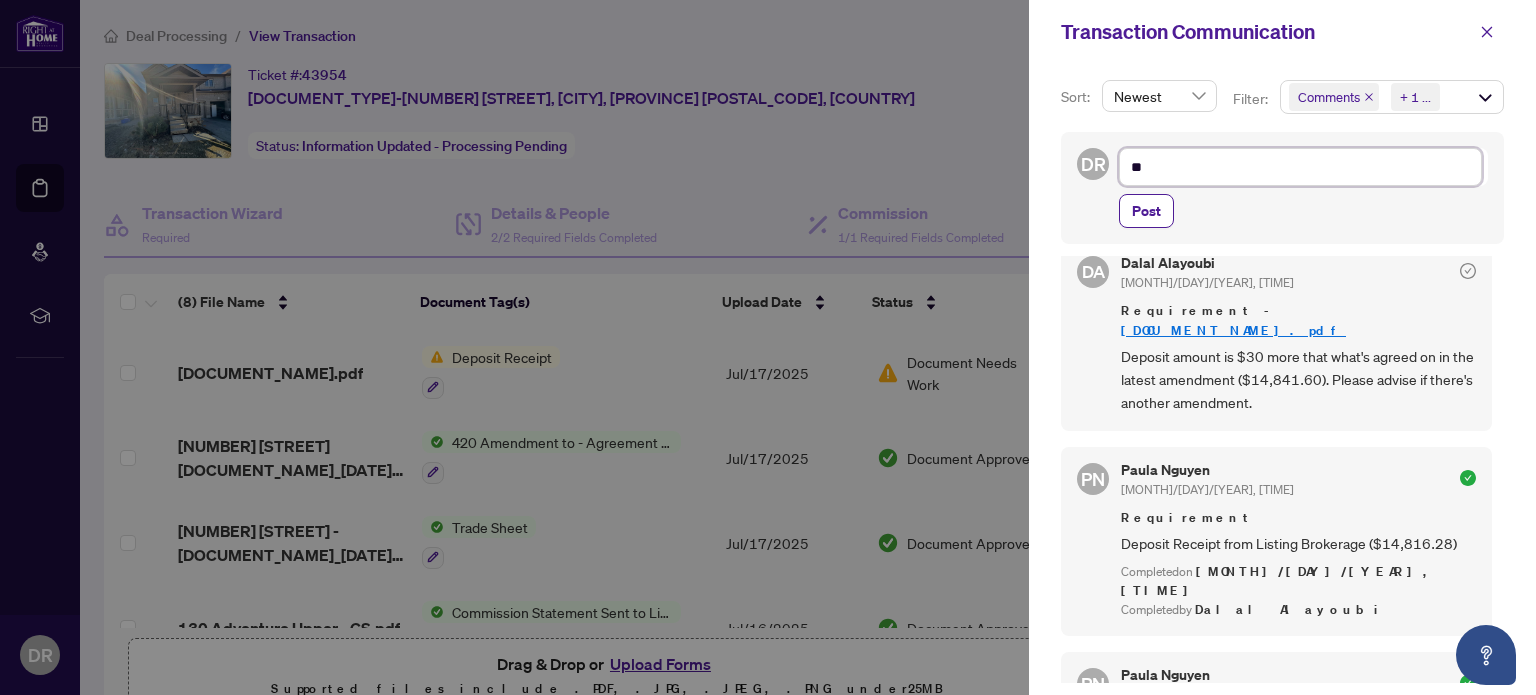type on "**" 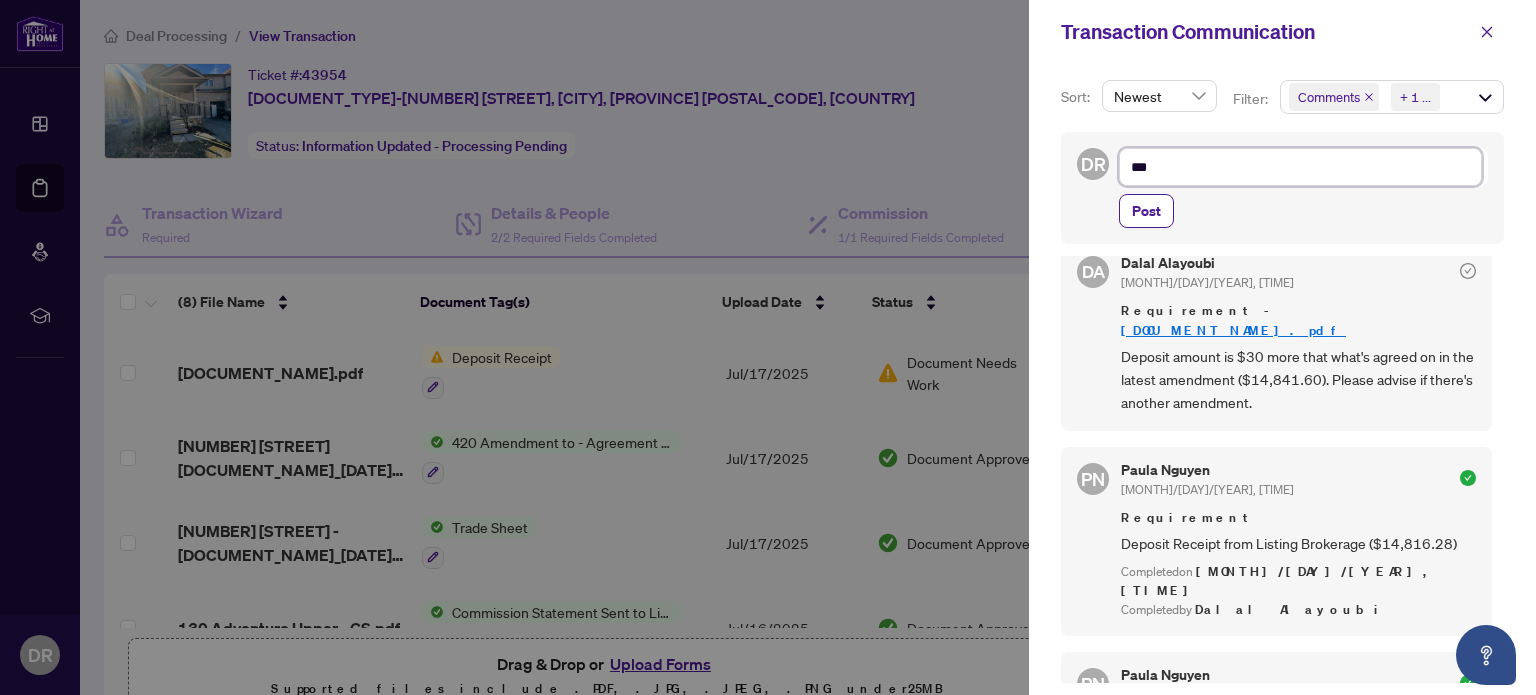 type on "****" 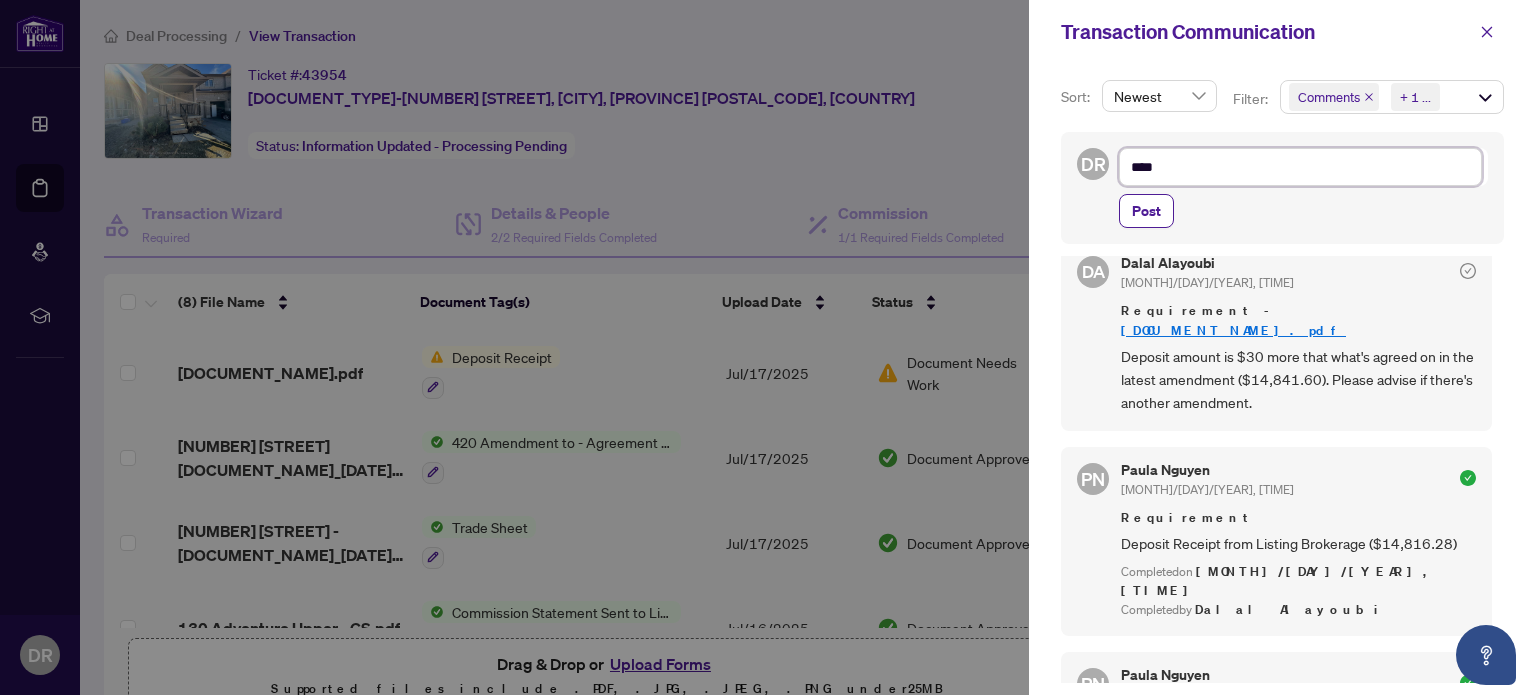type on "***" 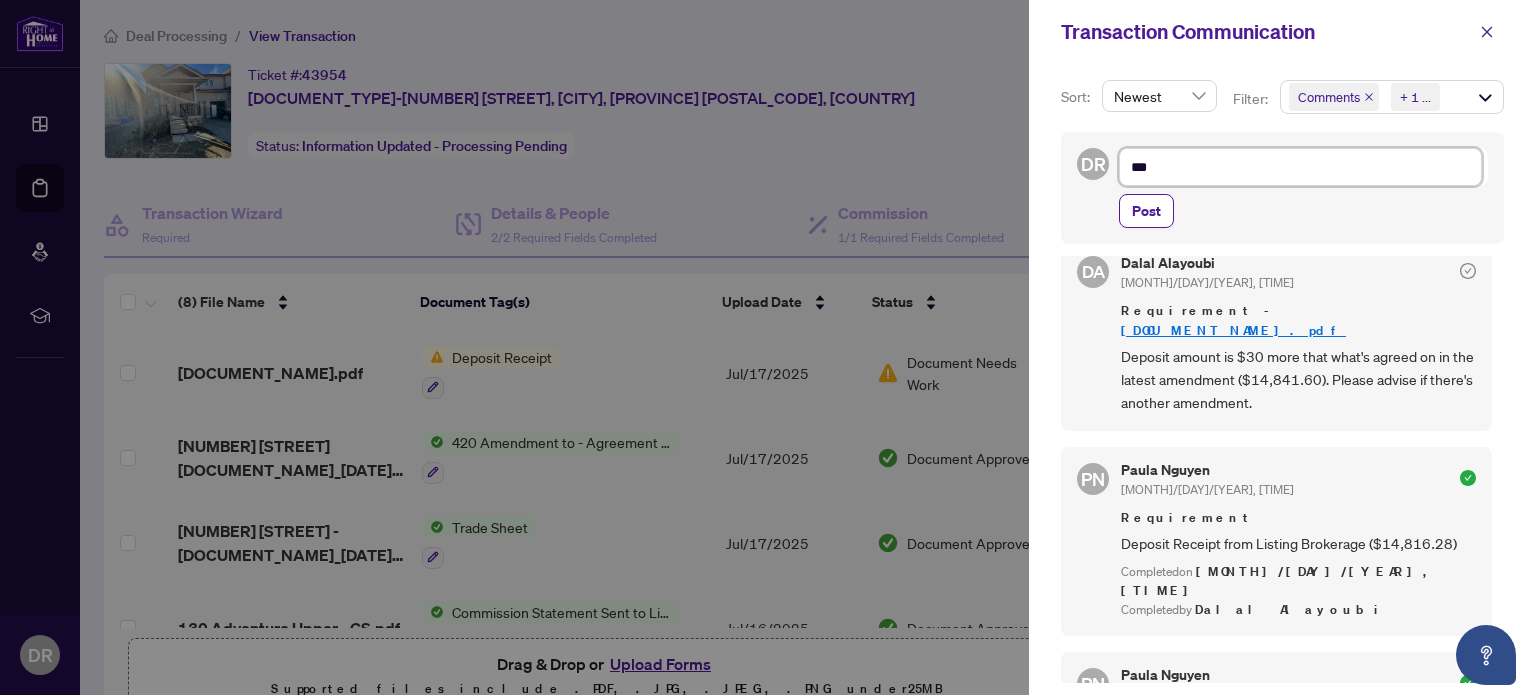 type on "****" 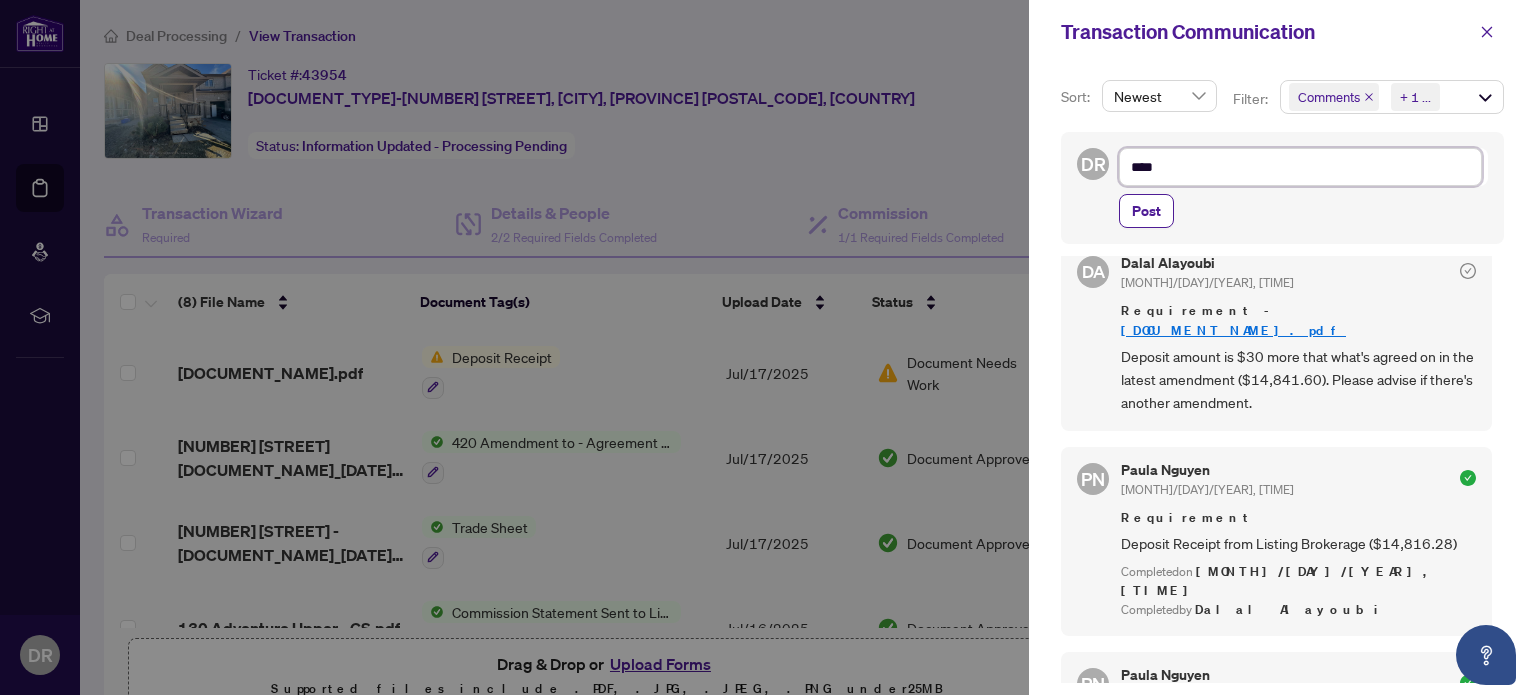 type on "*****" 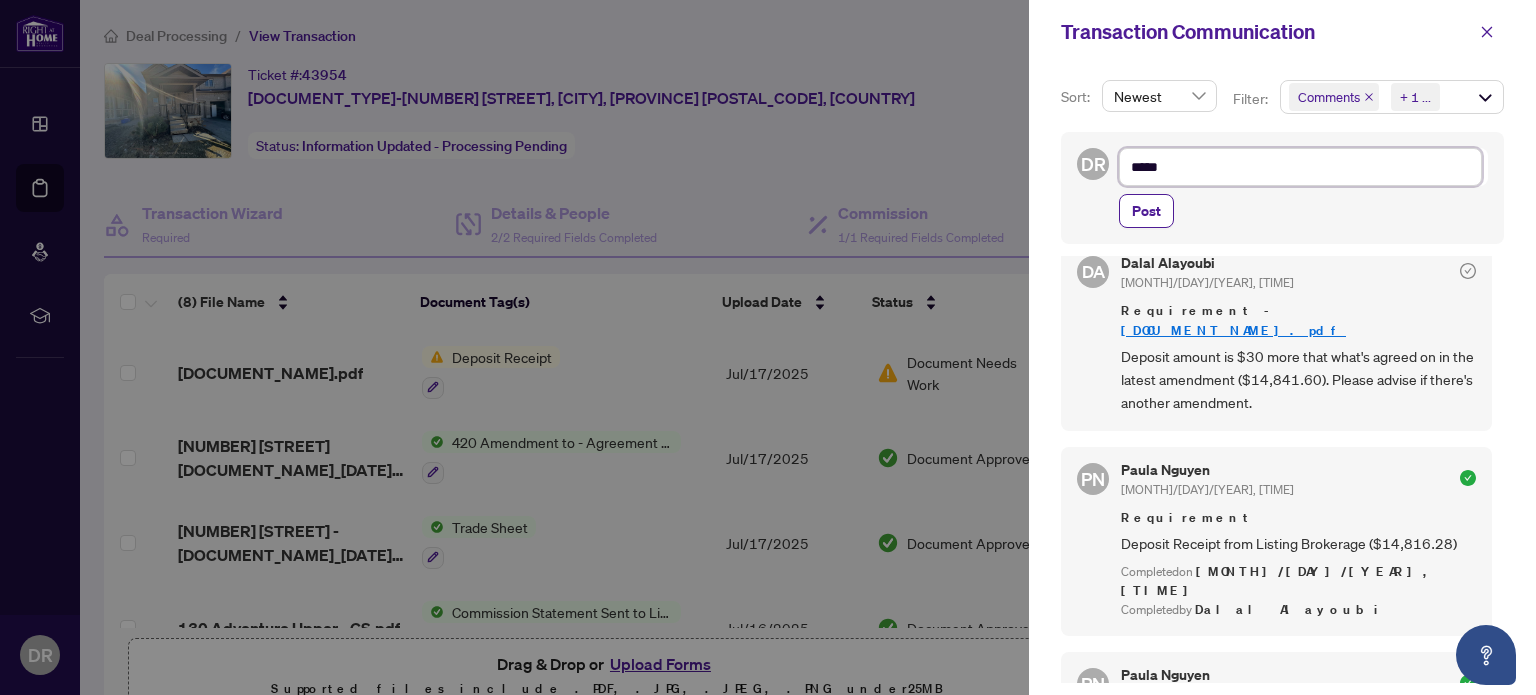 type on "*****" 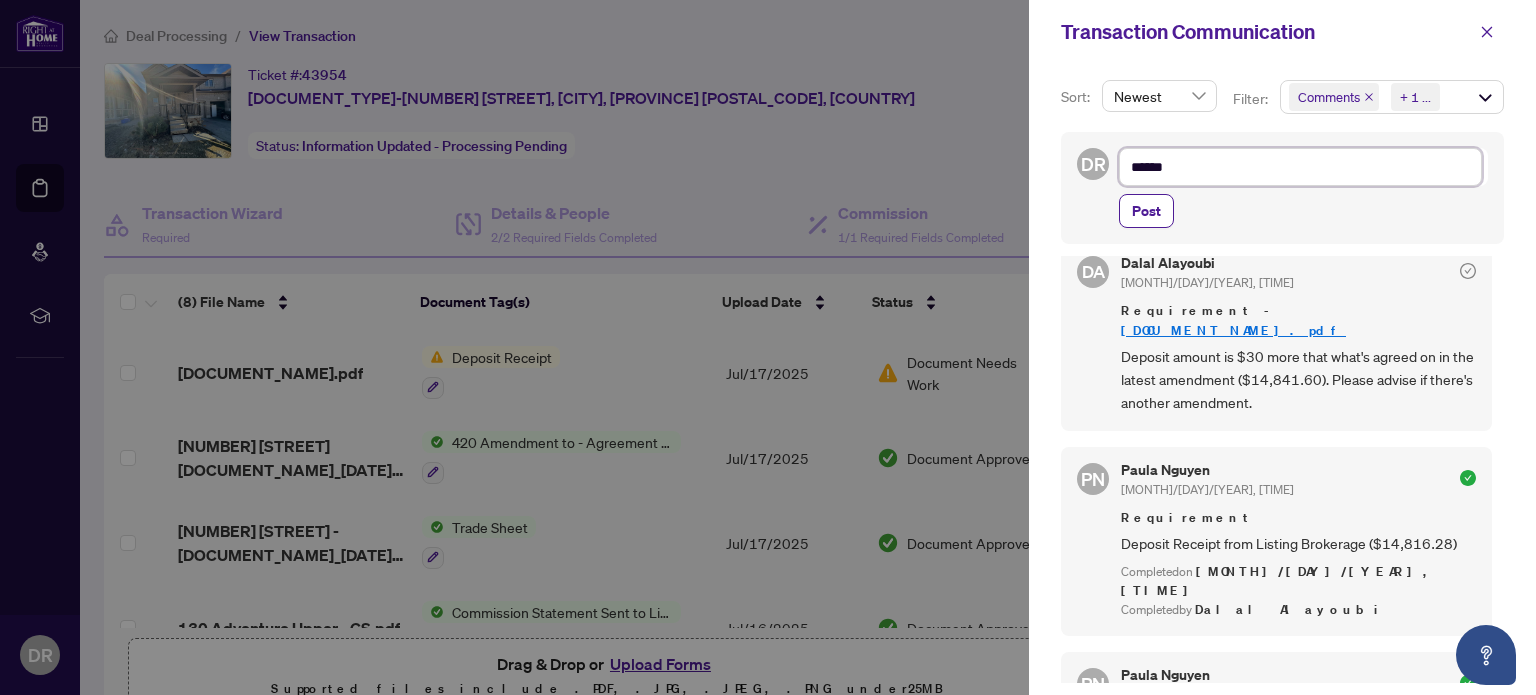 type on "*******" 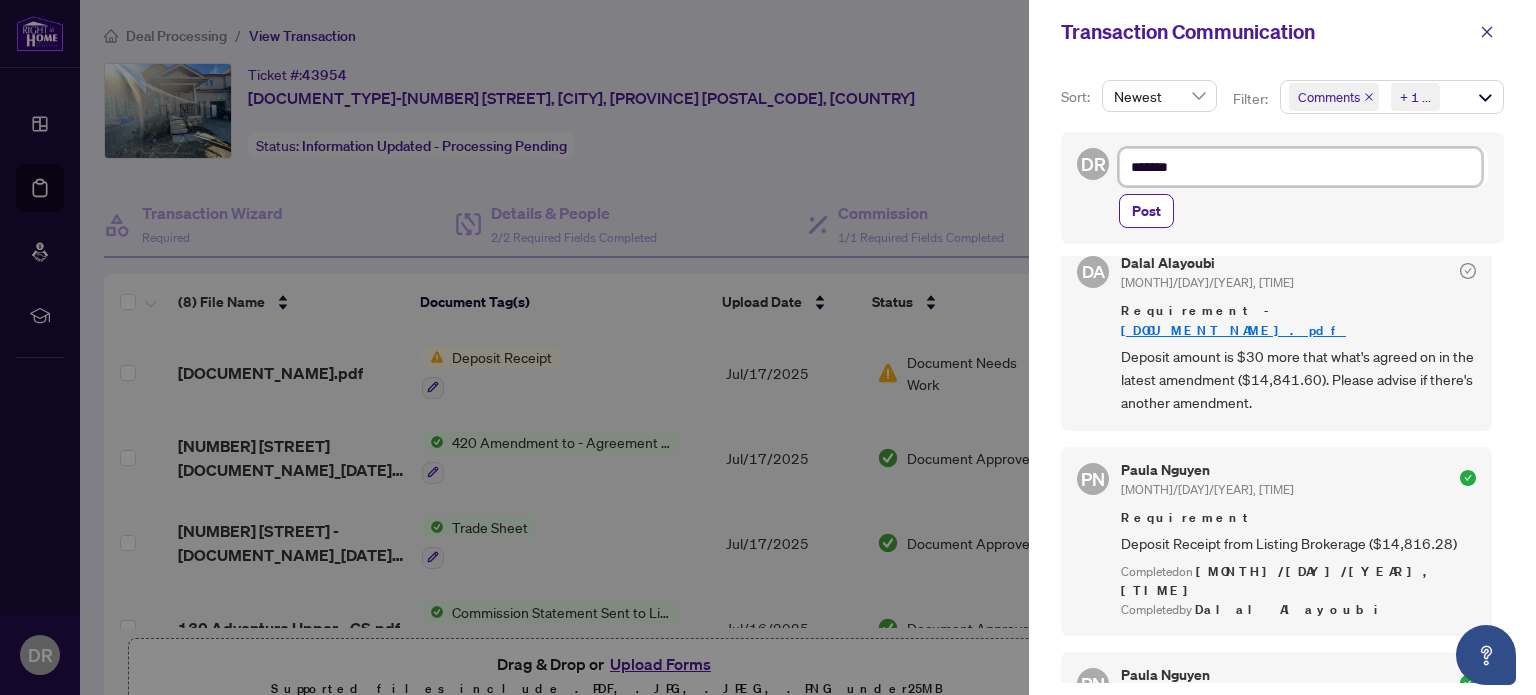 type on "*****" 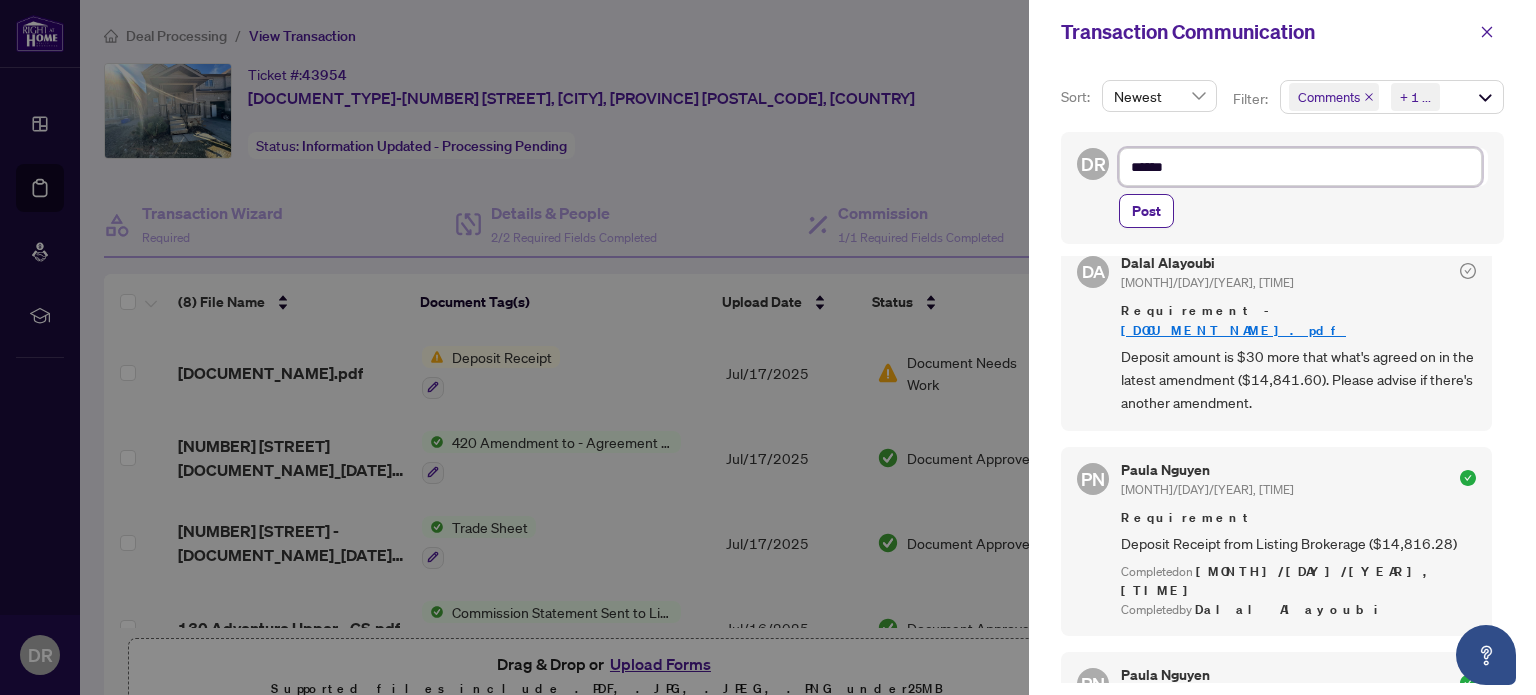 type on "*******" 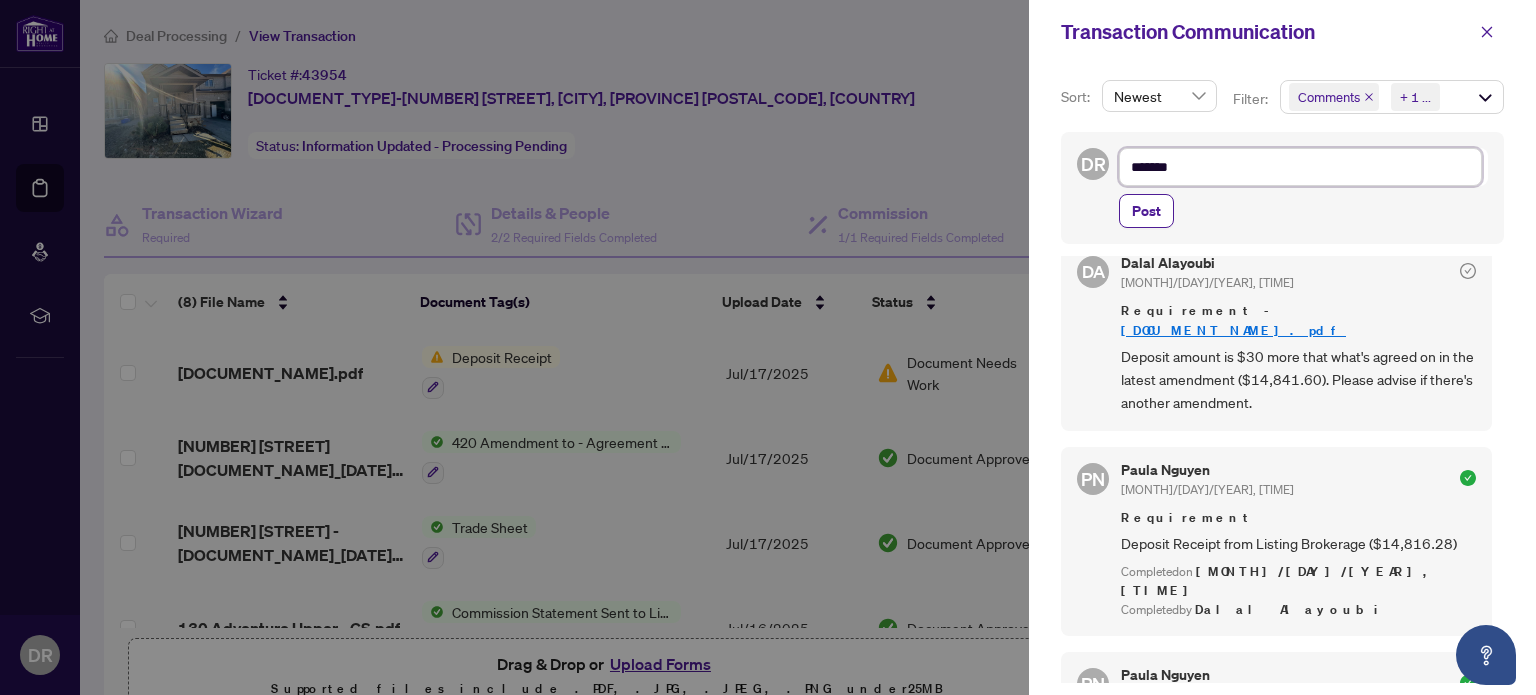 type on "********" 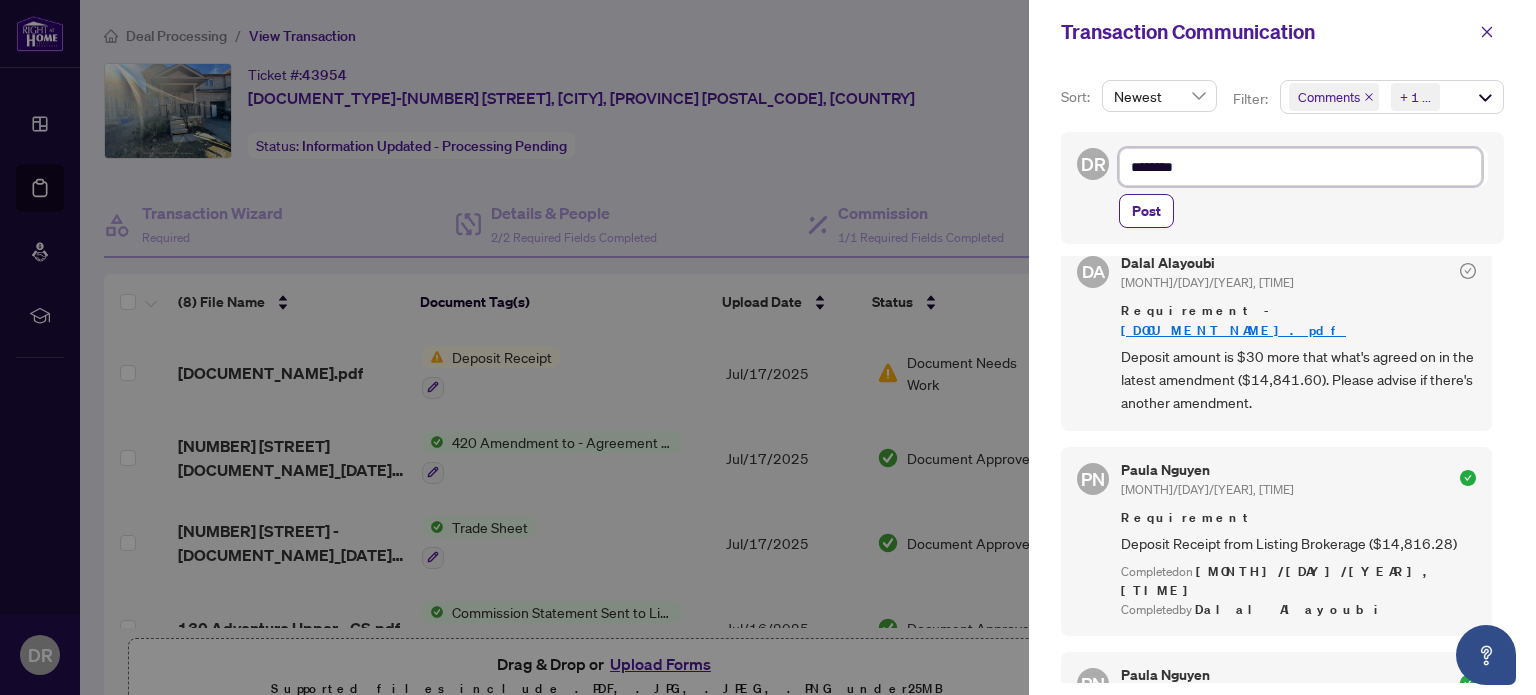 type on "********" 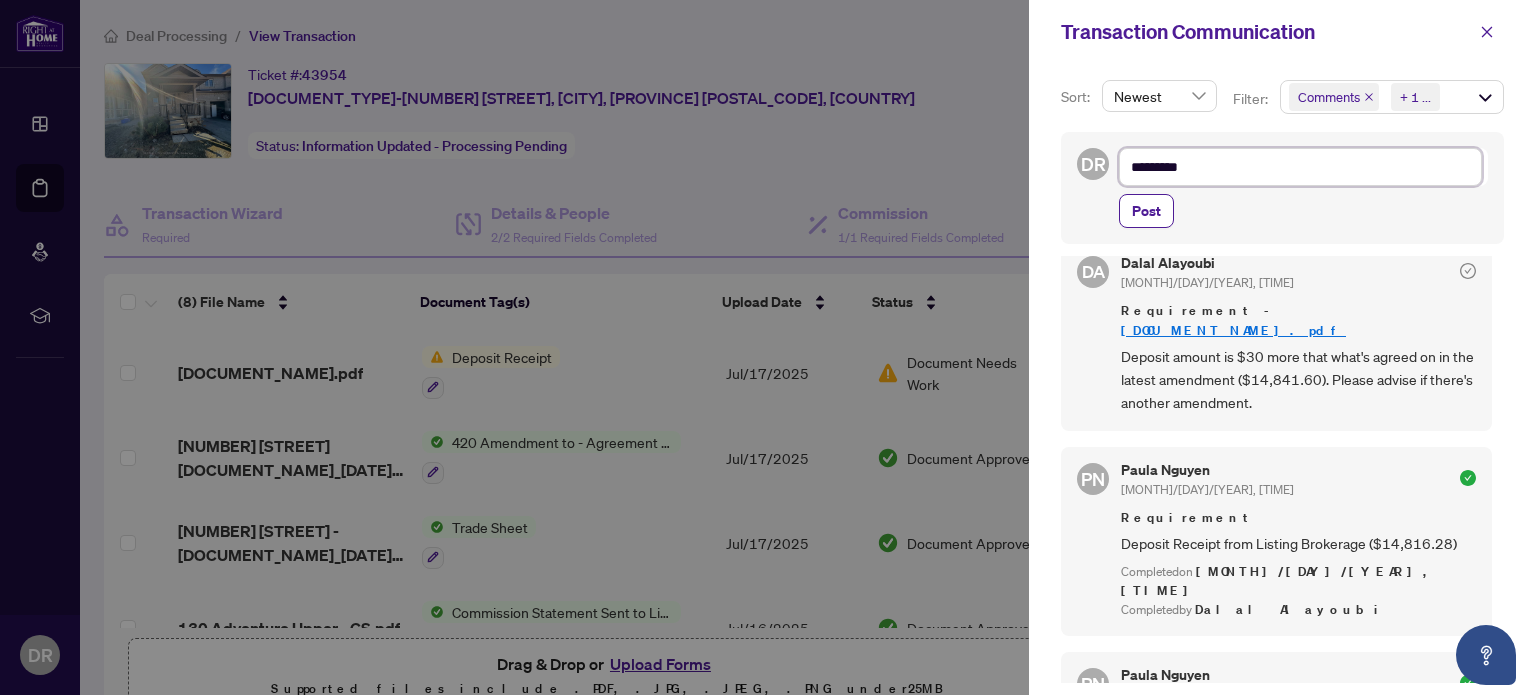 type on "********" 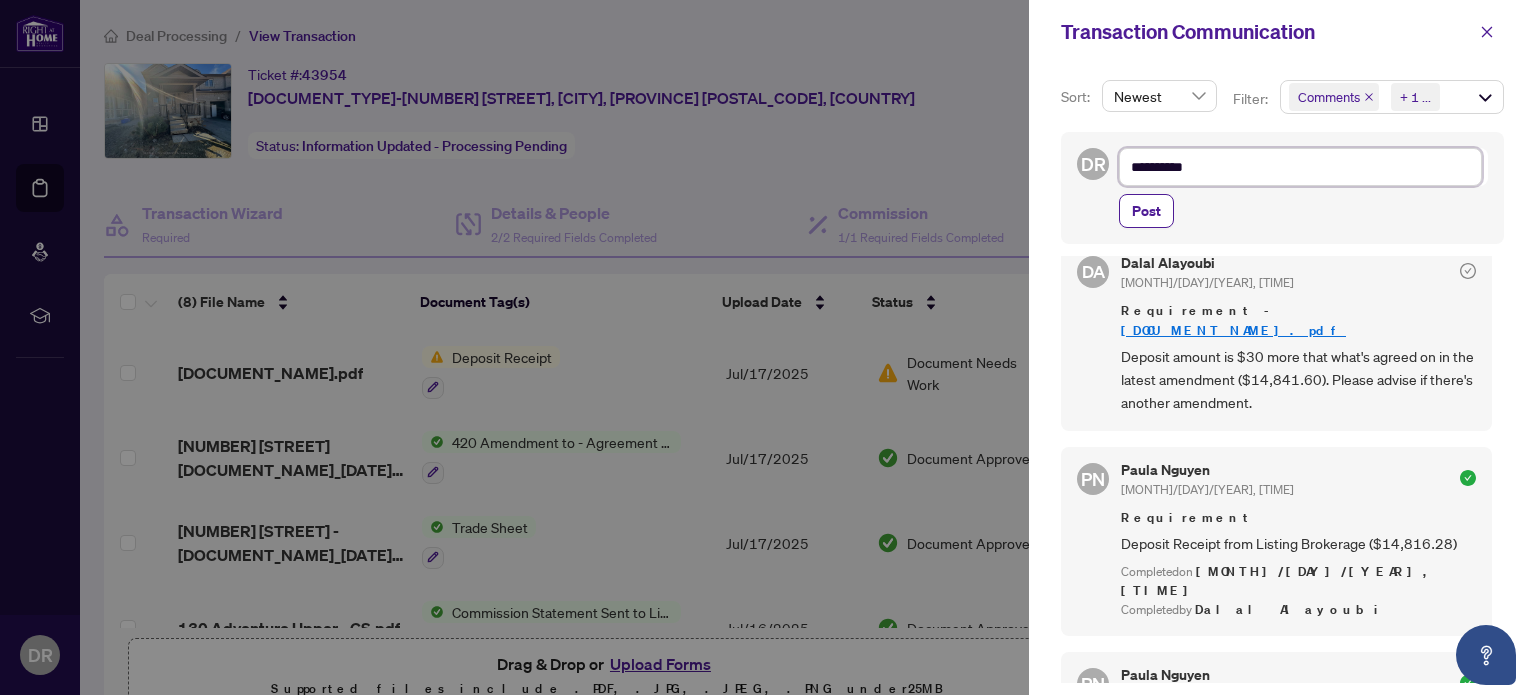 type on "**********" 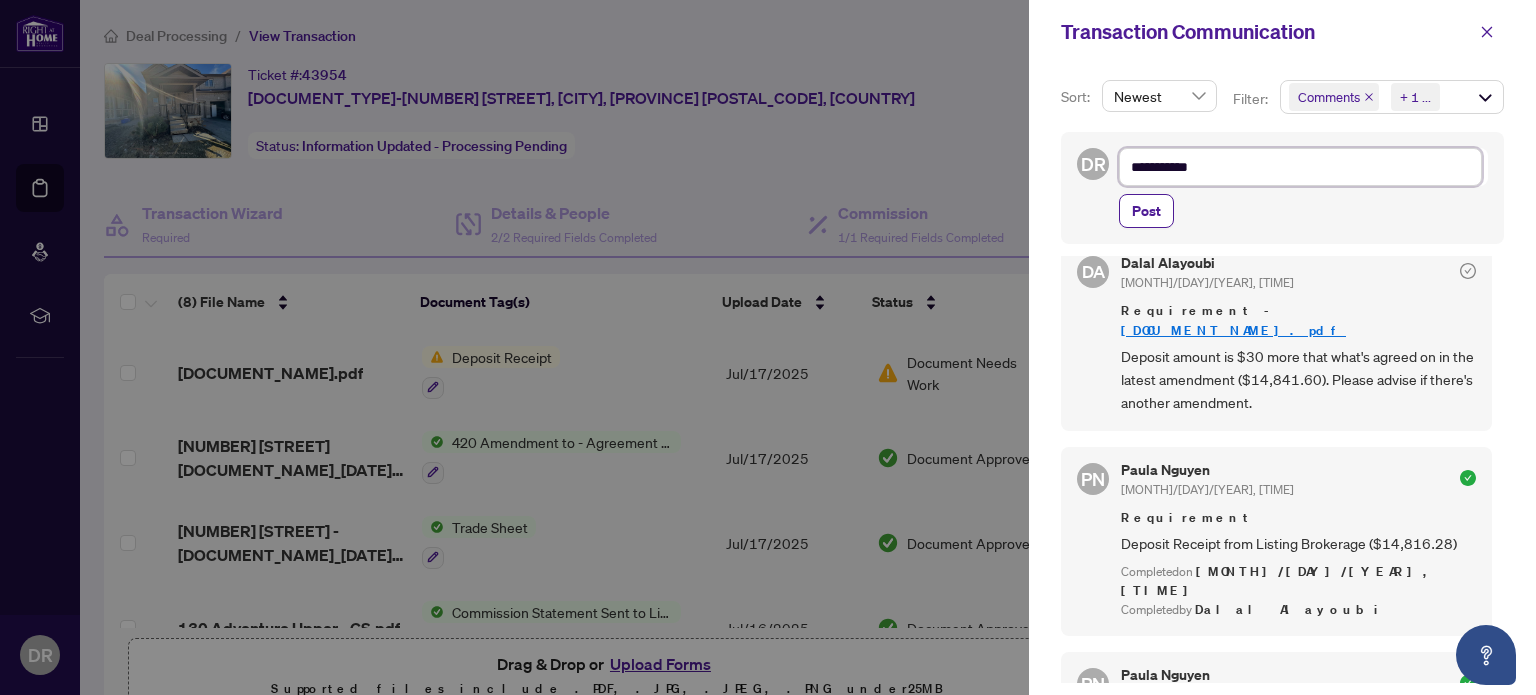 type on "**********" 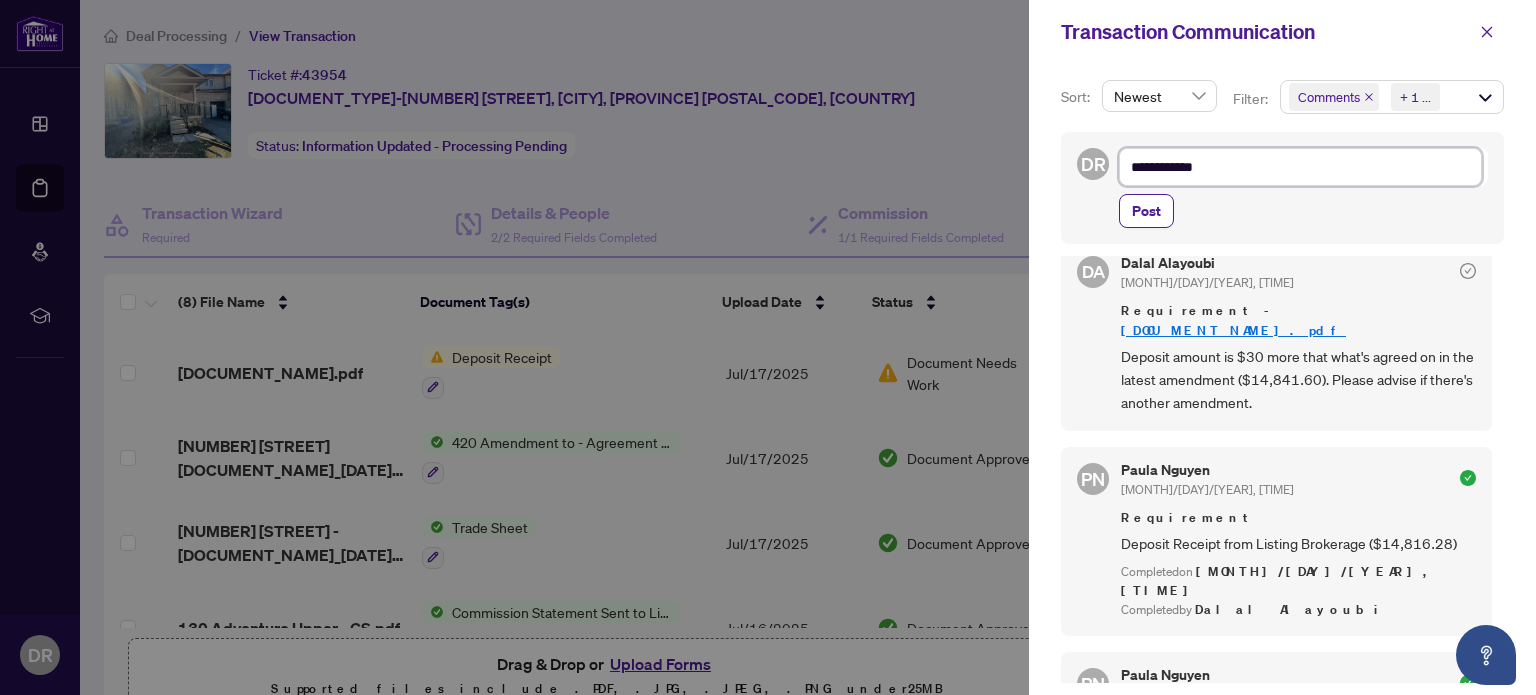 type on "**********" 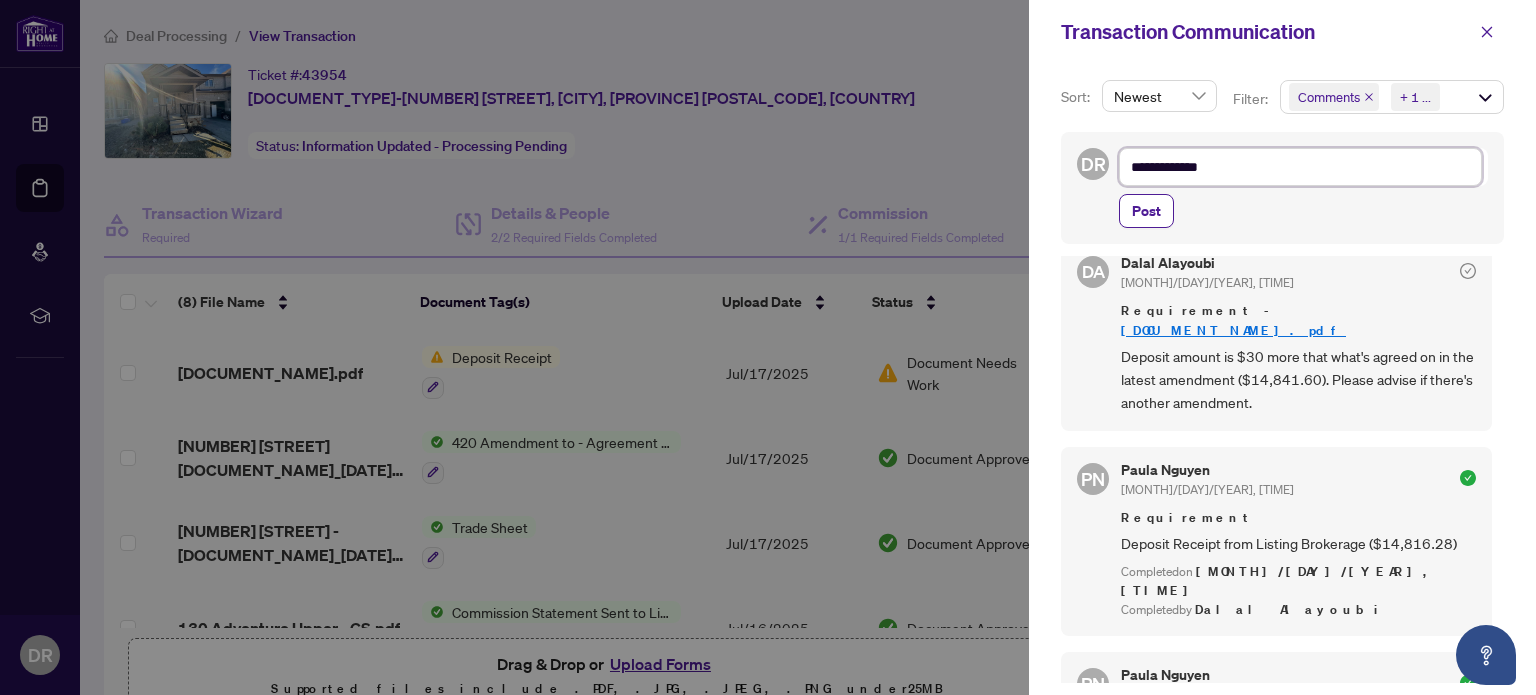 type on "**********" 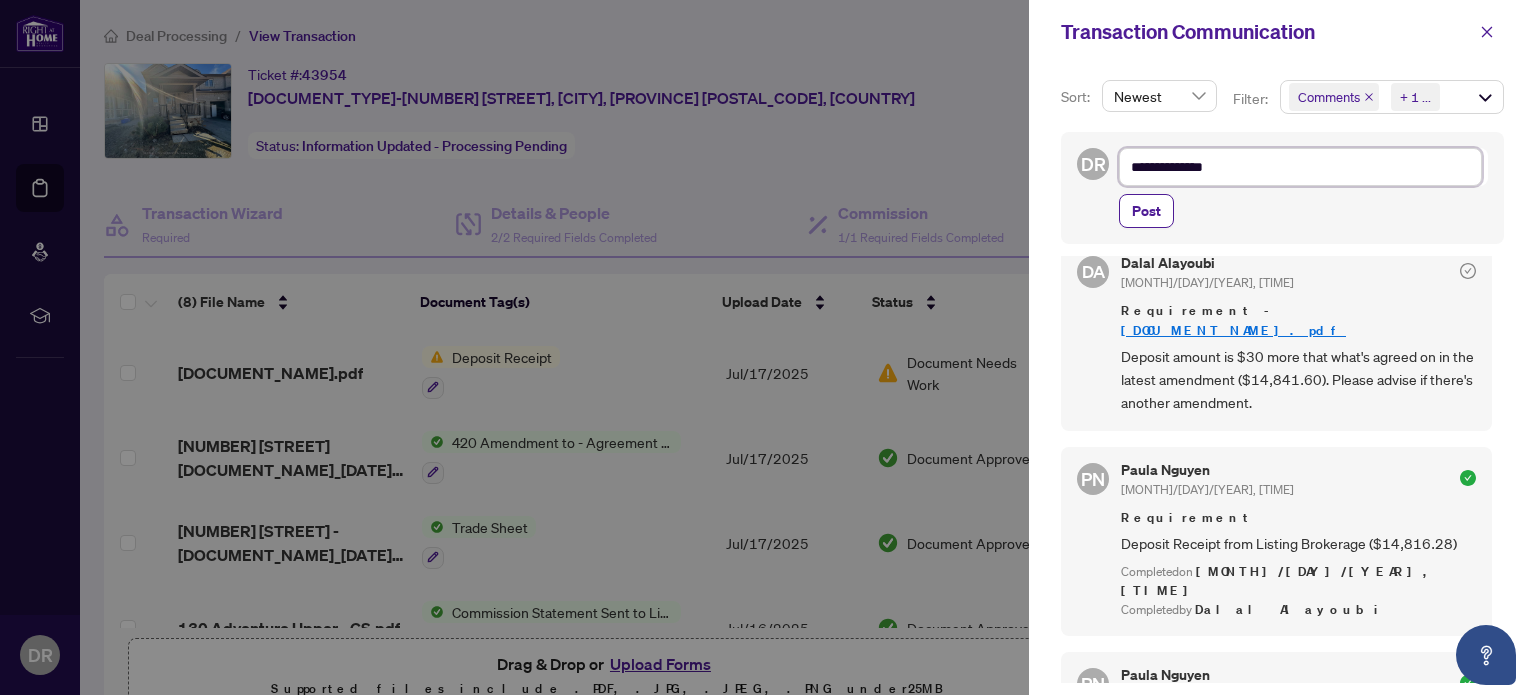 type on "**********" 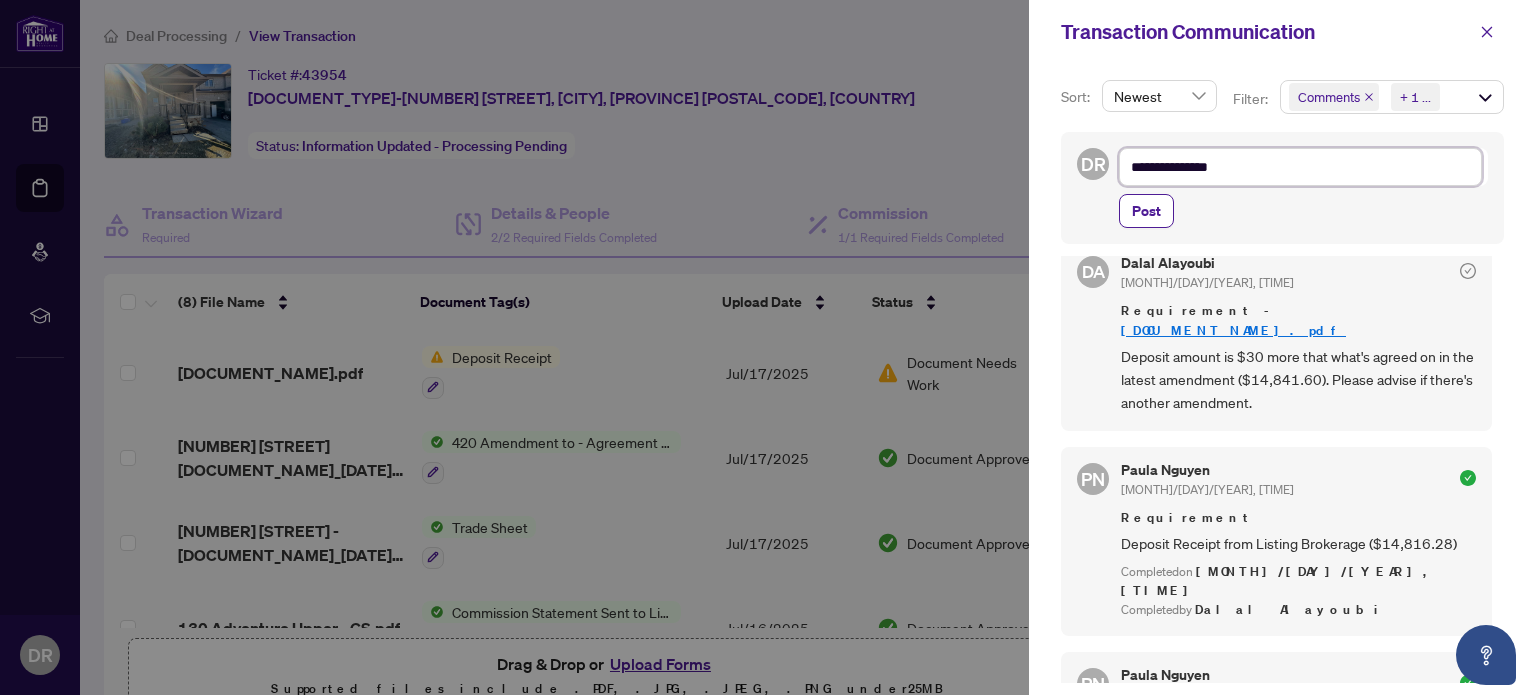 type on "**********" 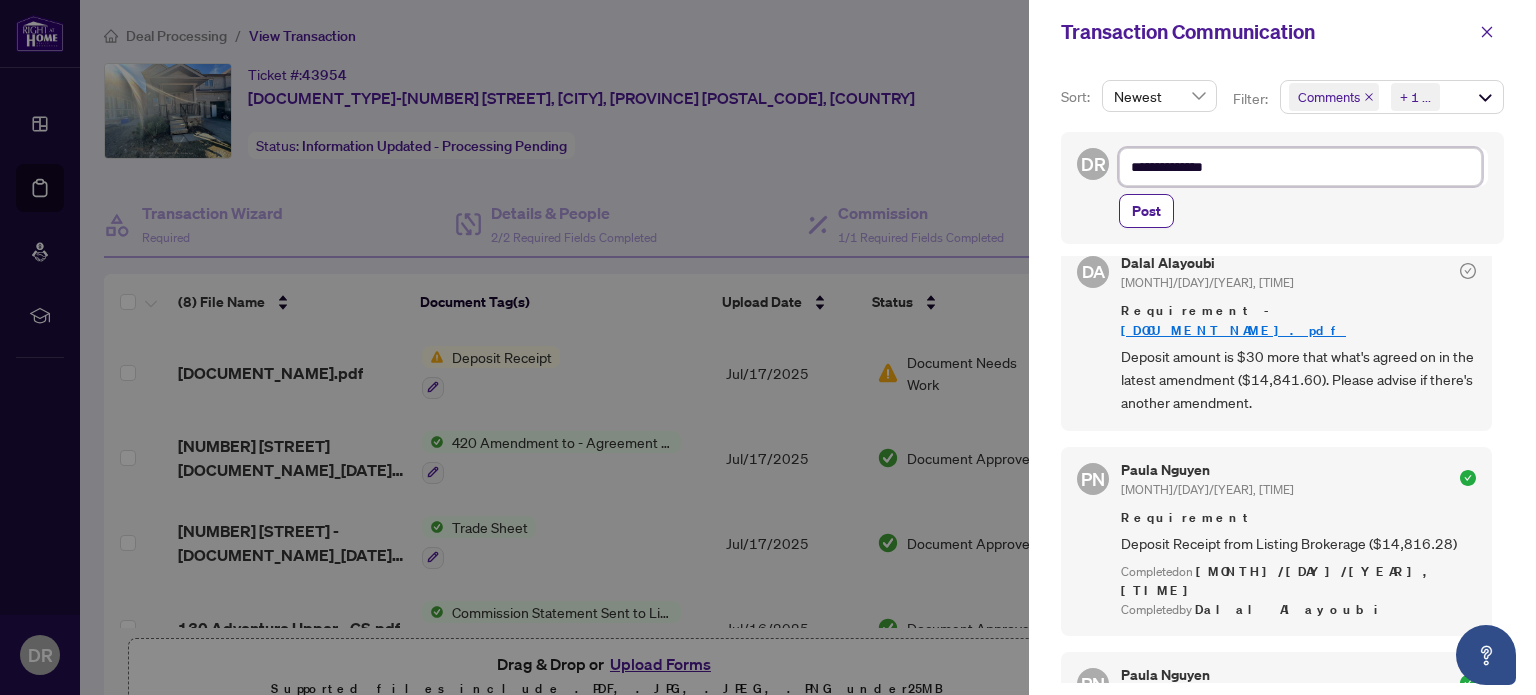 type on "**********" 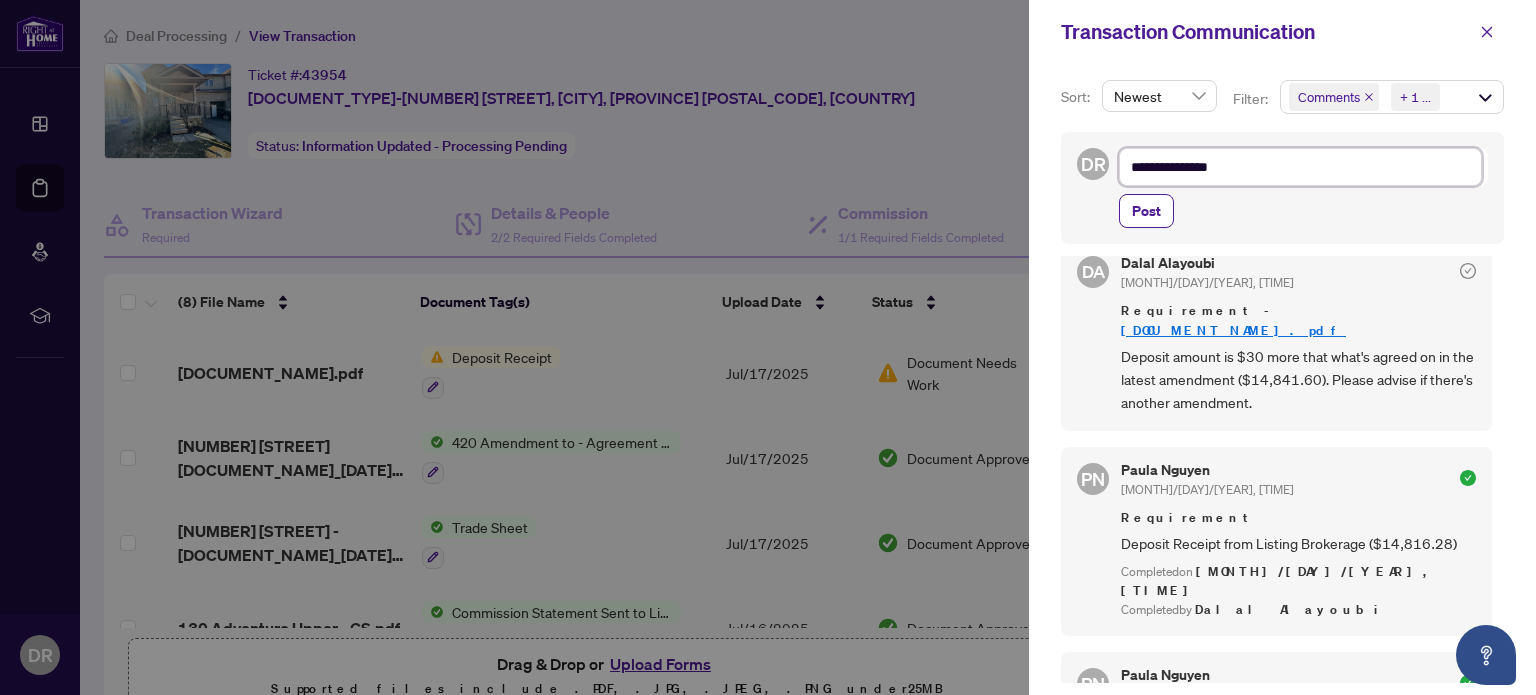 type on "**********" 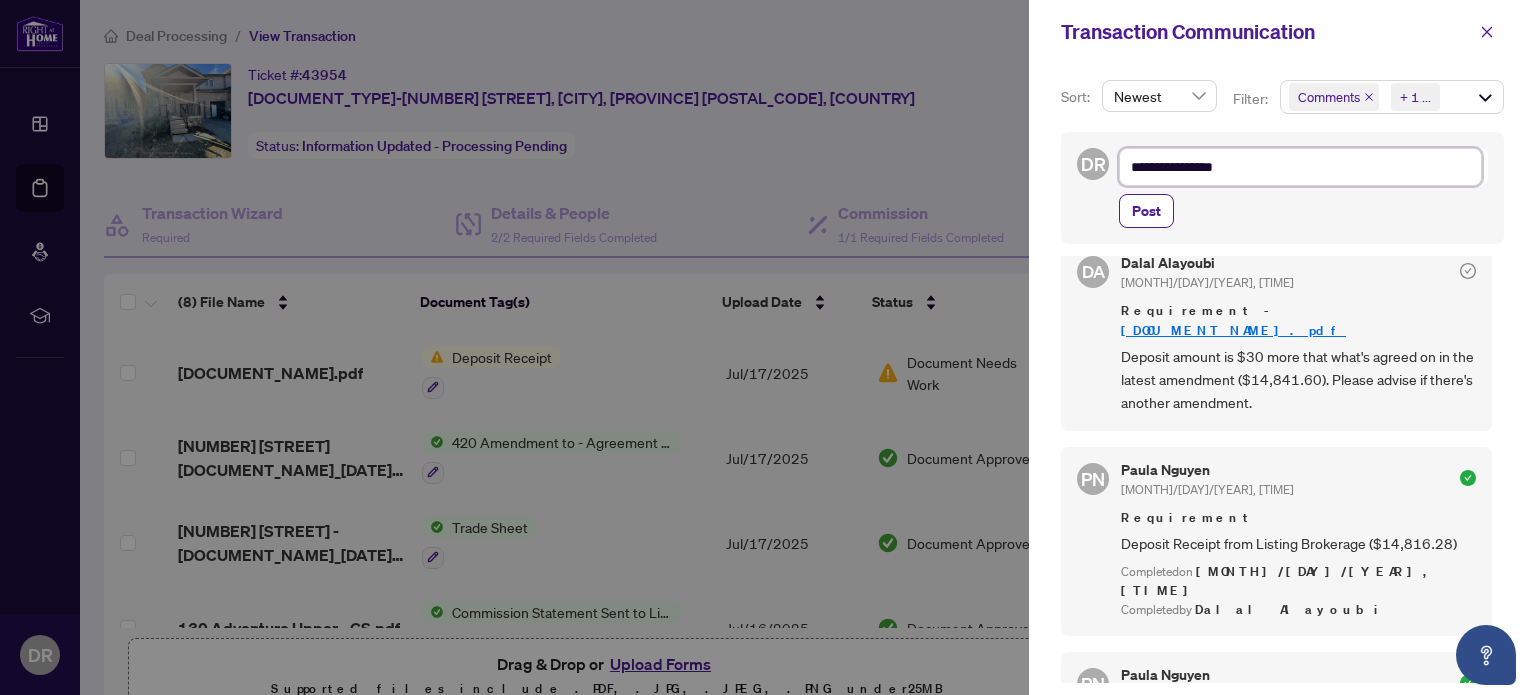 type on "**********" 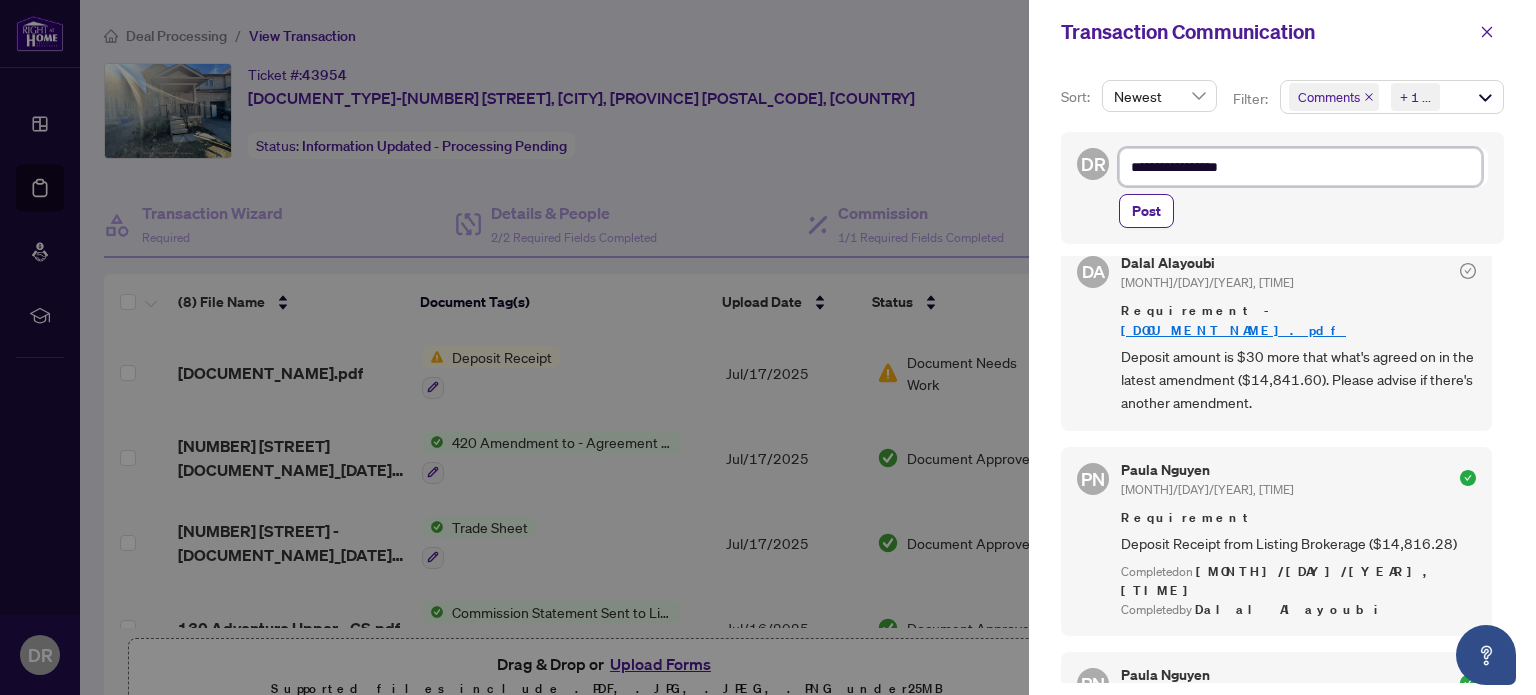 type on "**********" 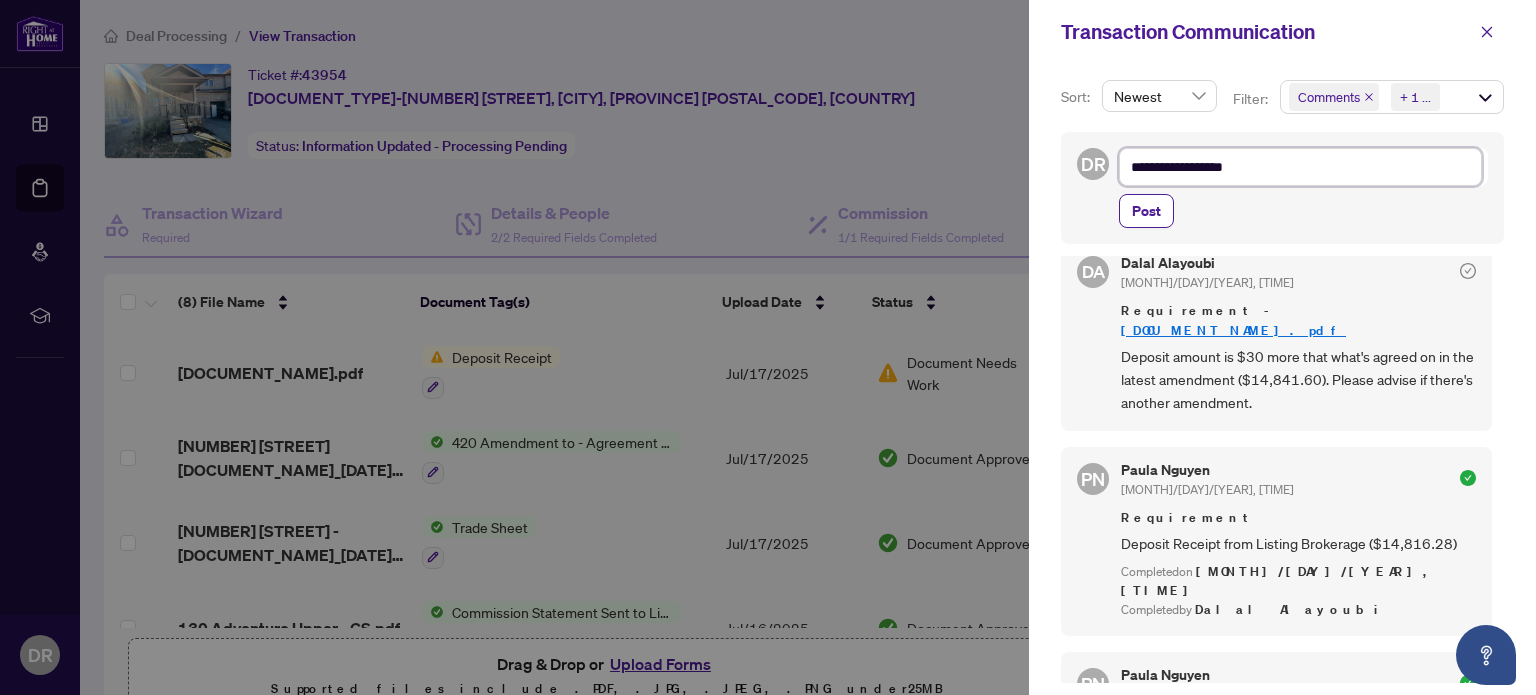 type on "**********" 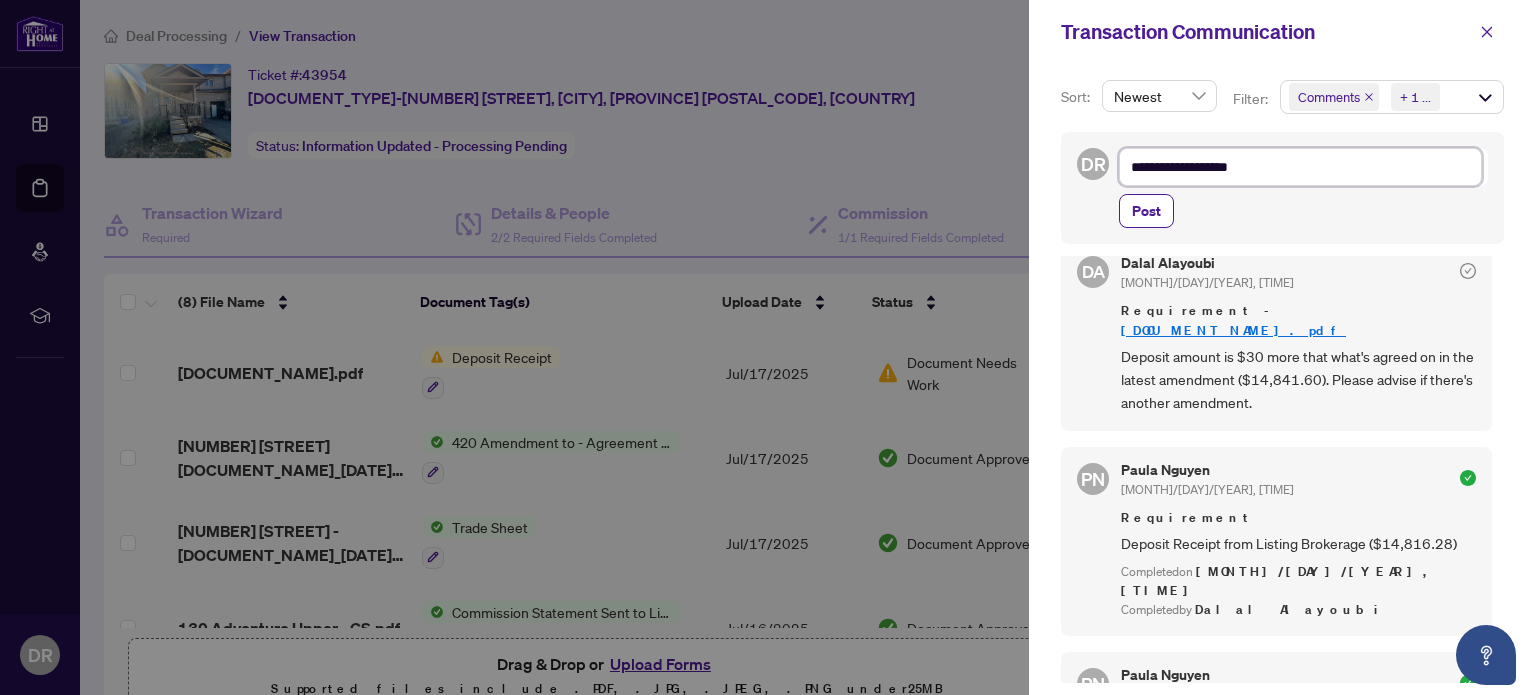 type on "**********" 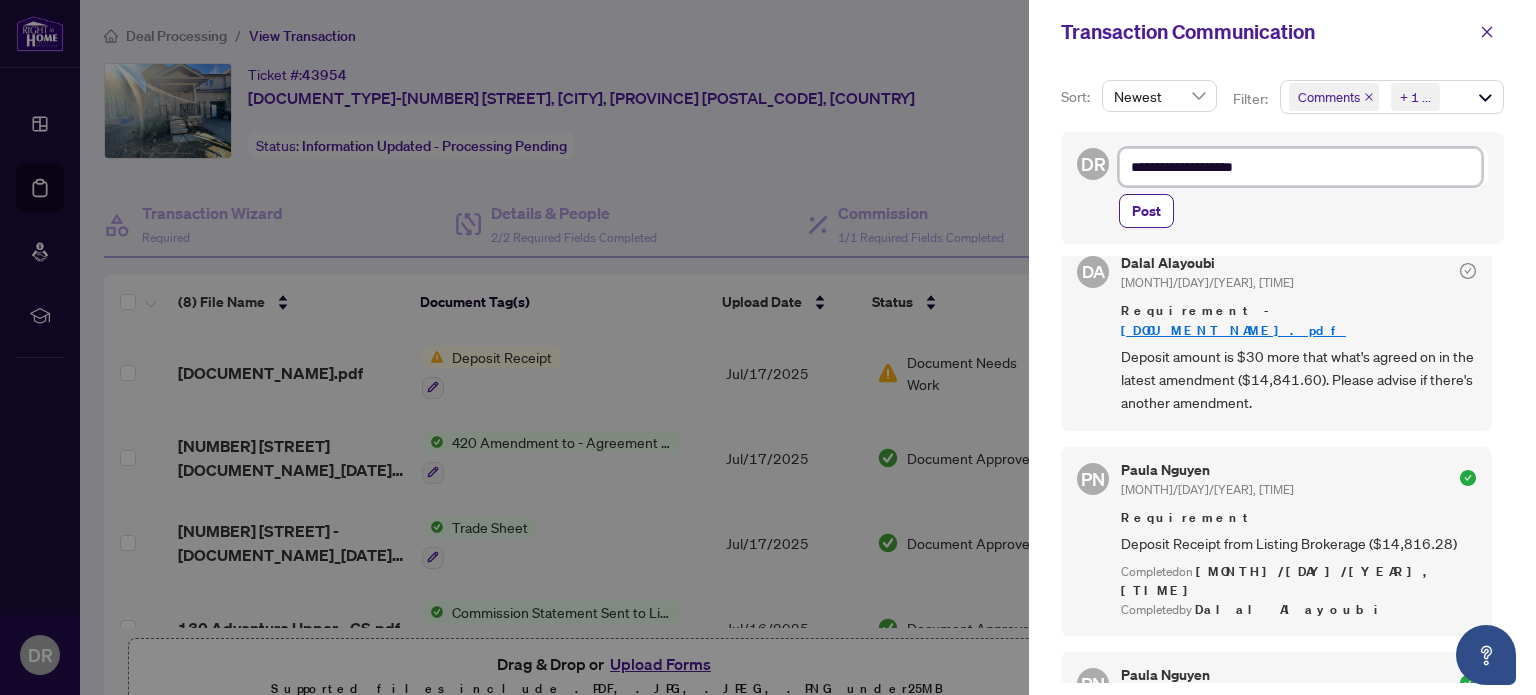 type on "**********" 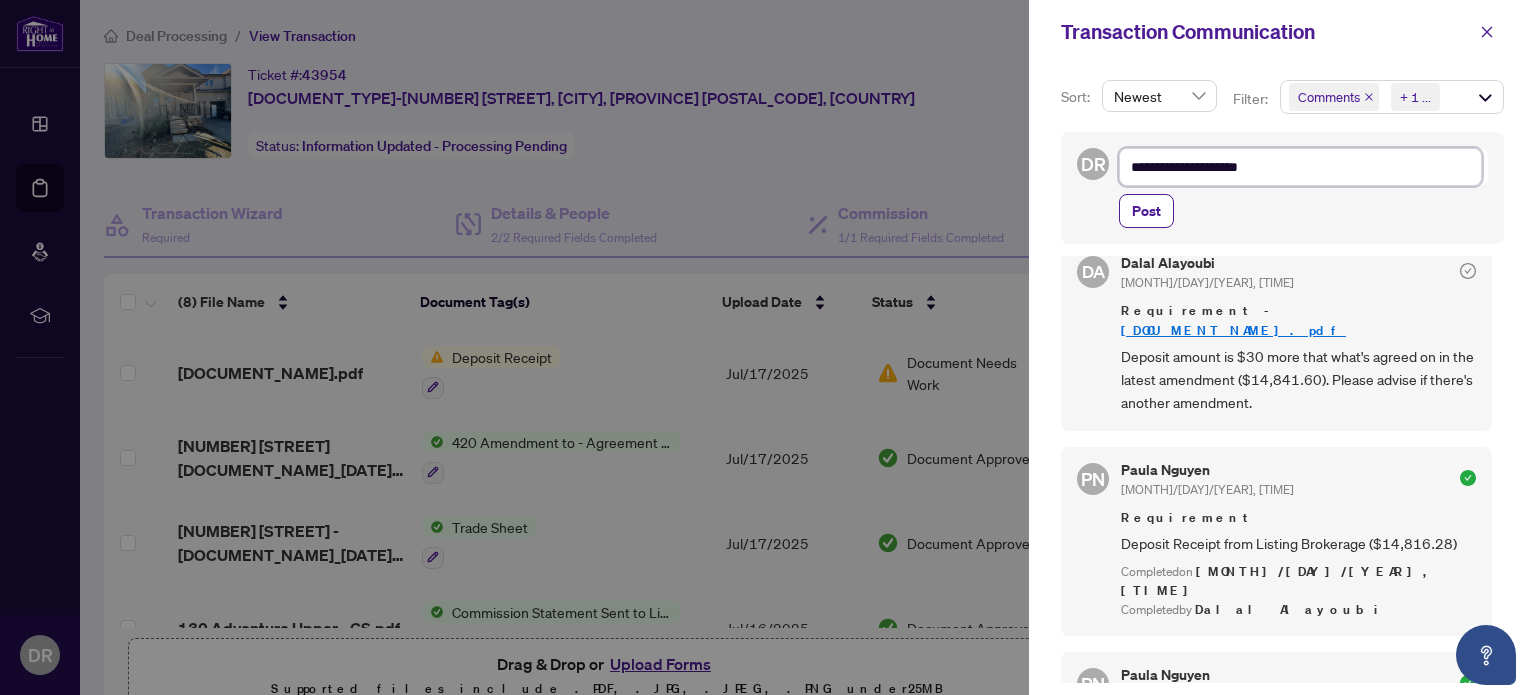 type on "**********" 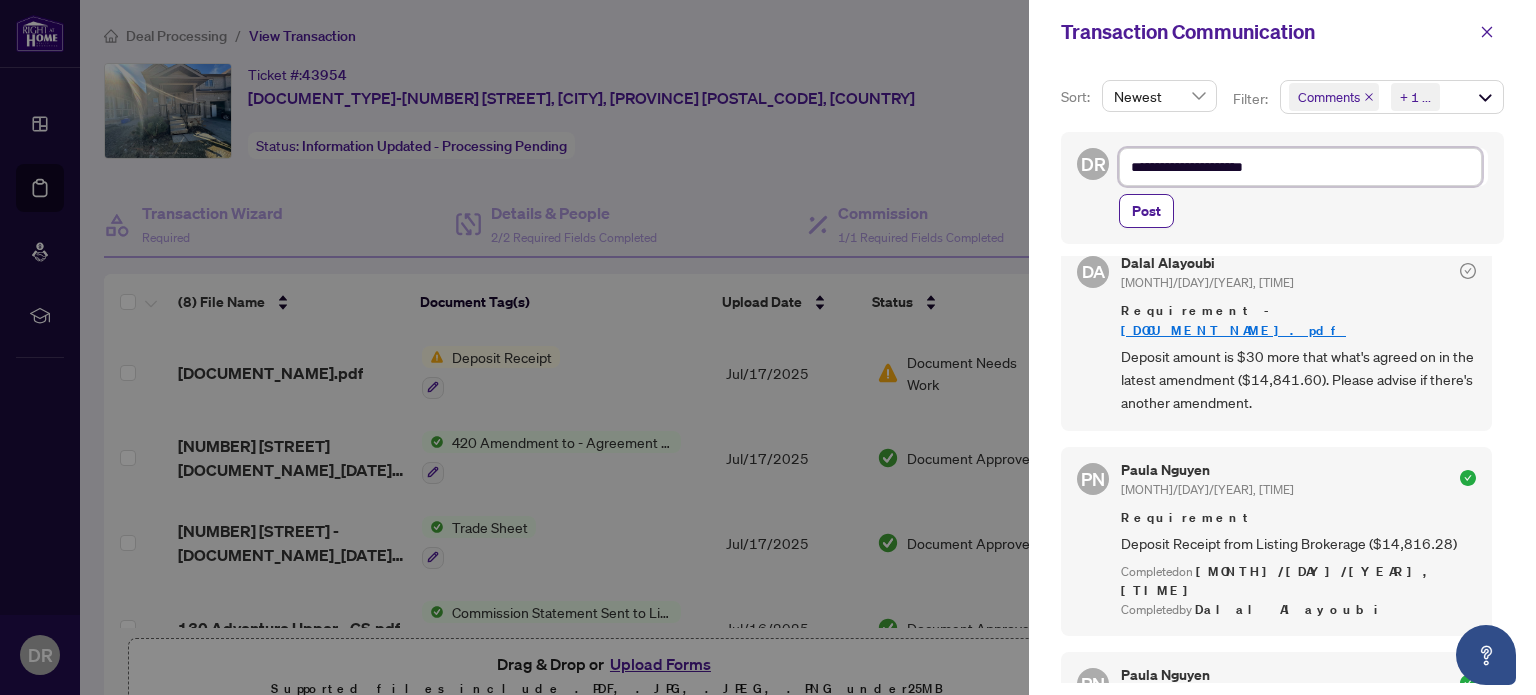 type on "**********" 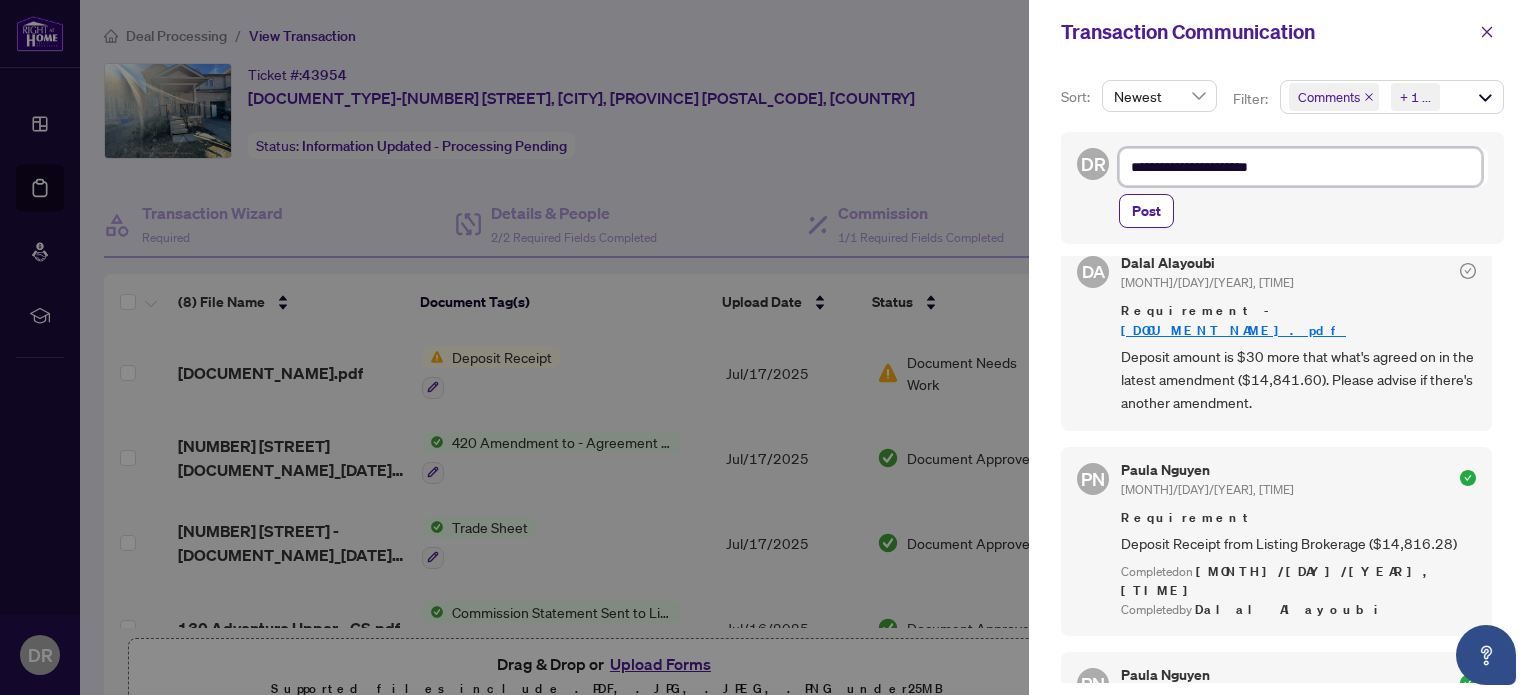 type on "**********" 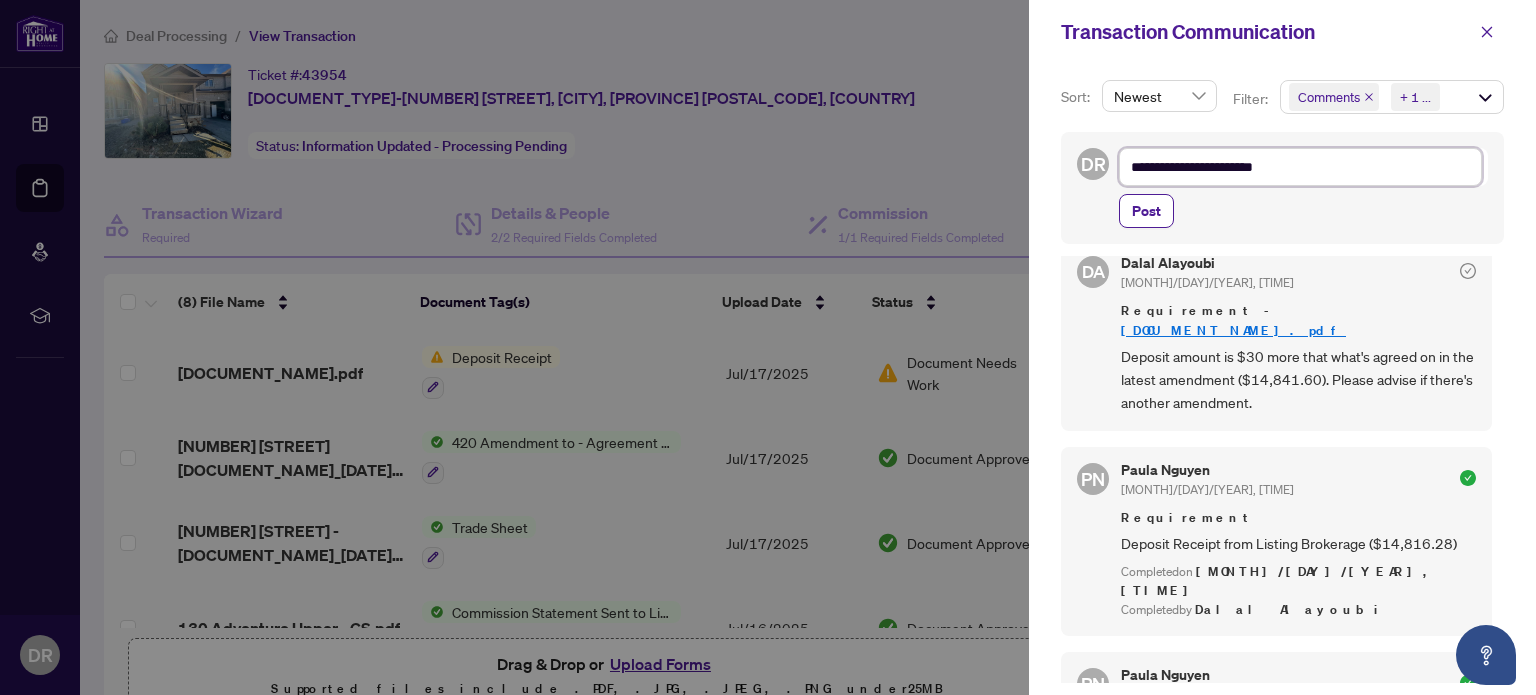 type on "**********" 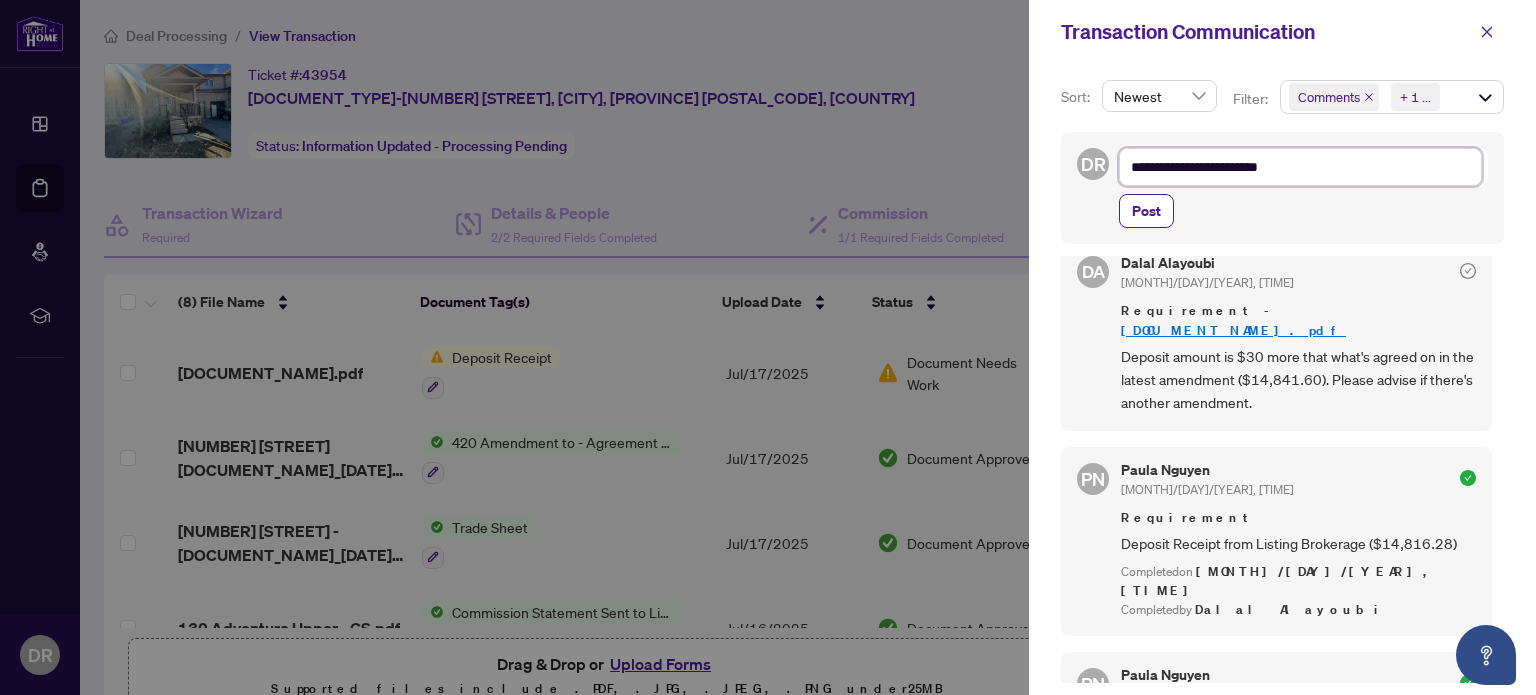 type on "**********" 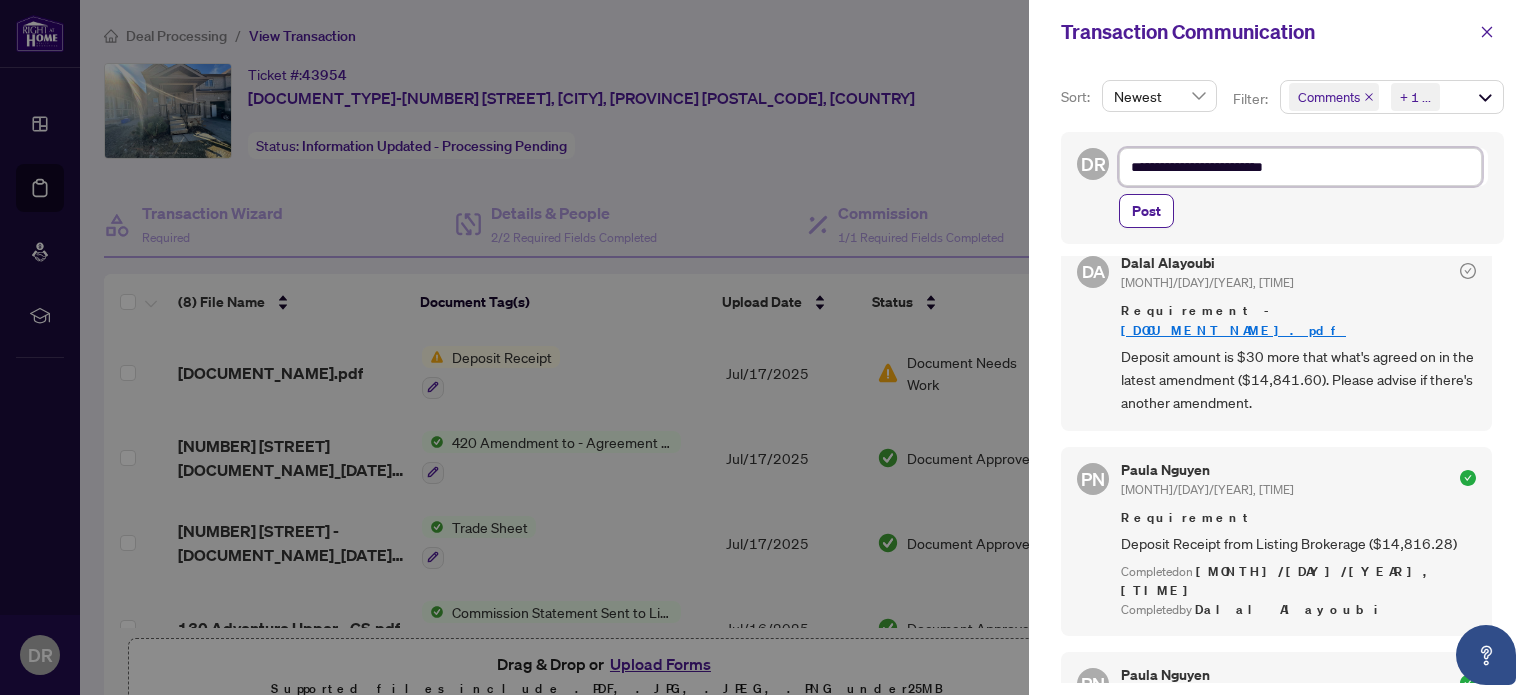 type on "**********" 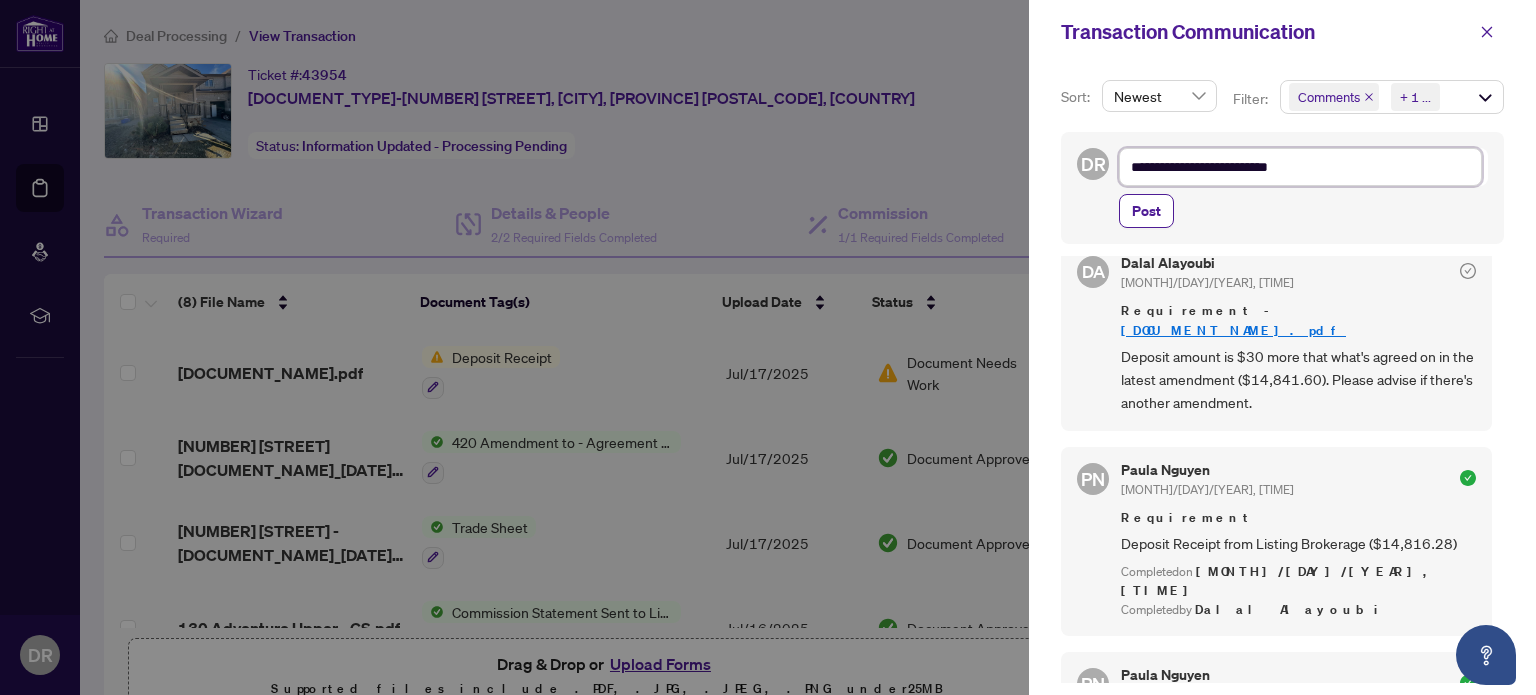 type on "**********" 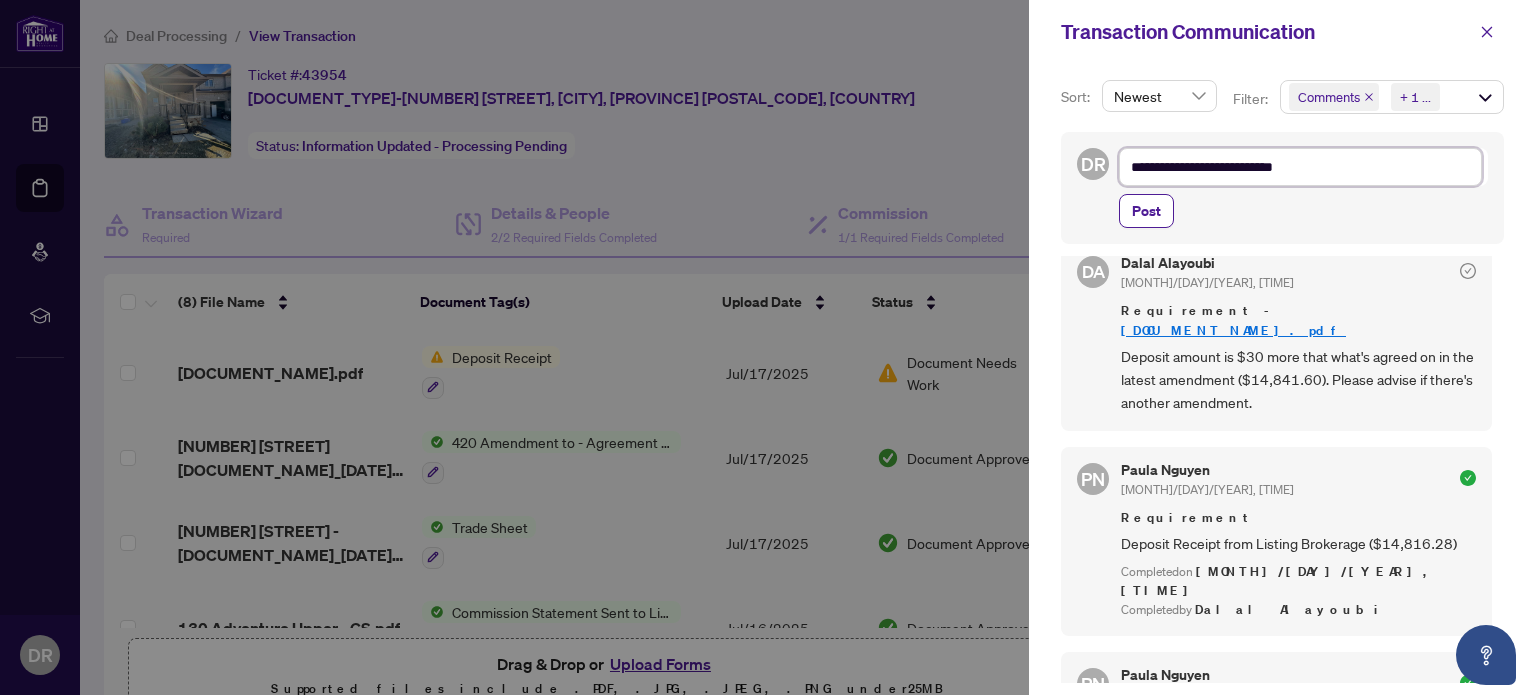 type on "**********" 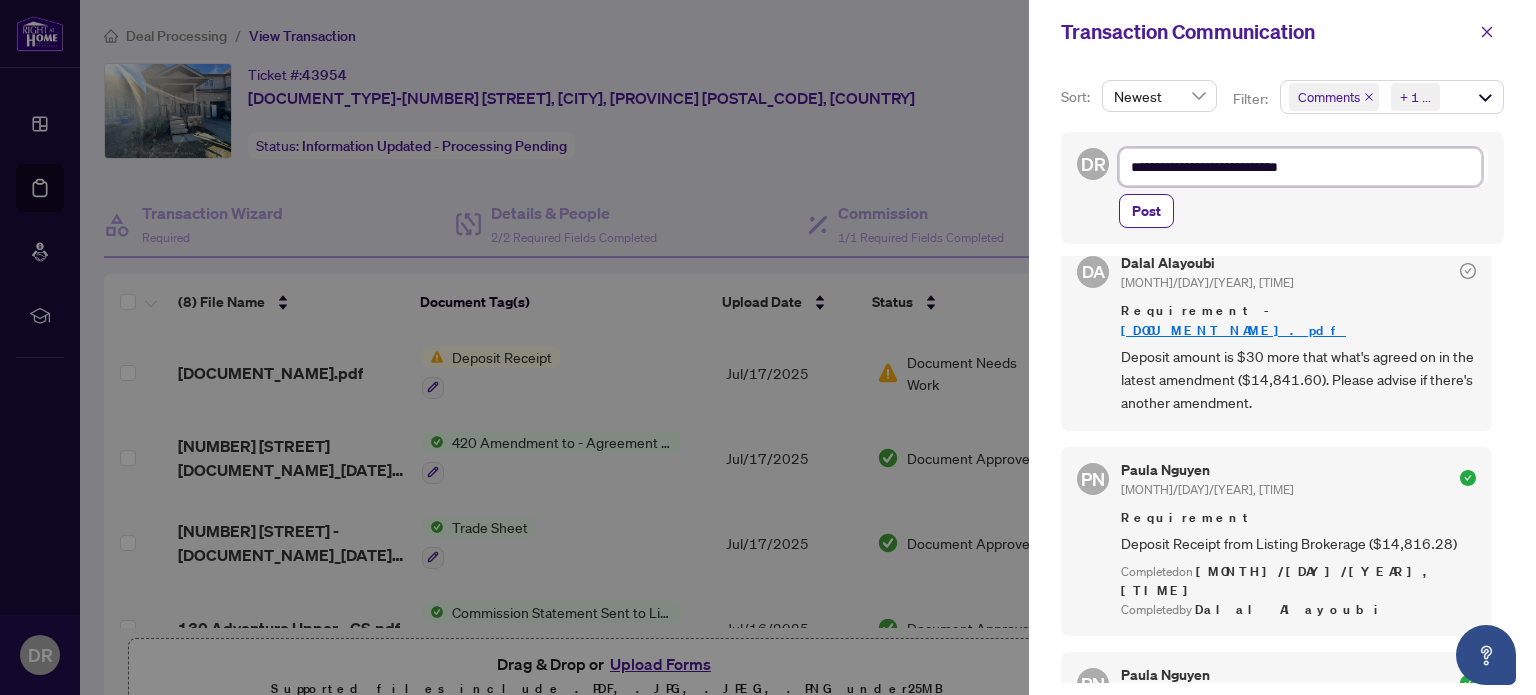 type on "**********" 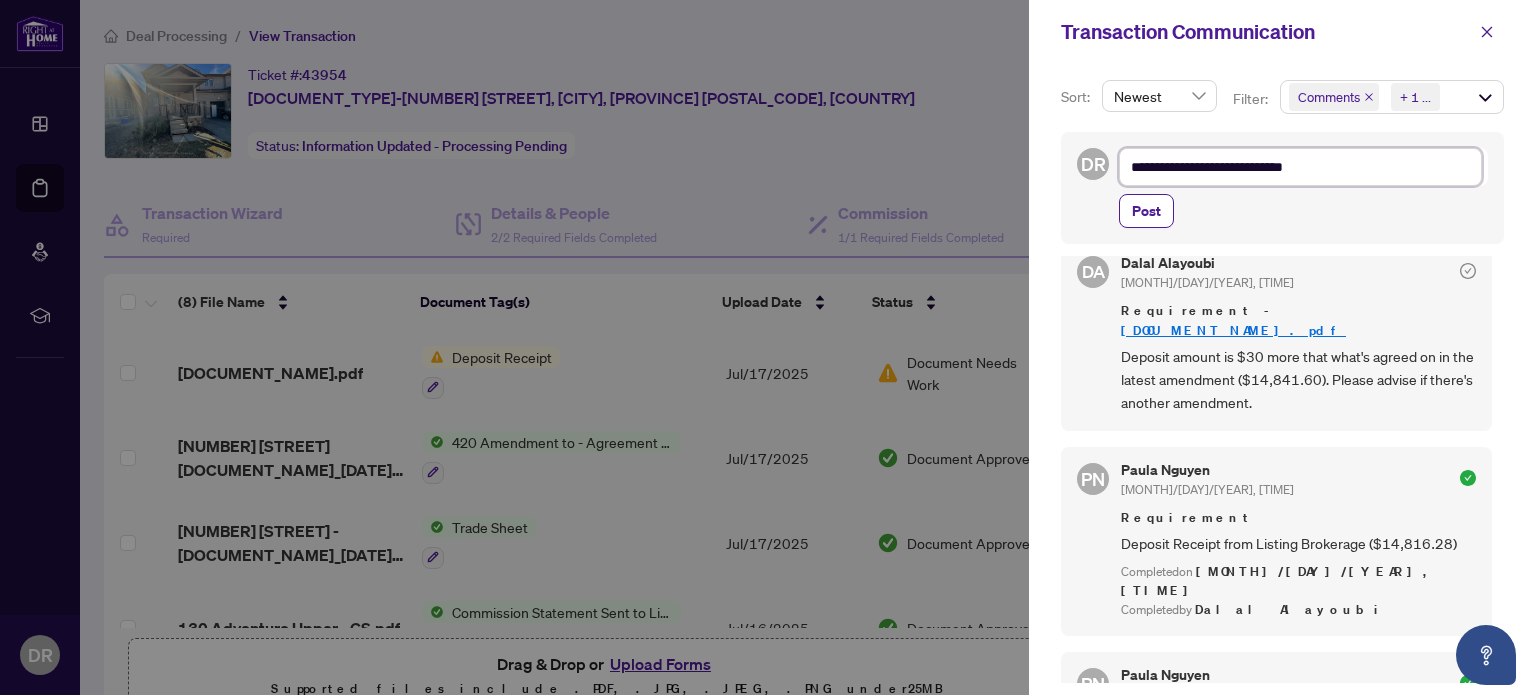 type on "**********" 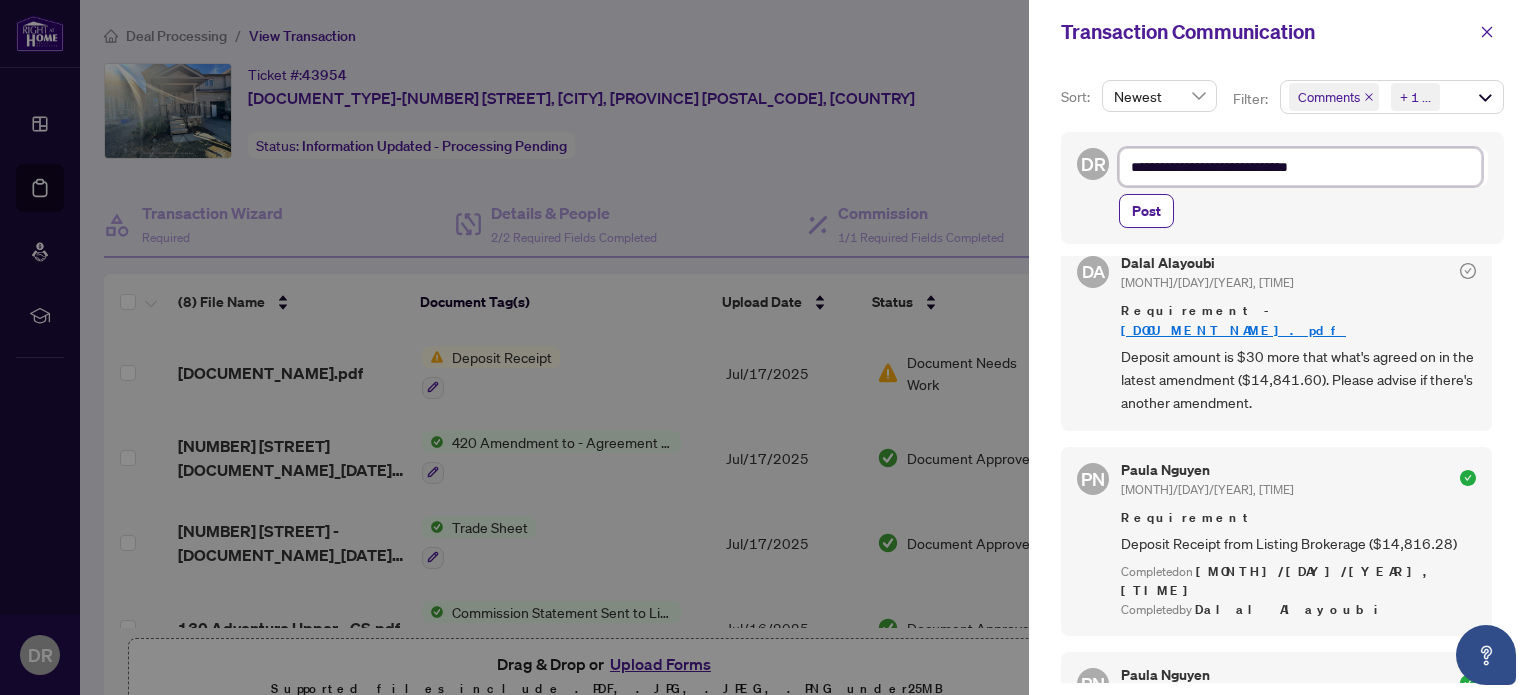 type on "**********" 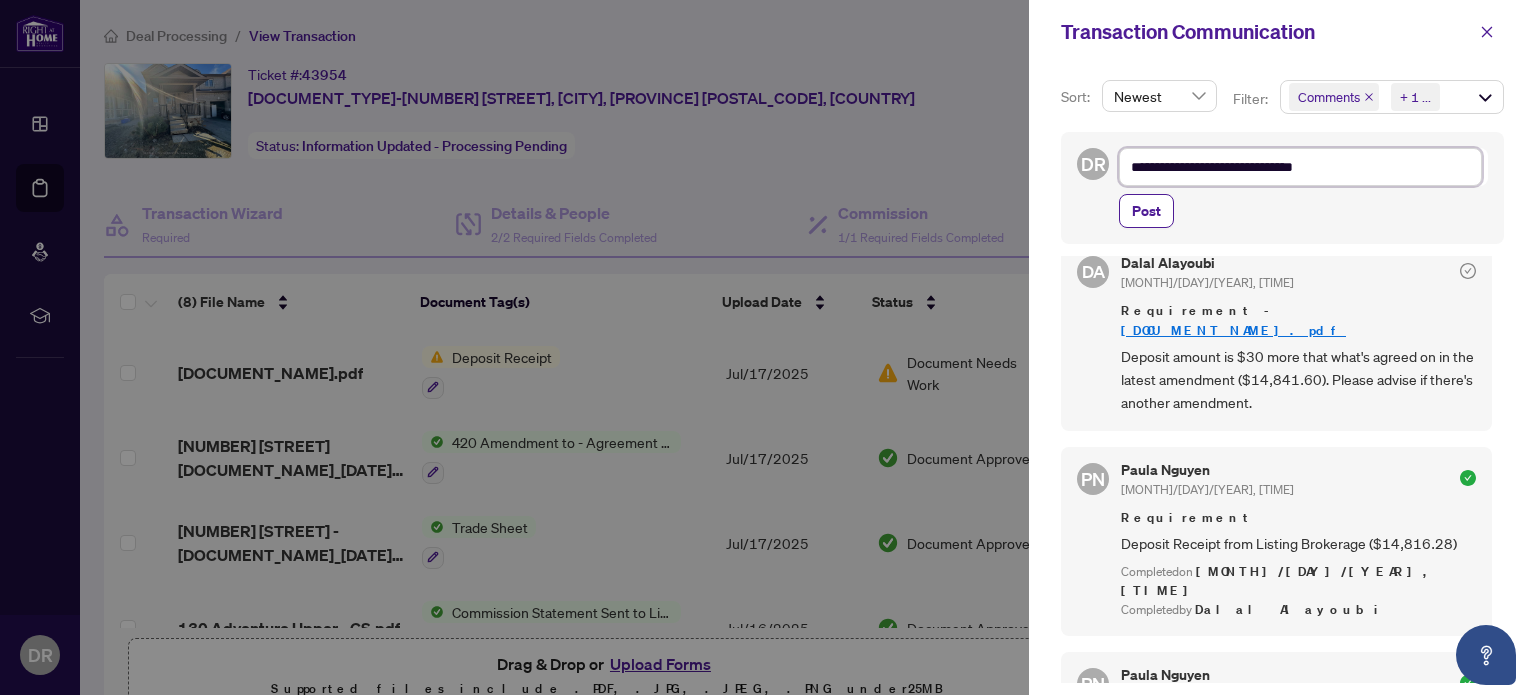 type on "**********" 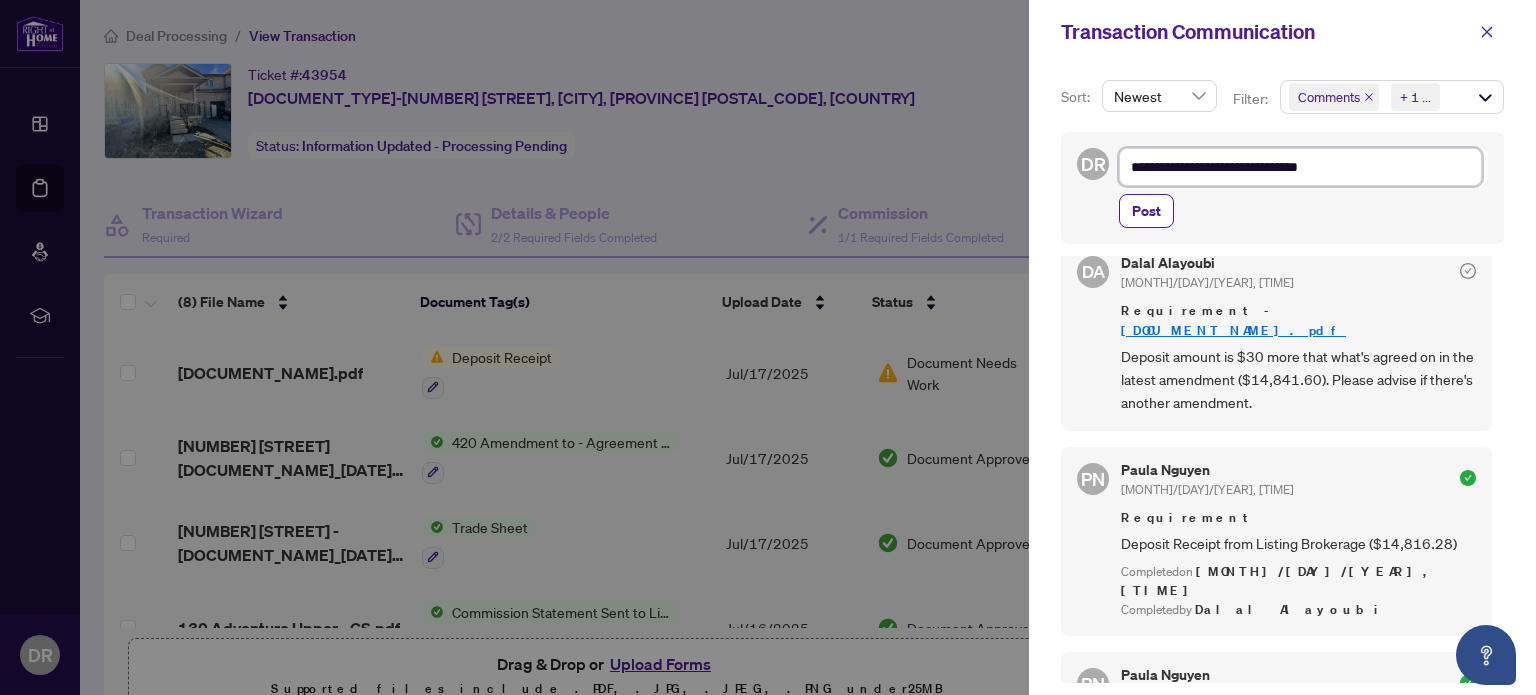 type on "**********" 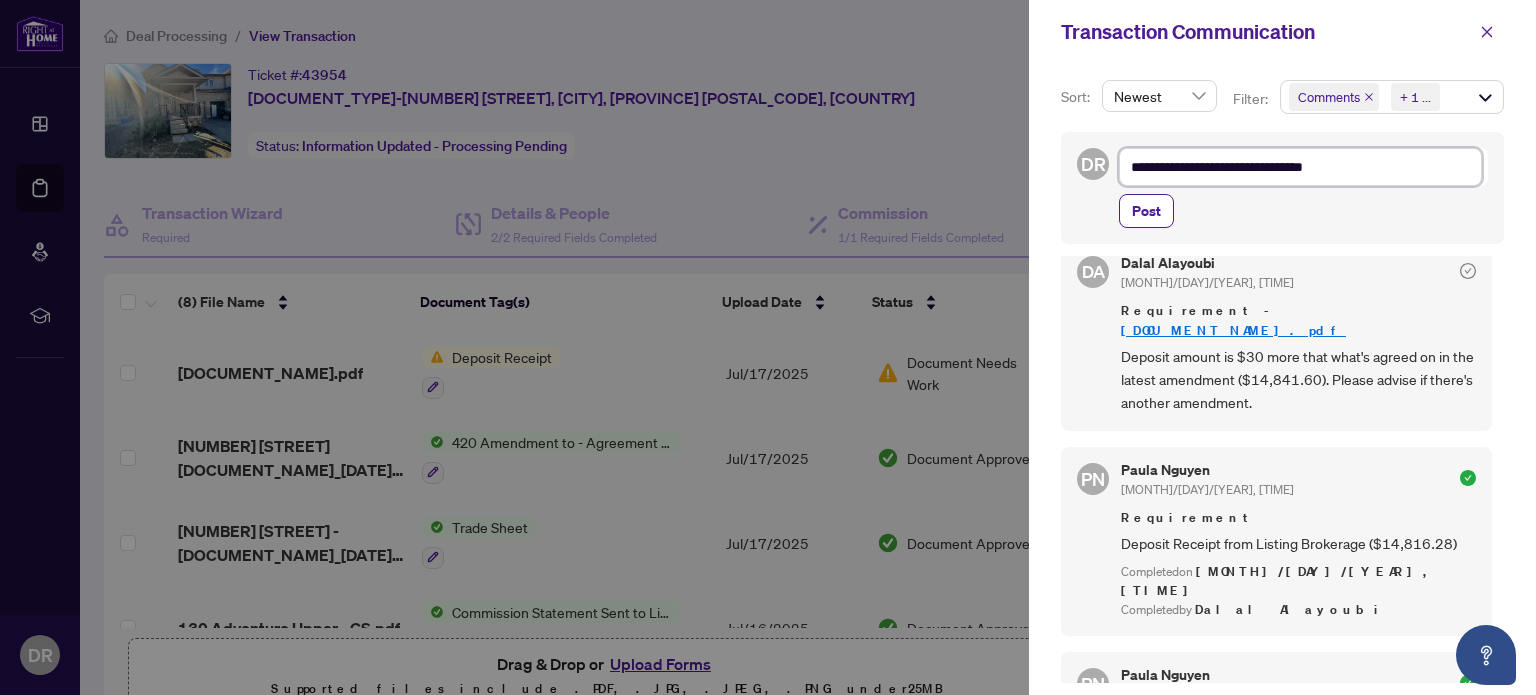 type on "**********" 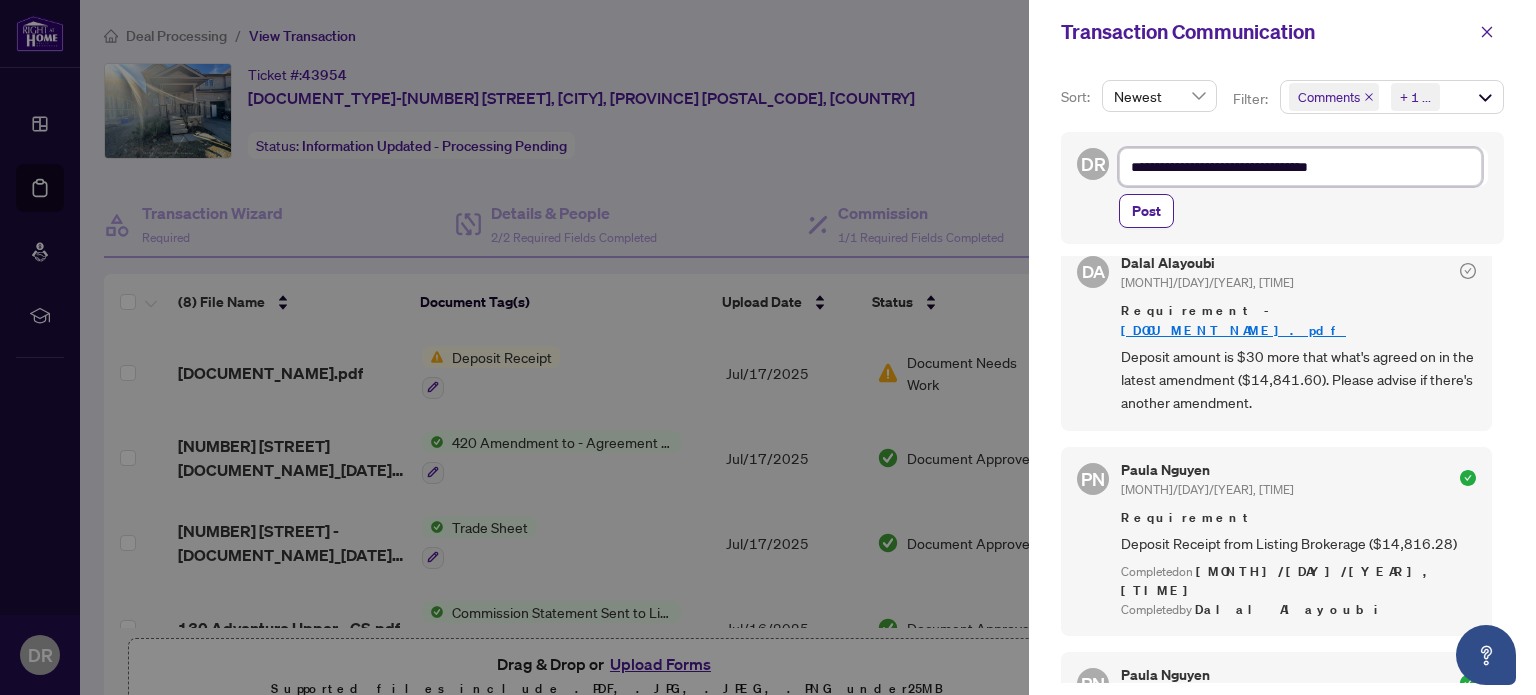 type on "**********" 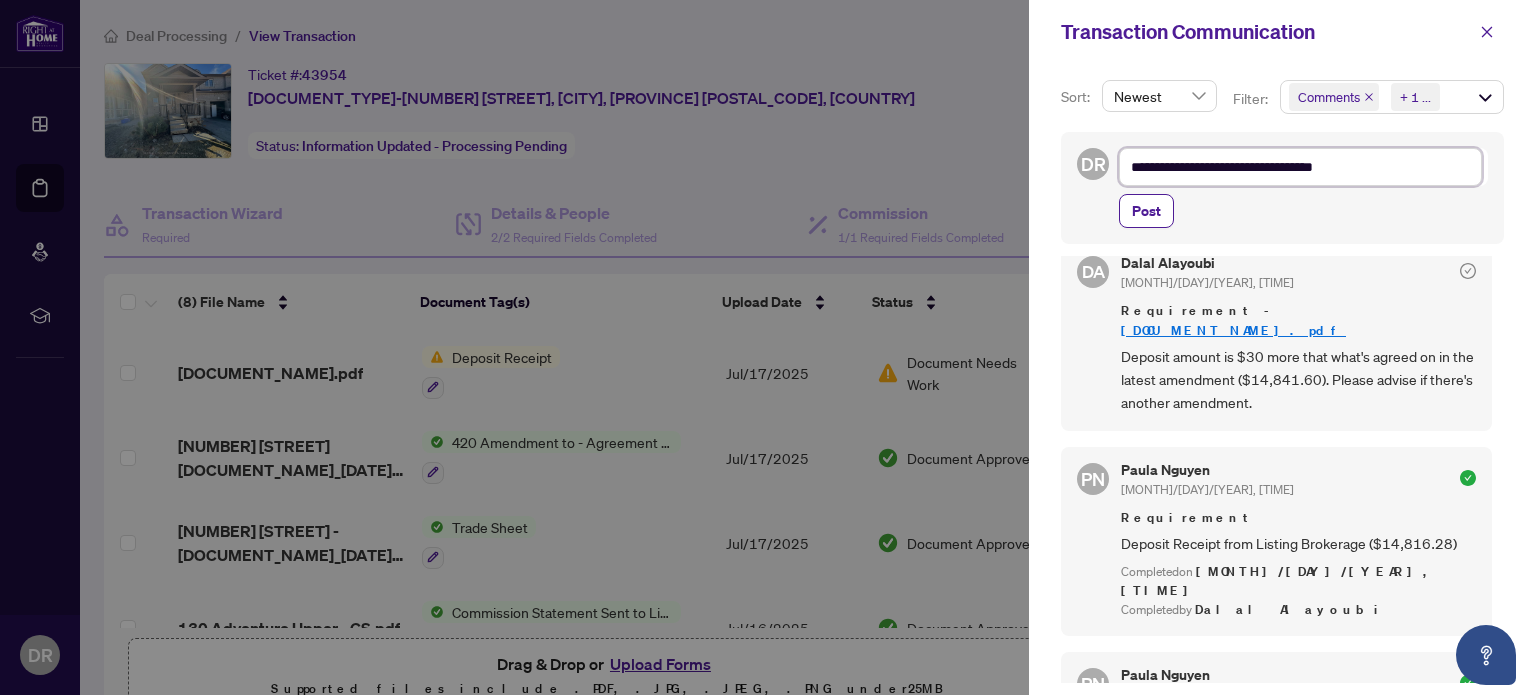 type on "**********" 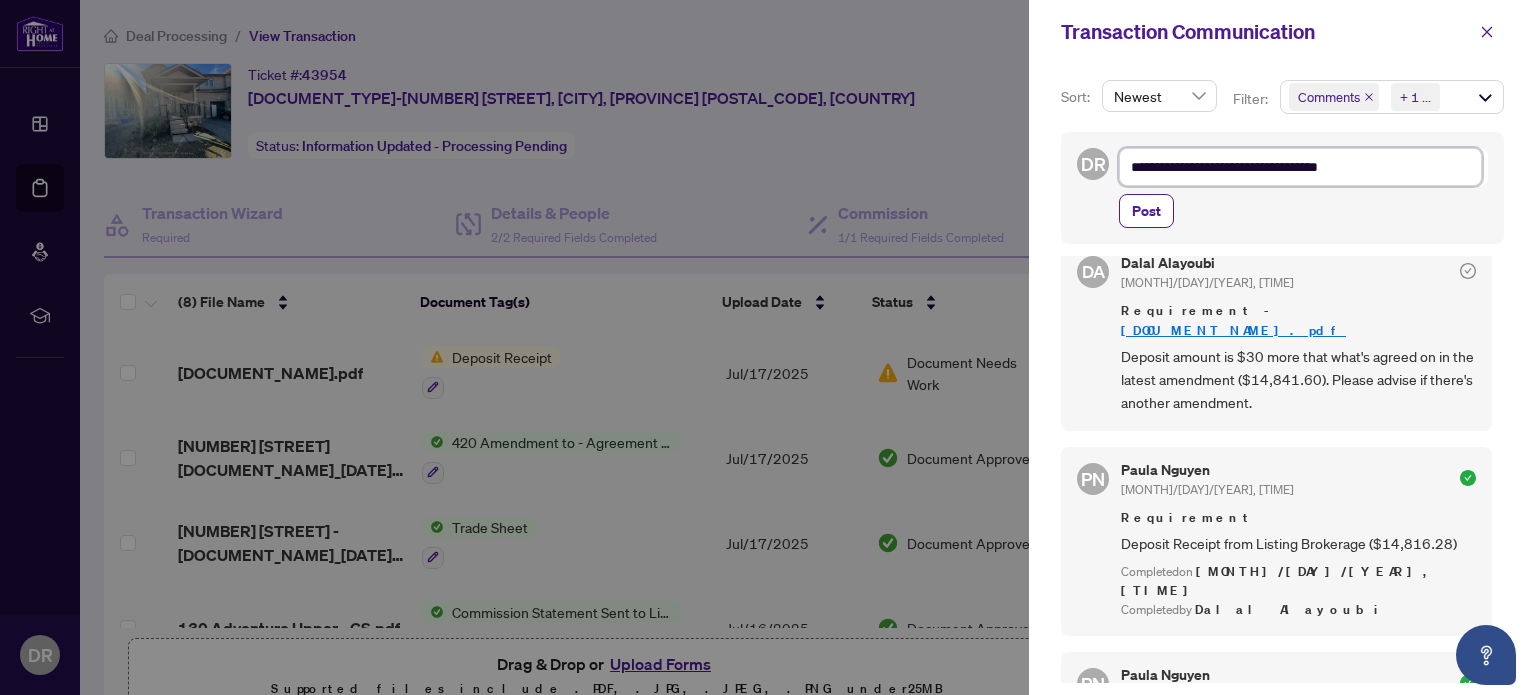 type on "**********" 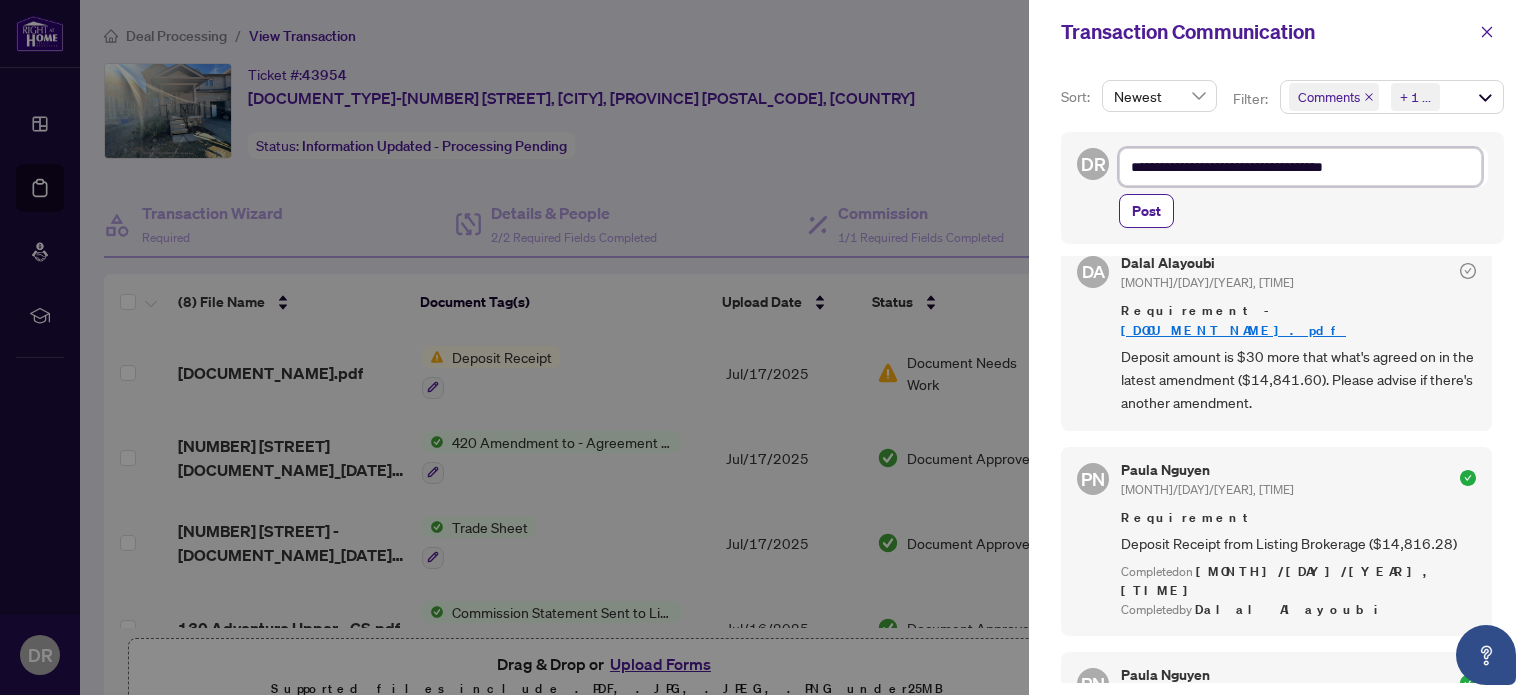 type on "**********" 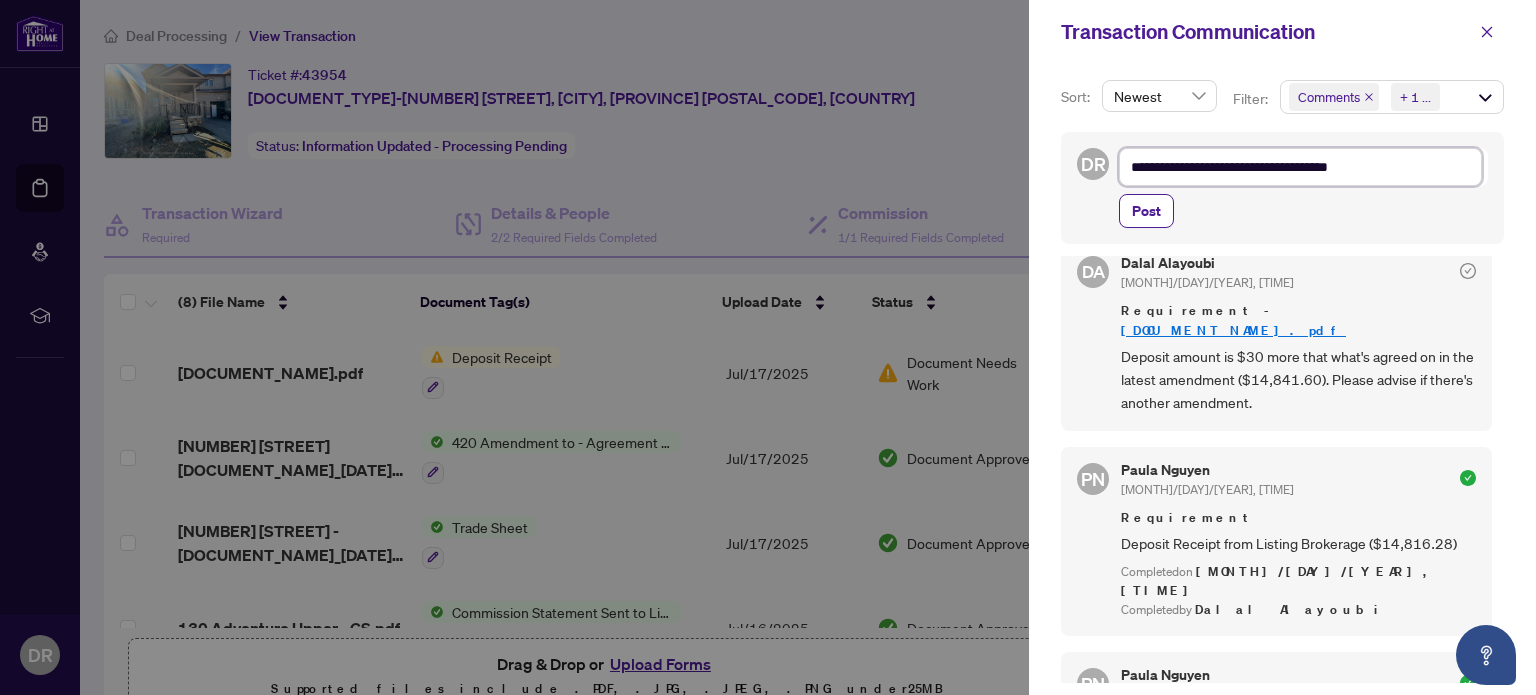 type on "**********" 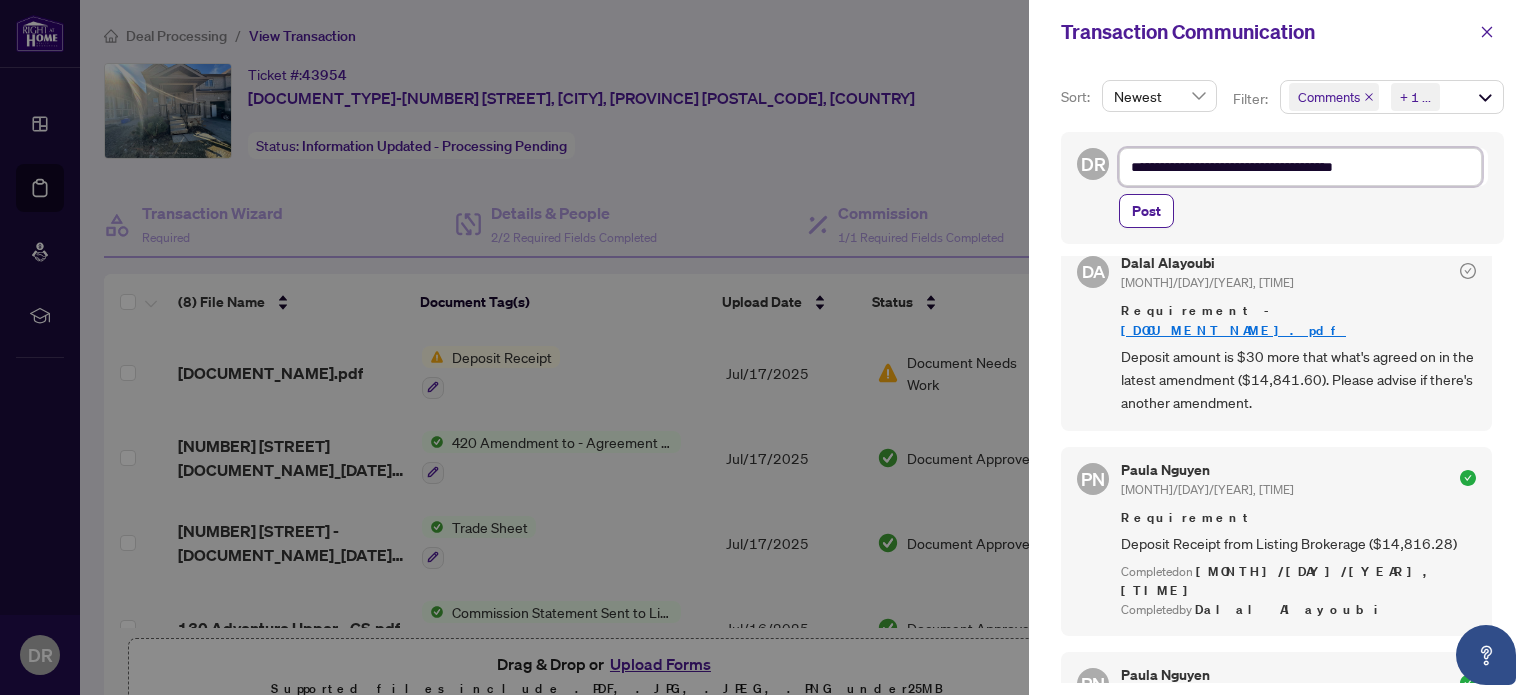 type on "**********" 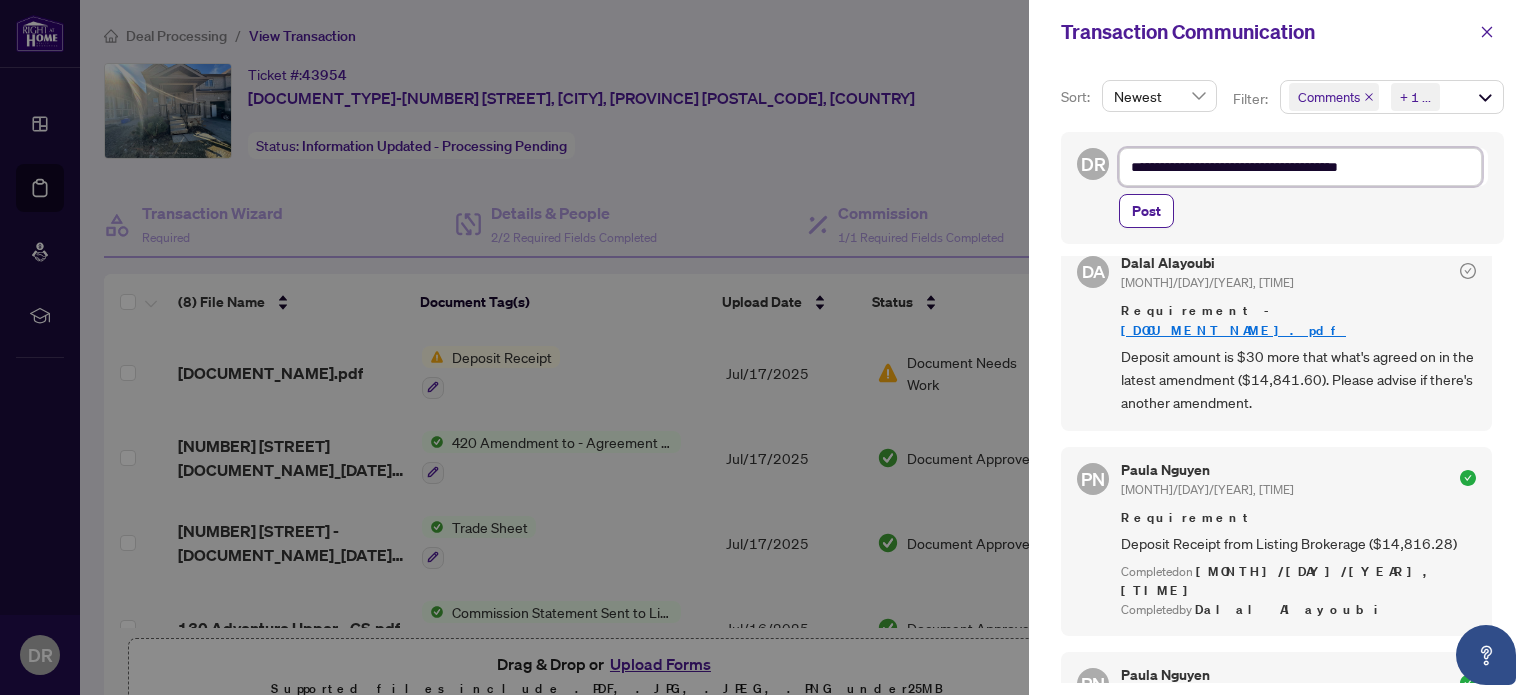 type on "**********" 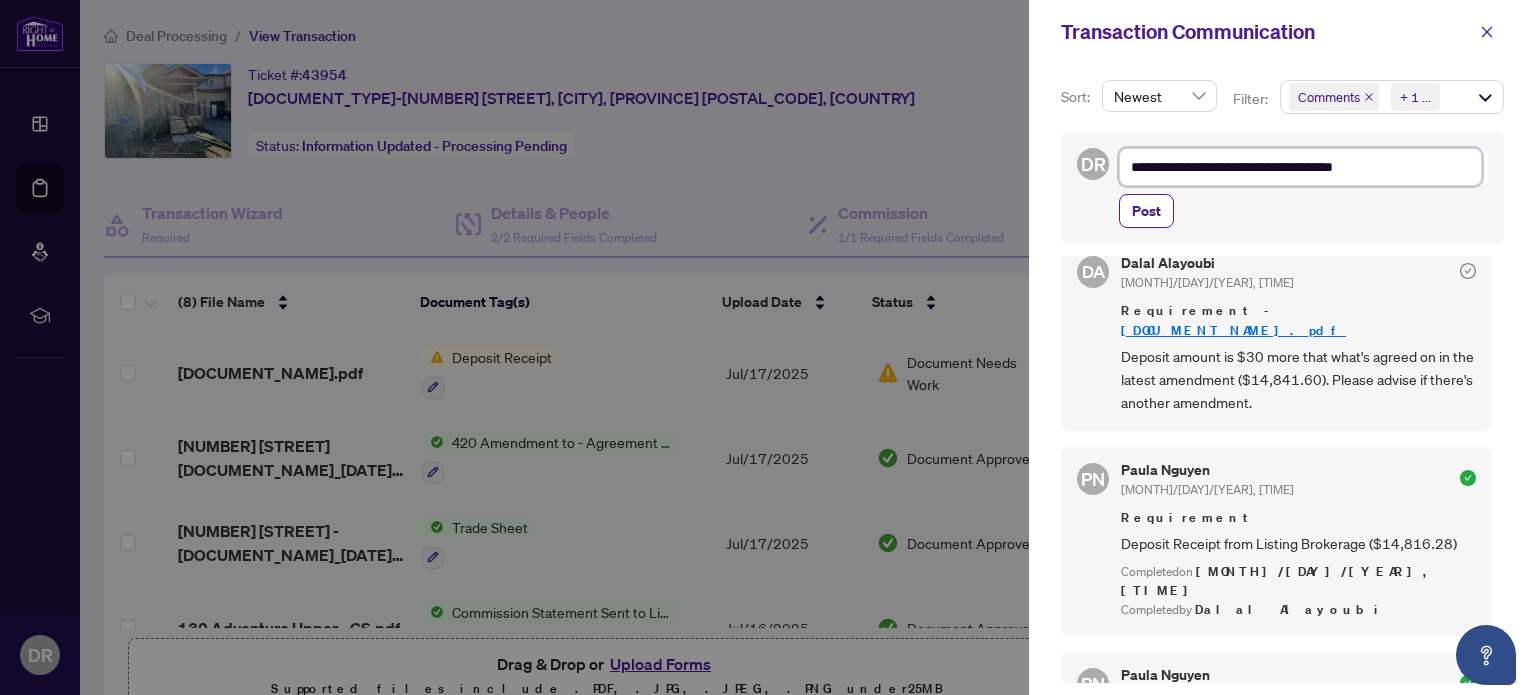 type on "**********" 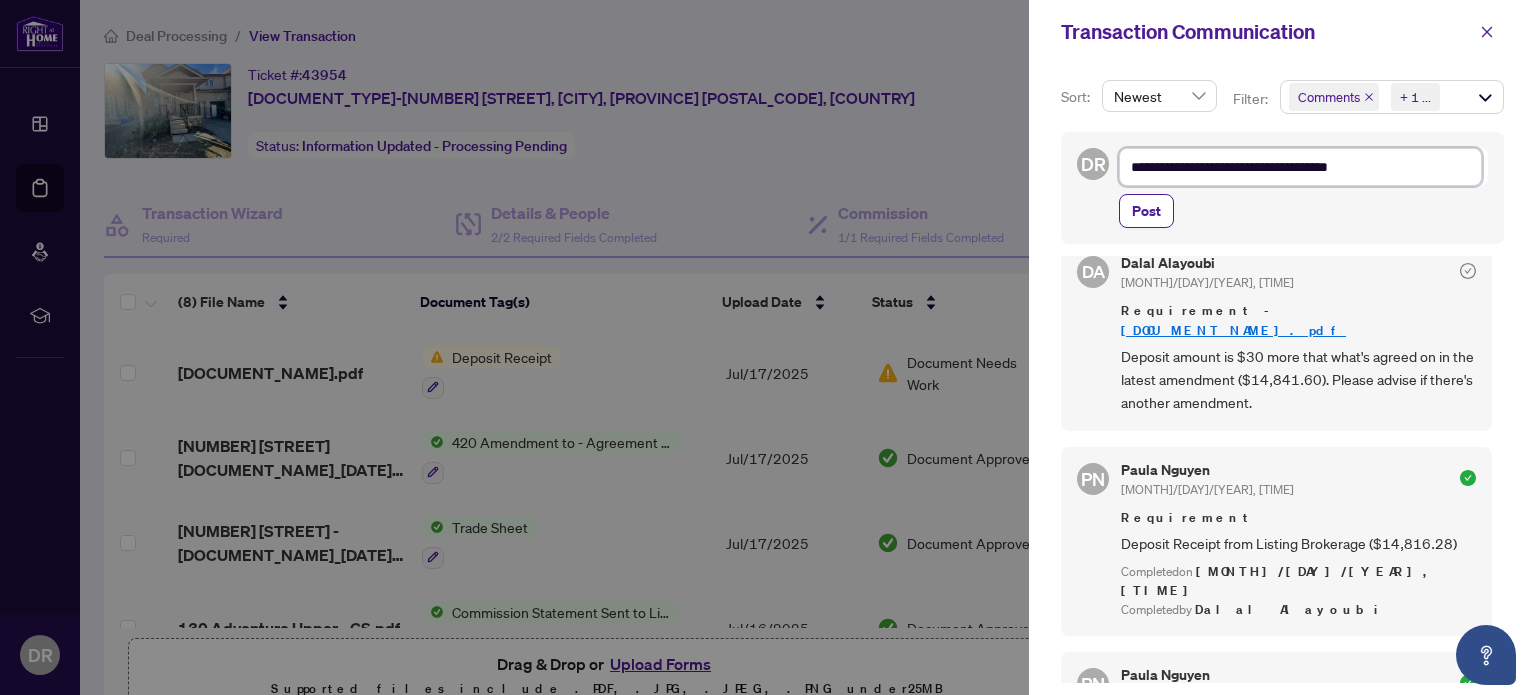 type on "**********" 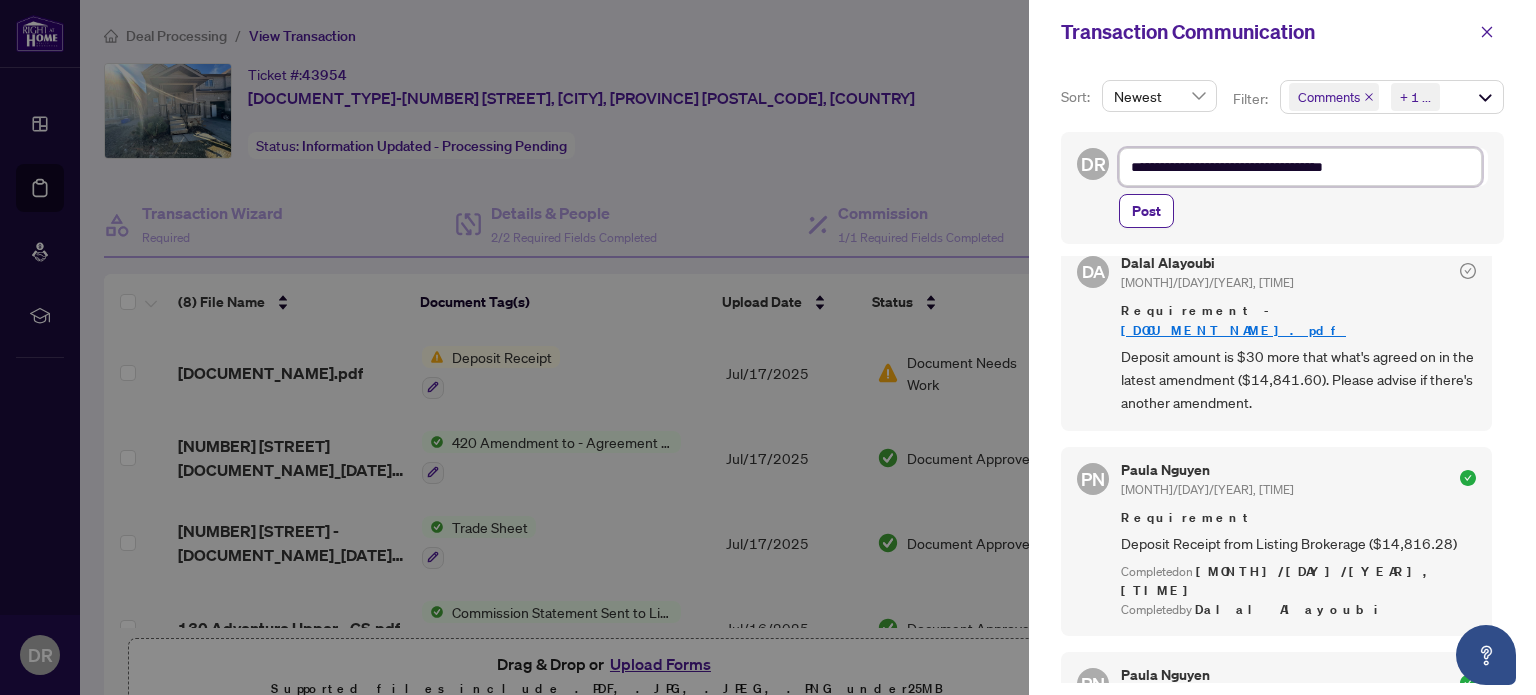 type on "**********" 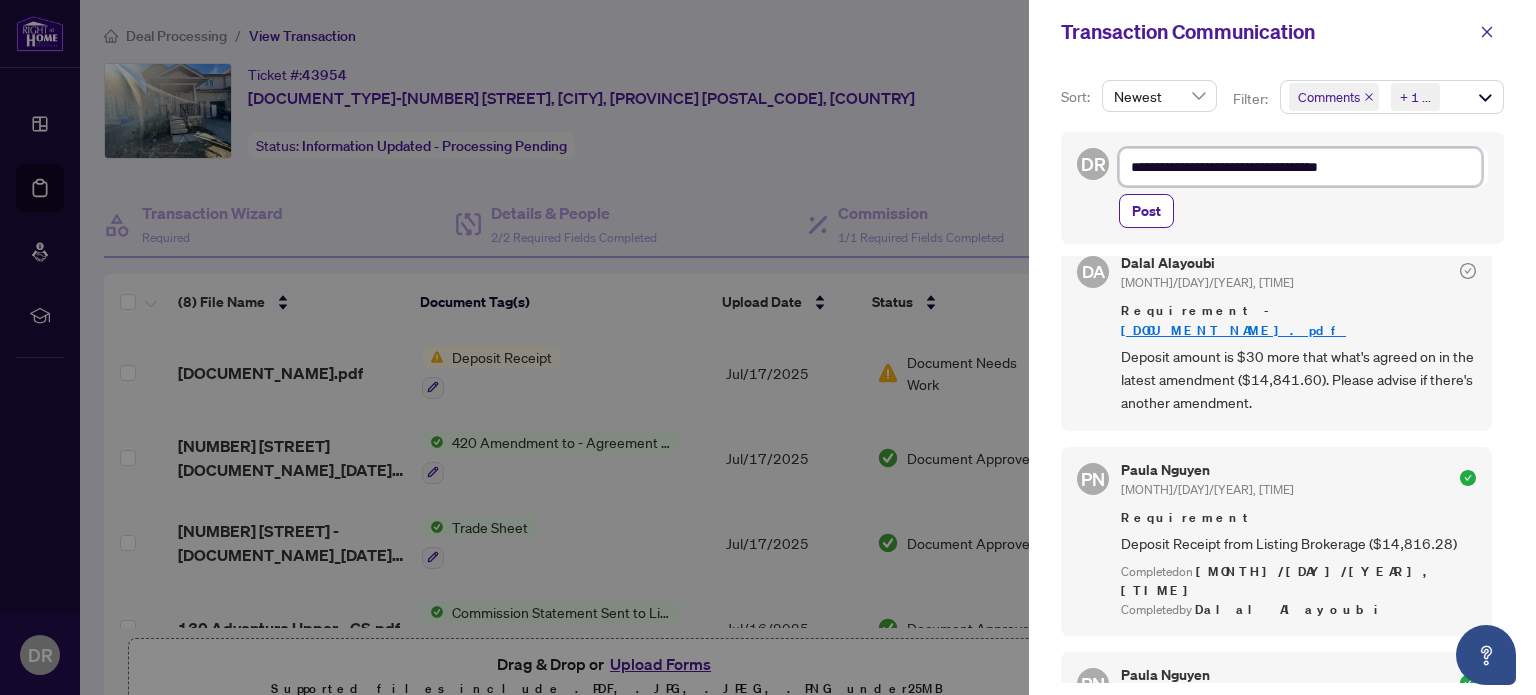 type on "**********" 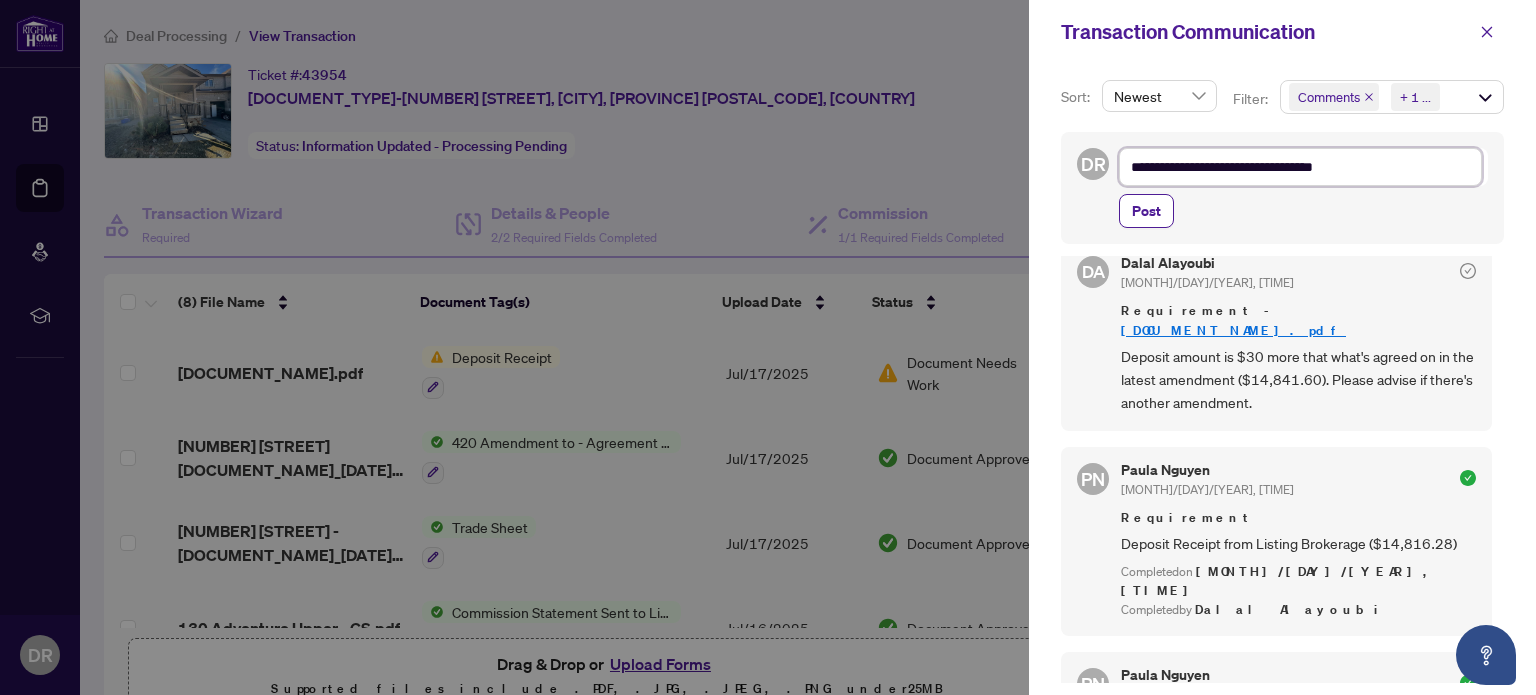 type on "**********" 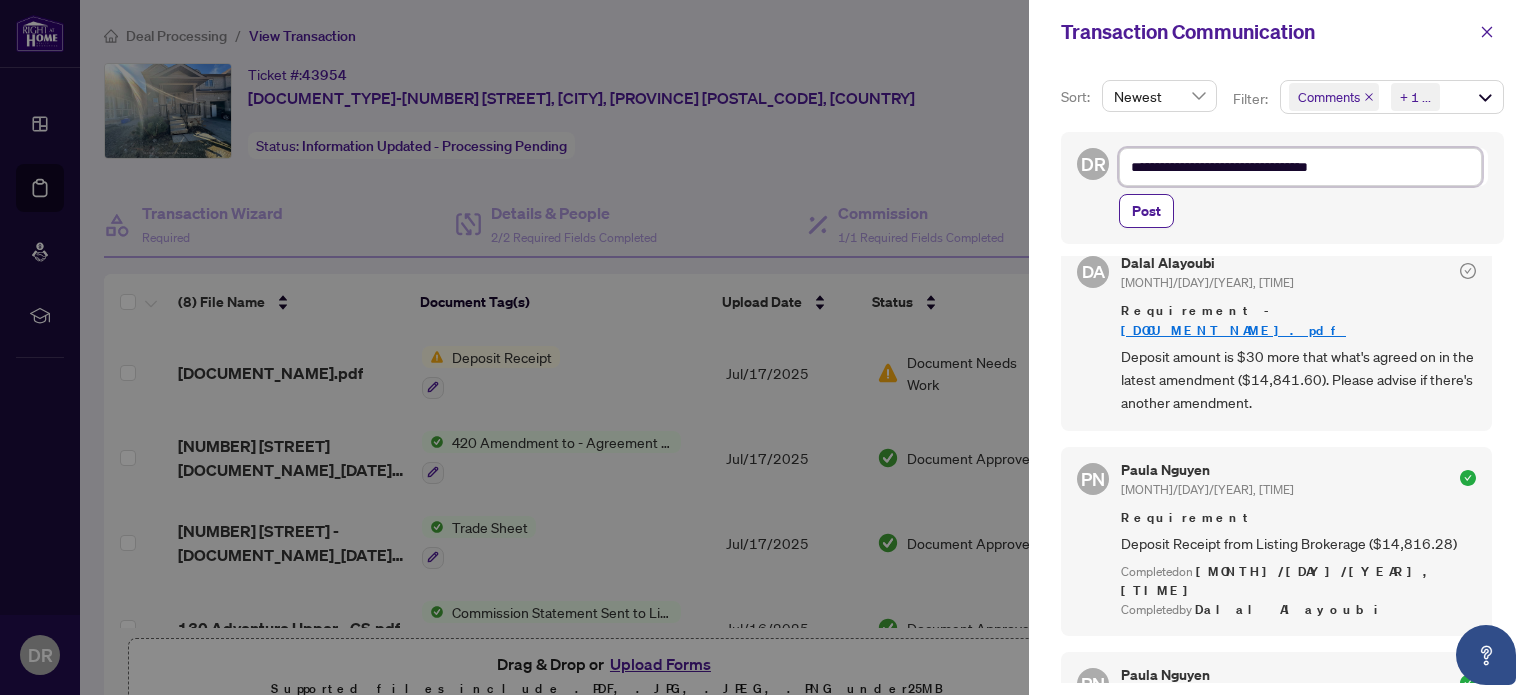 type on "**********" 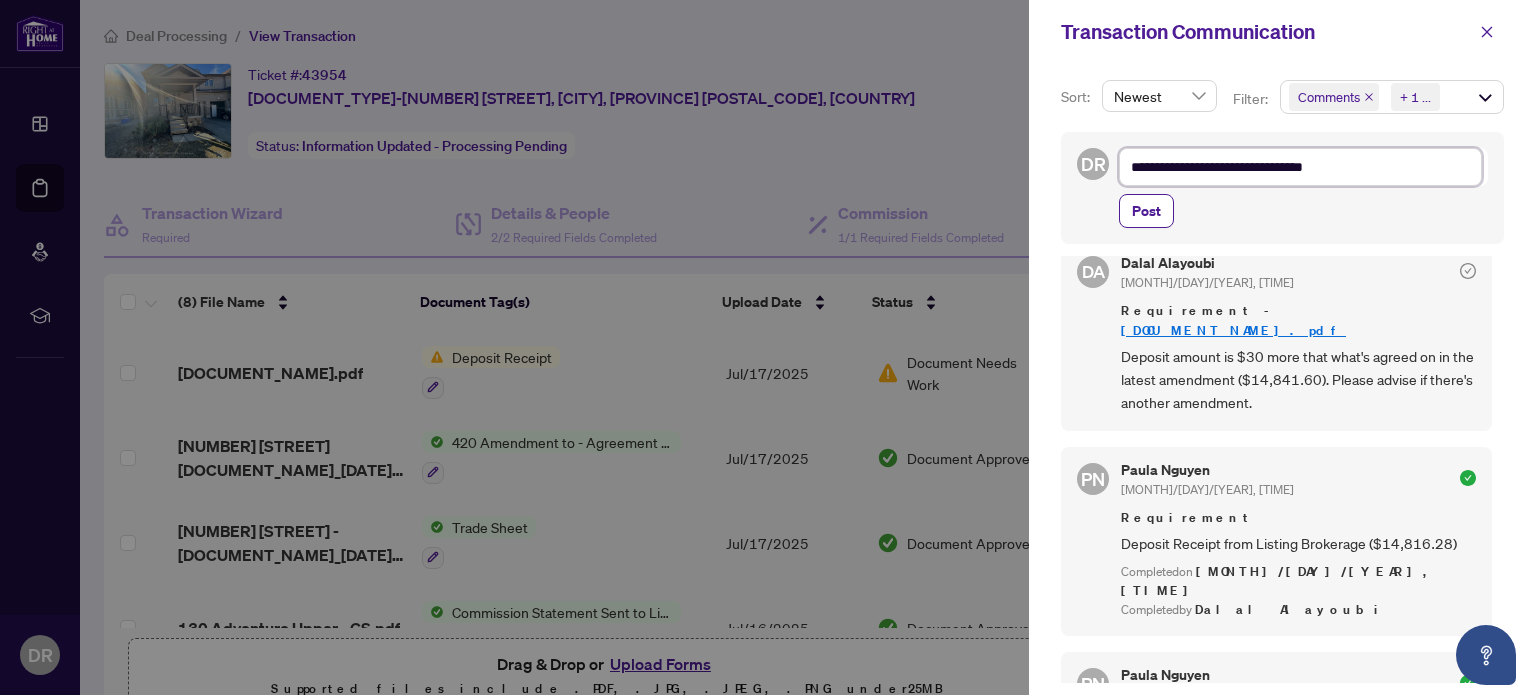 type on "**********" 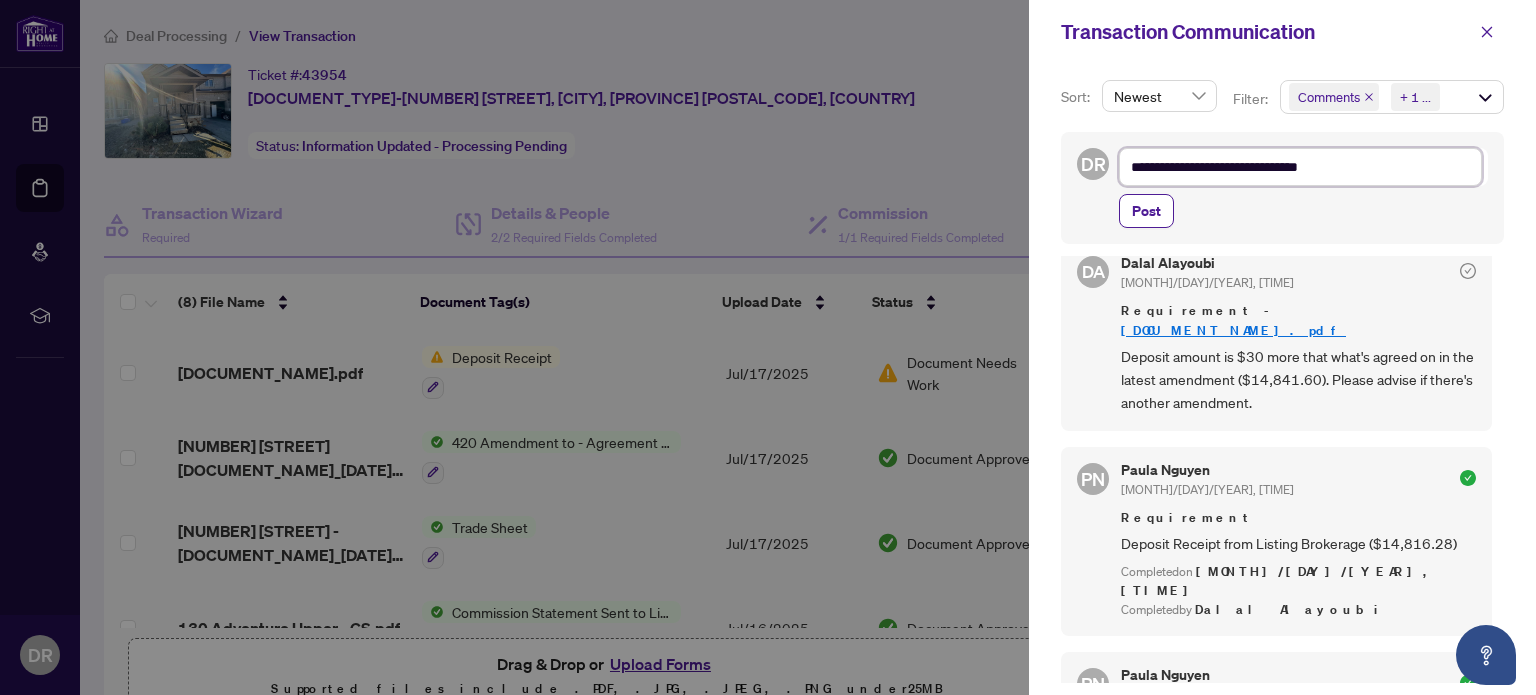 type on "**********" 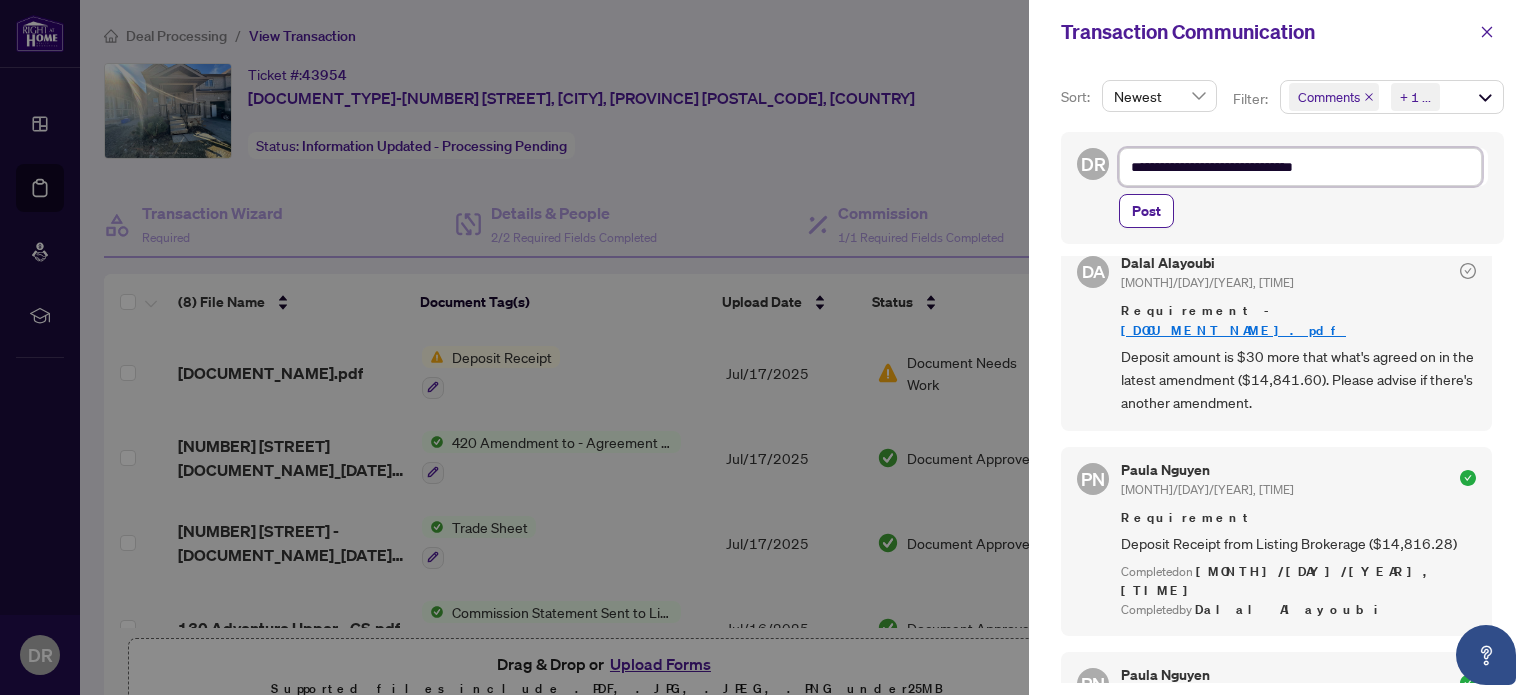 type on "**********" 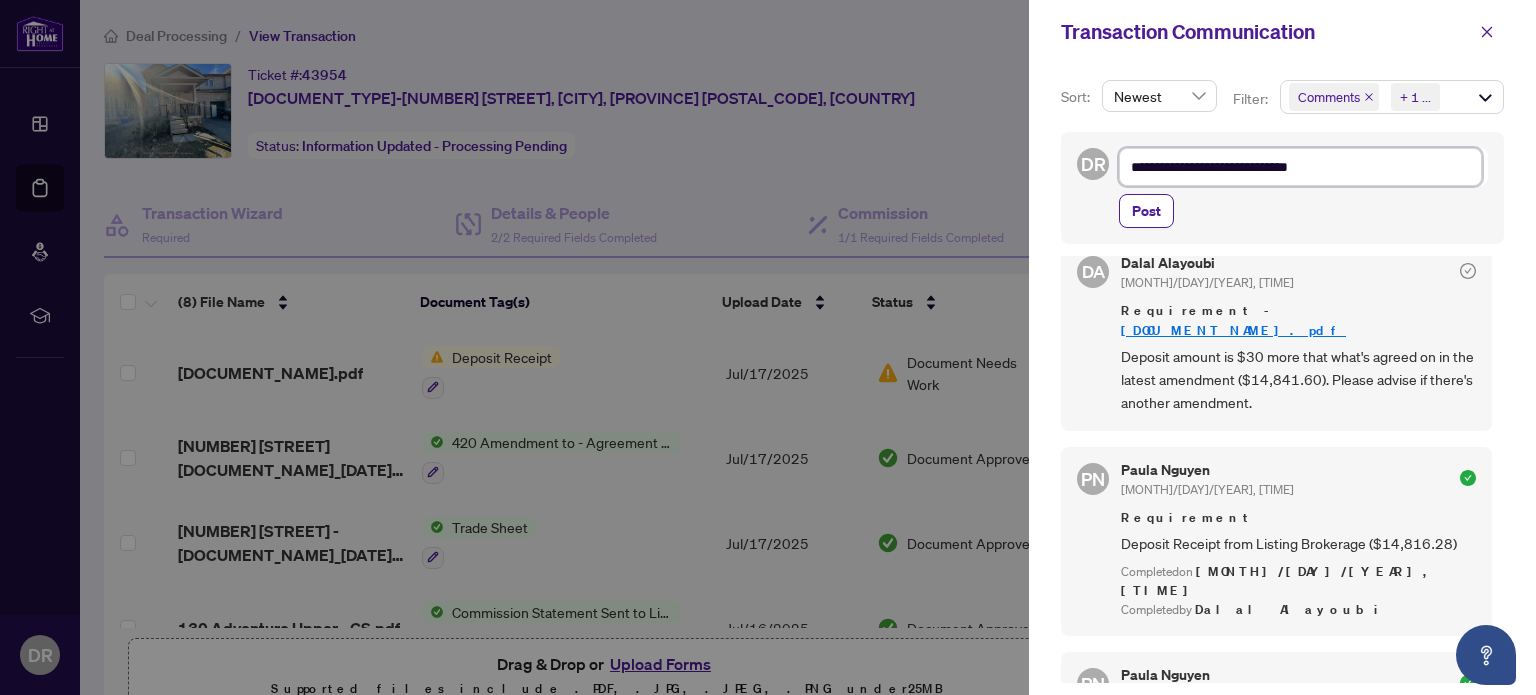 type on "**********" 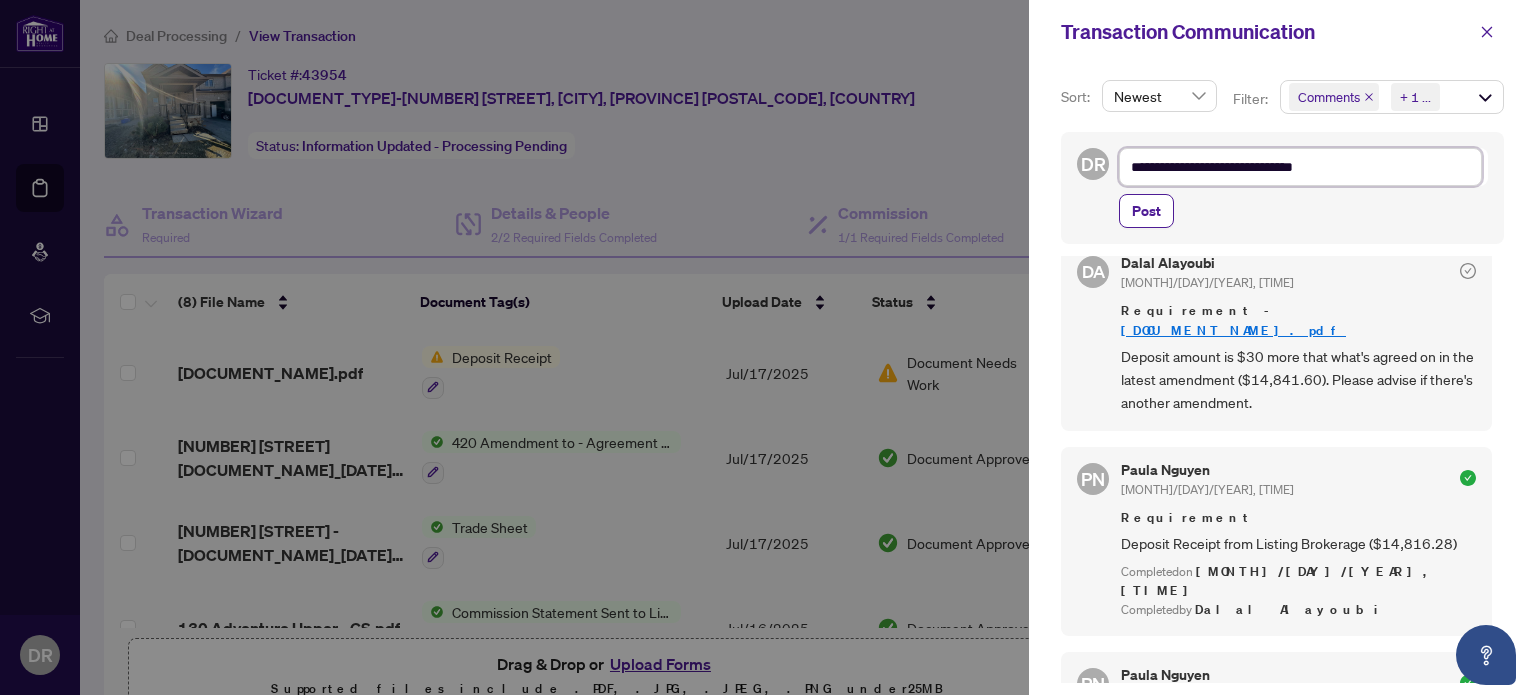 type on "**********" 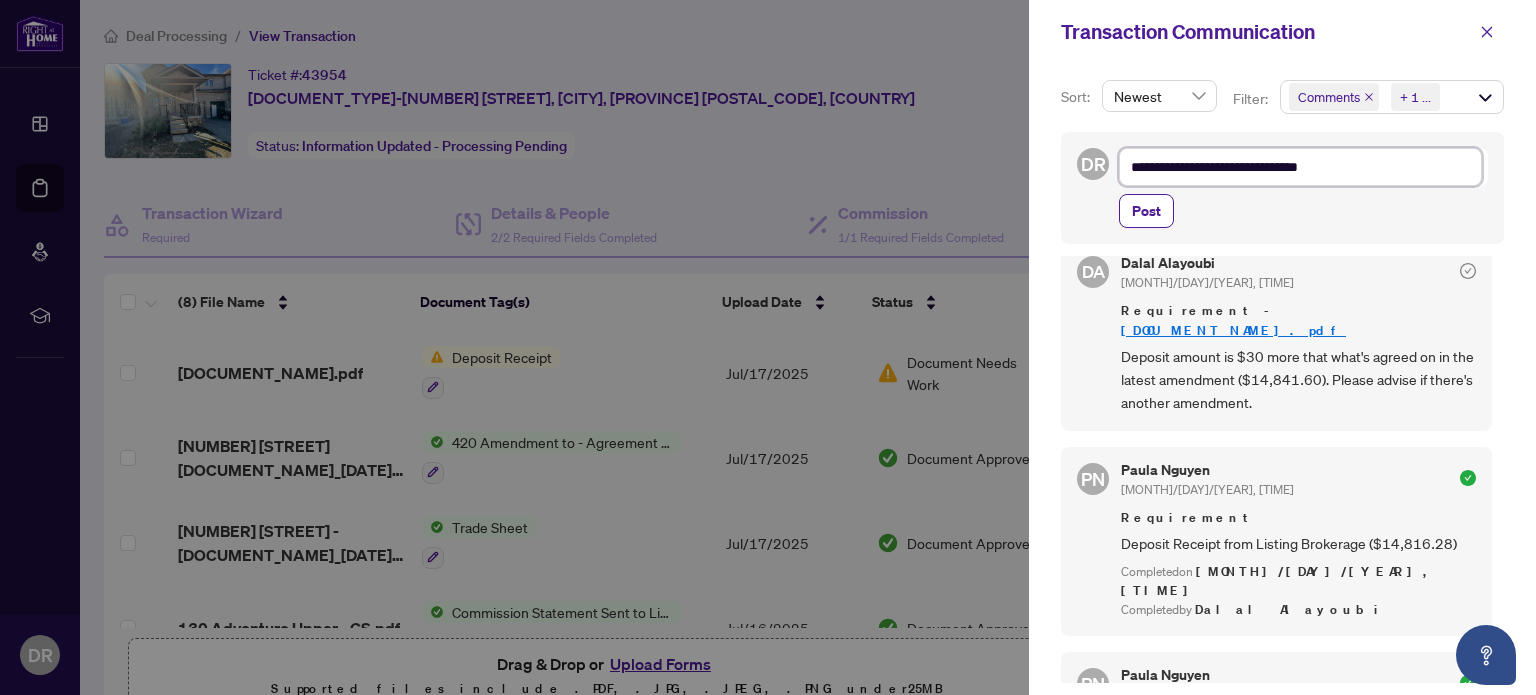 type on "**********" 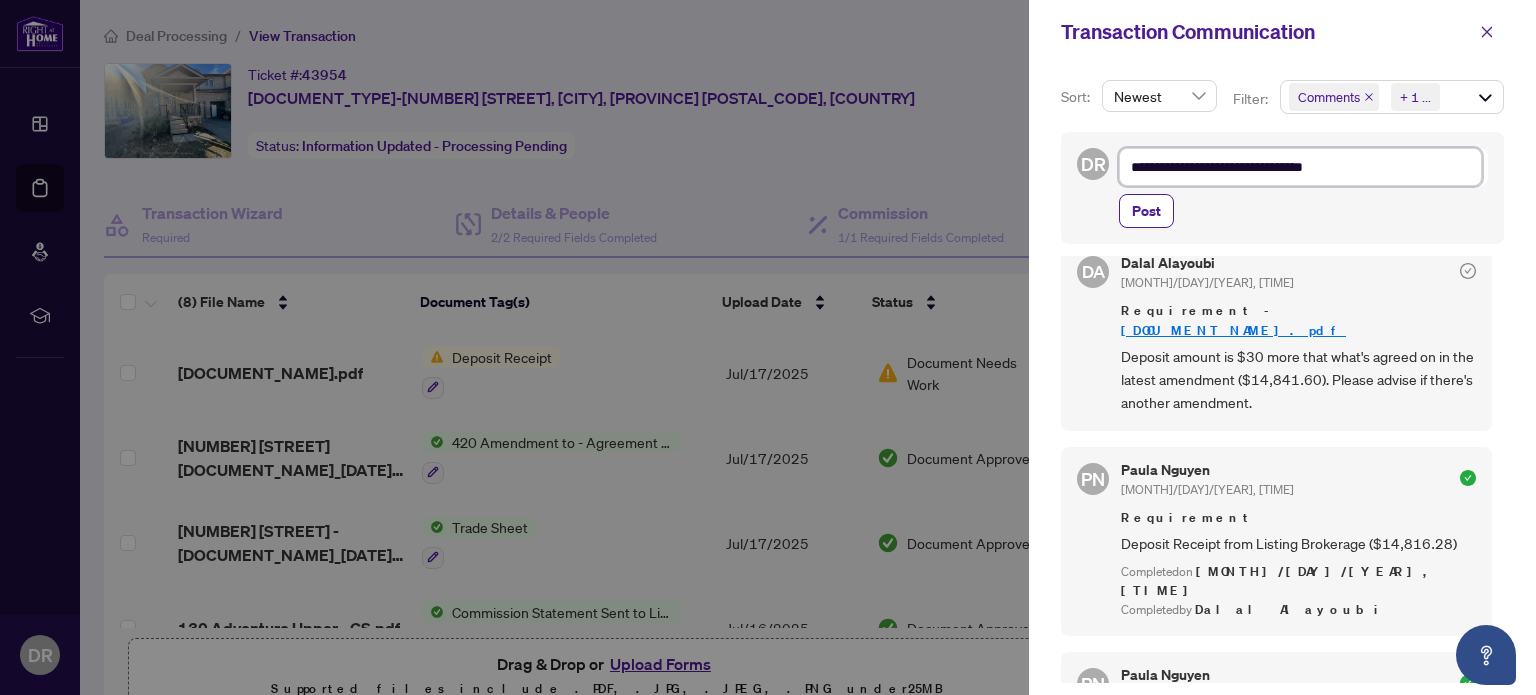 type on "**********" 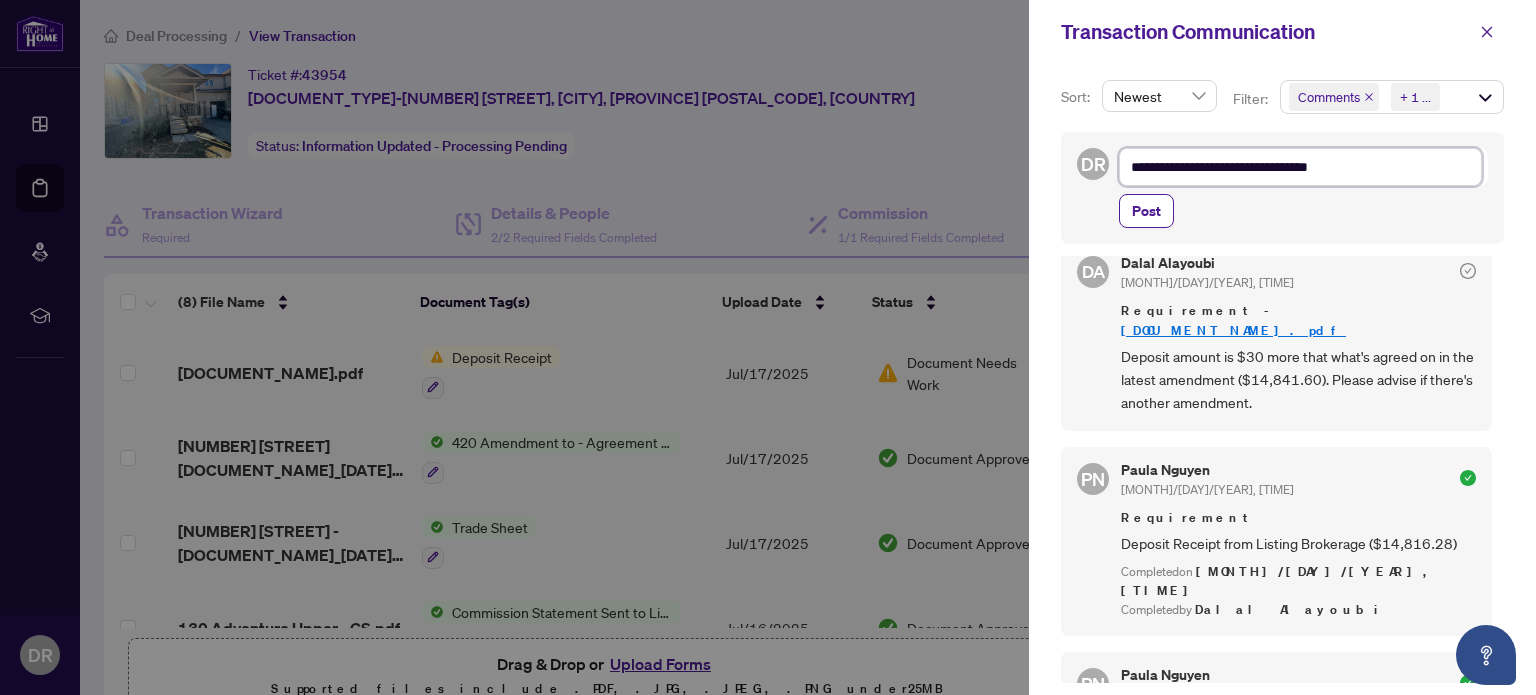 type on "**********" 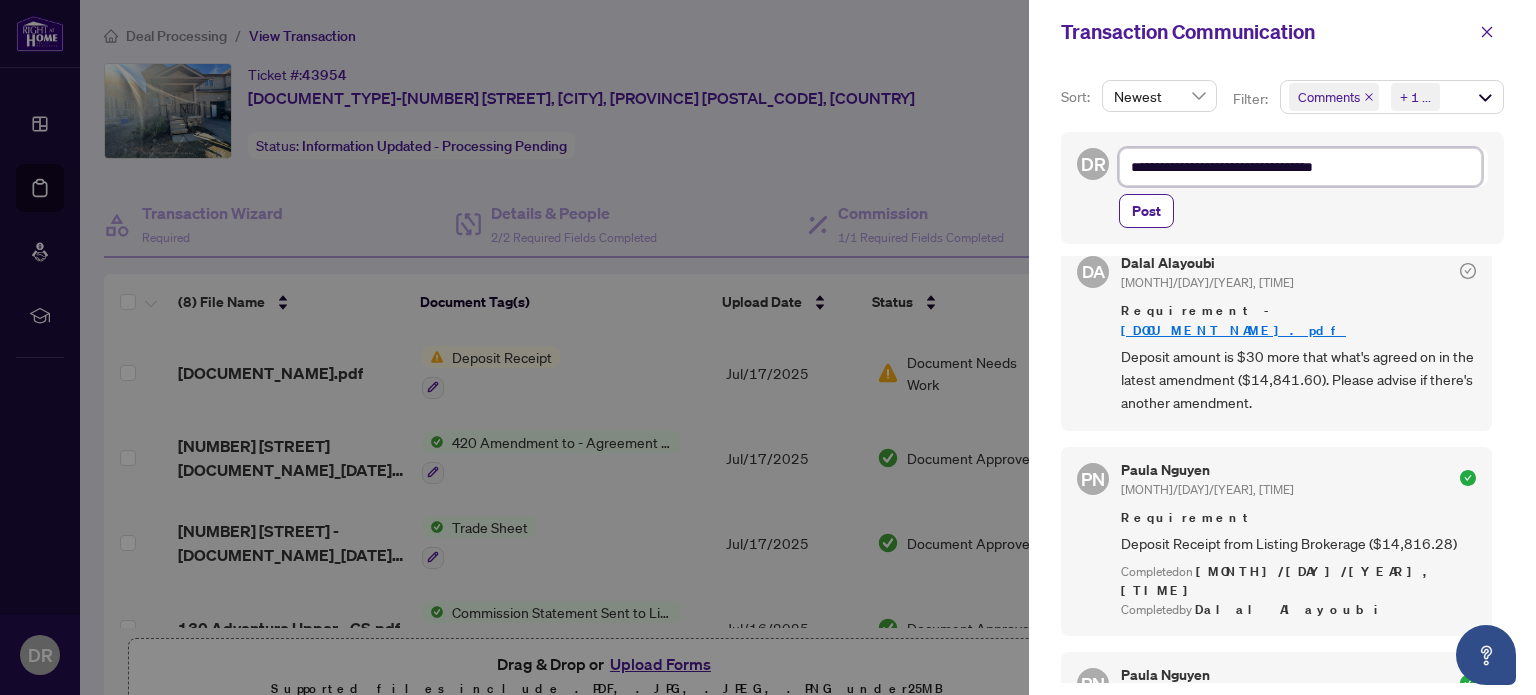 type on "**********" 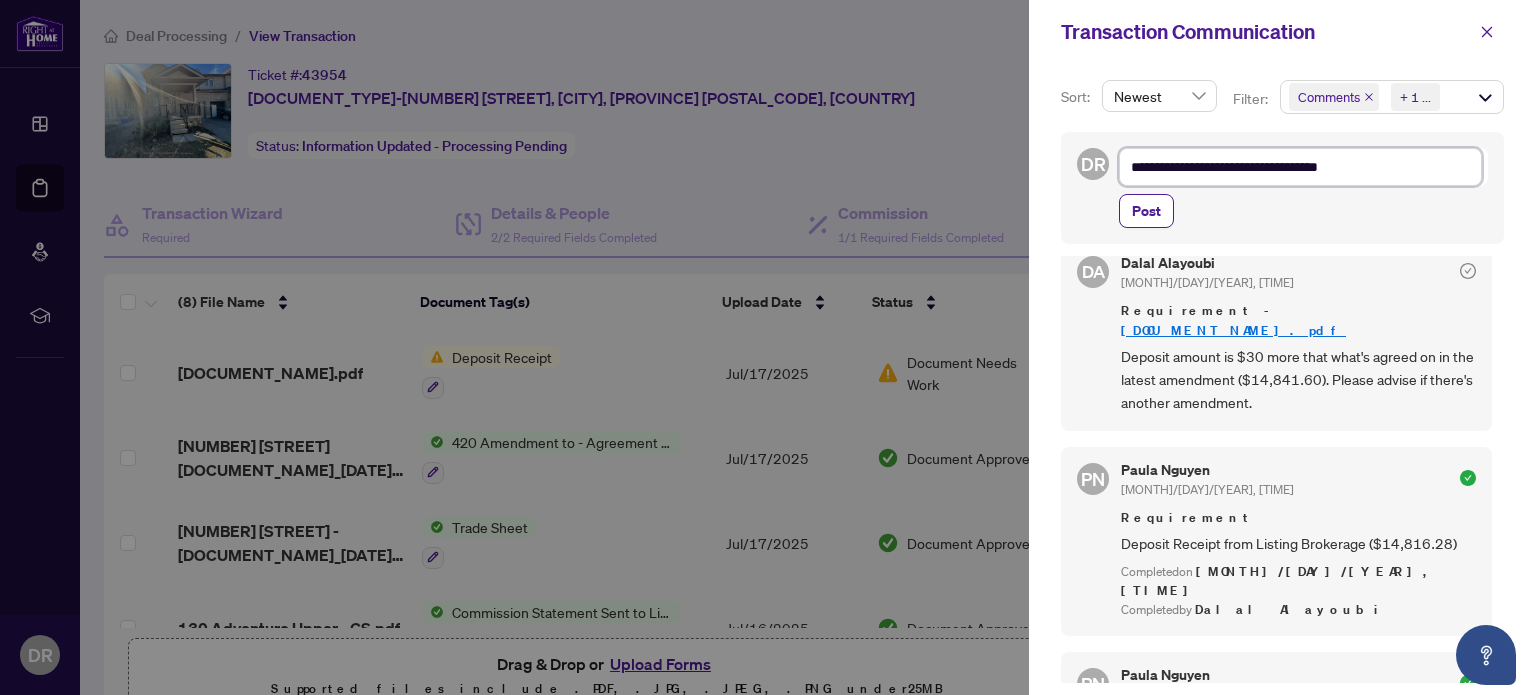 type on "**********" 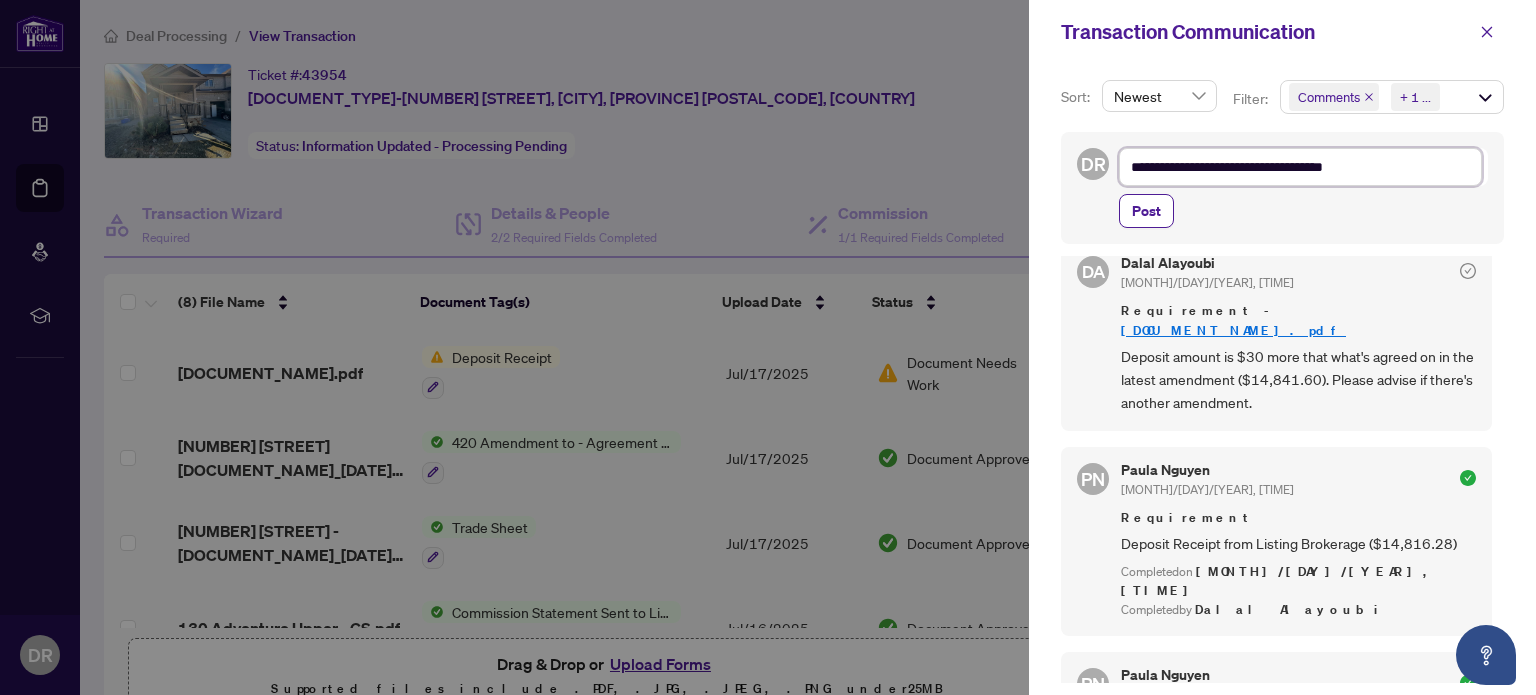 type on "**********" 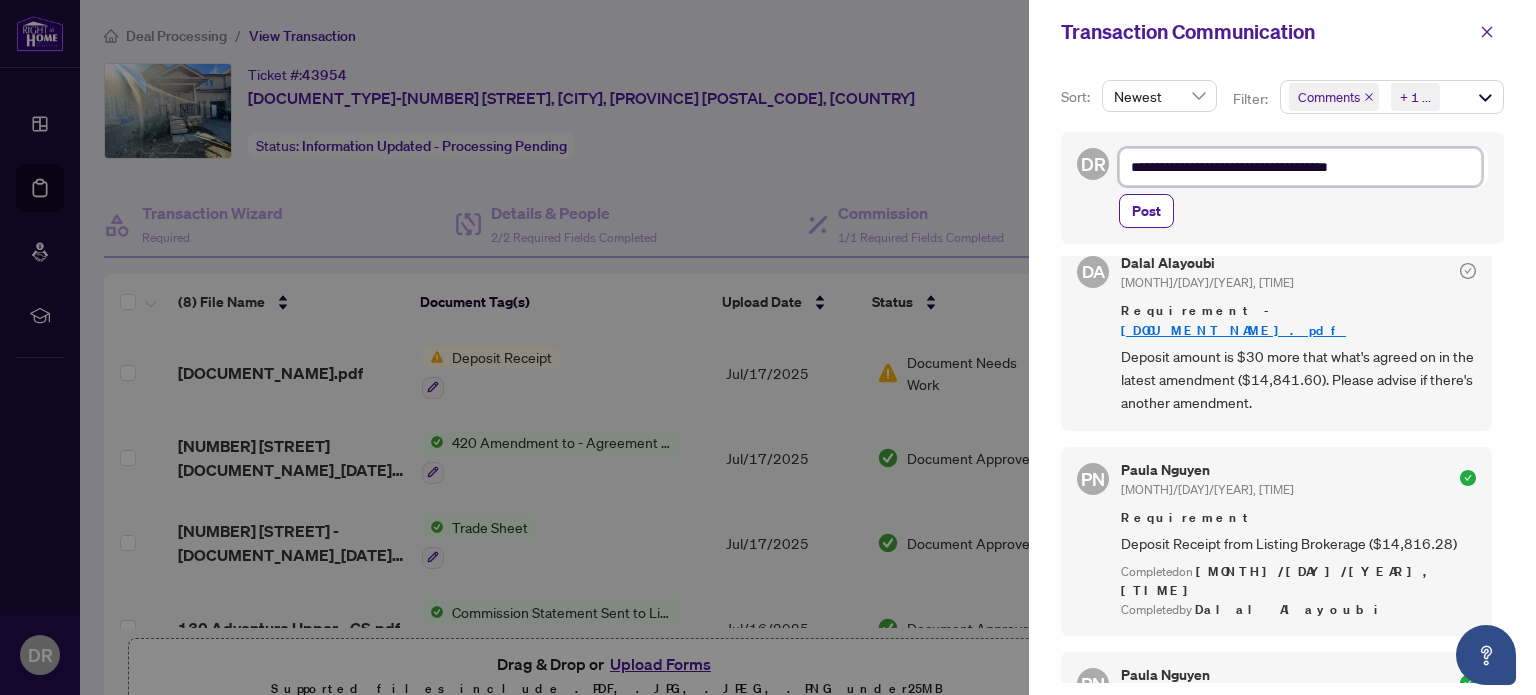 type on "**********" 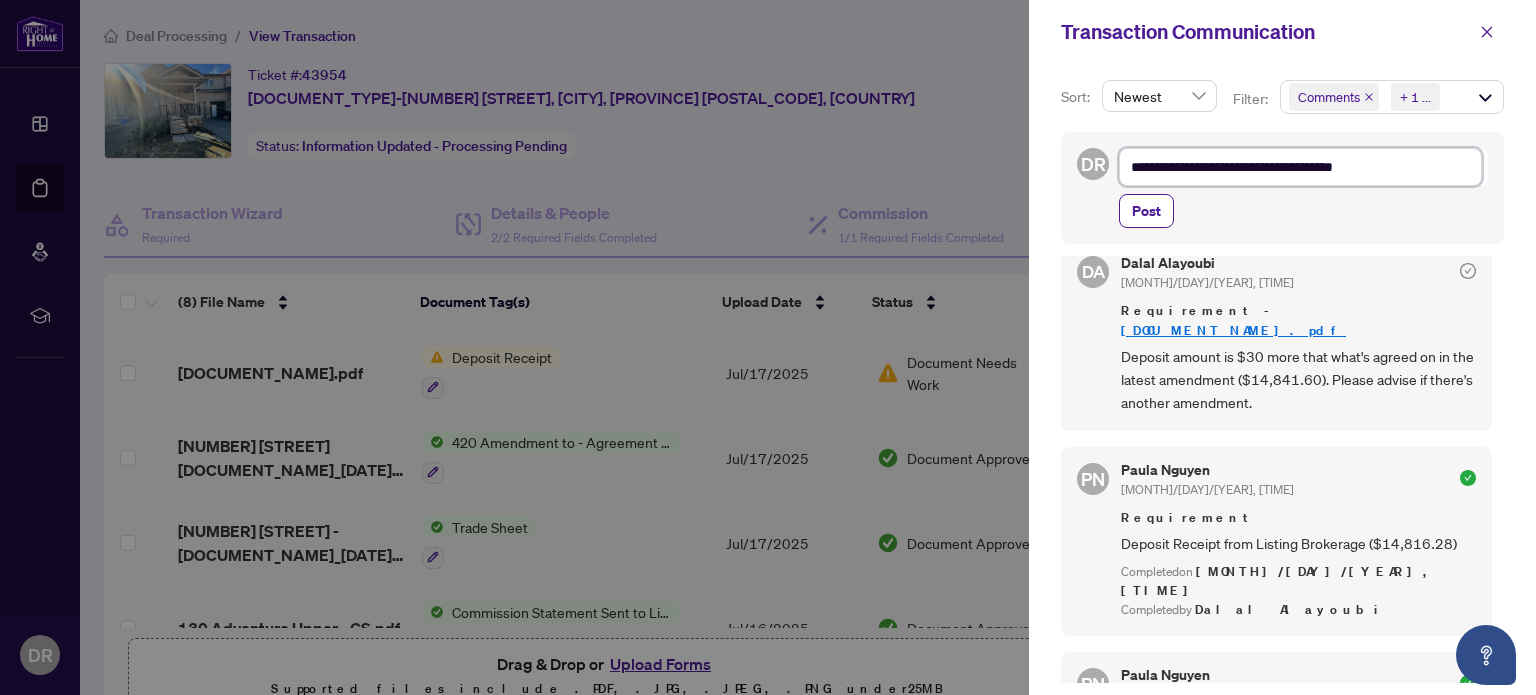 type on "**********" 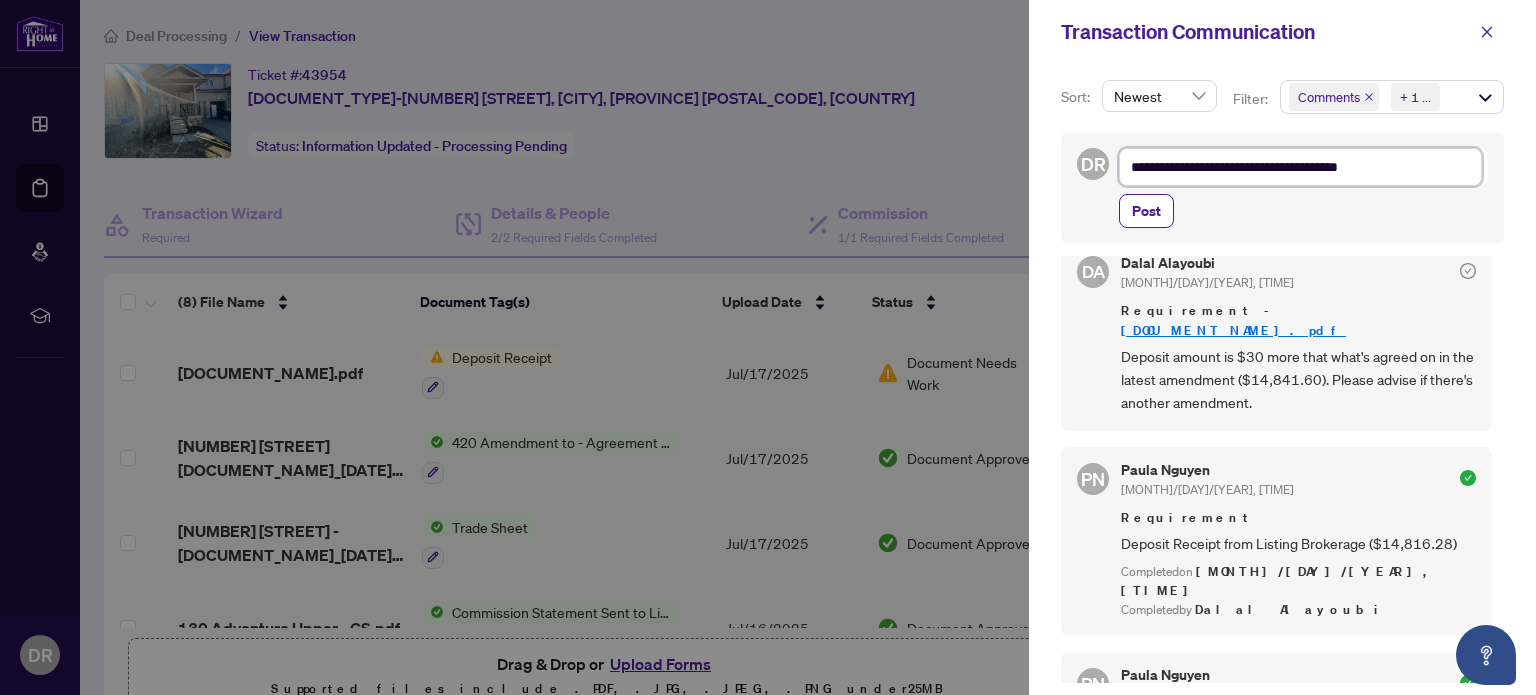 type on "**********" 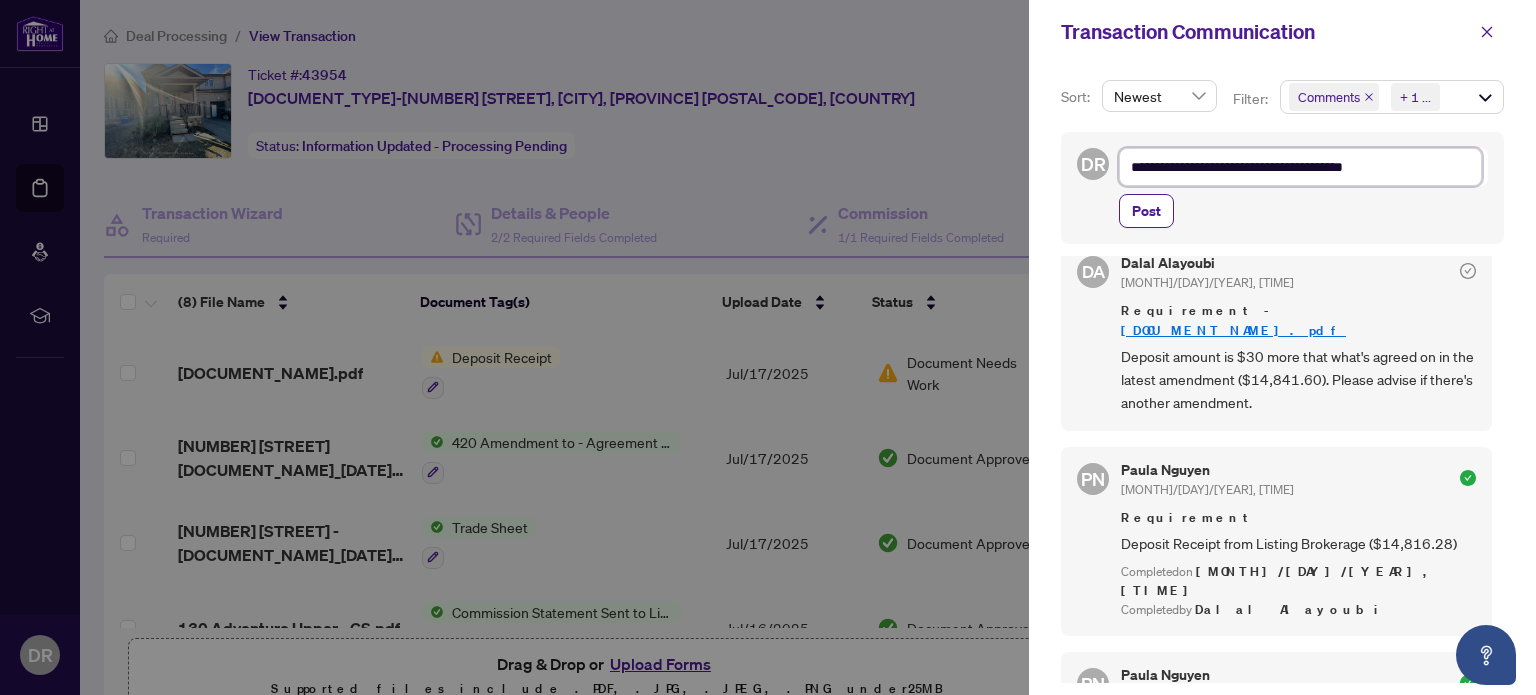 type on "**********" 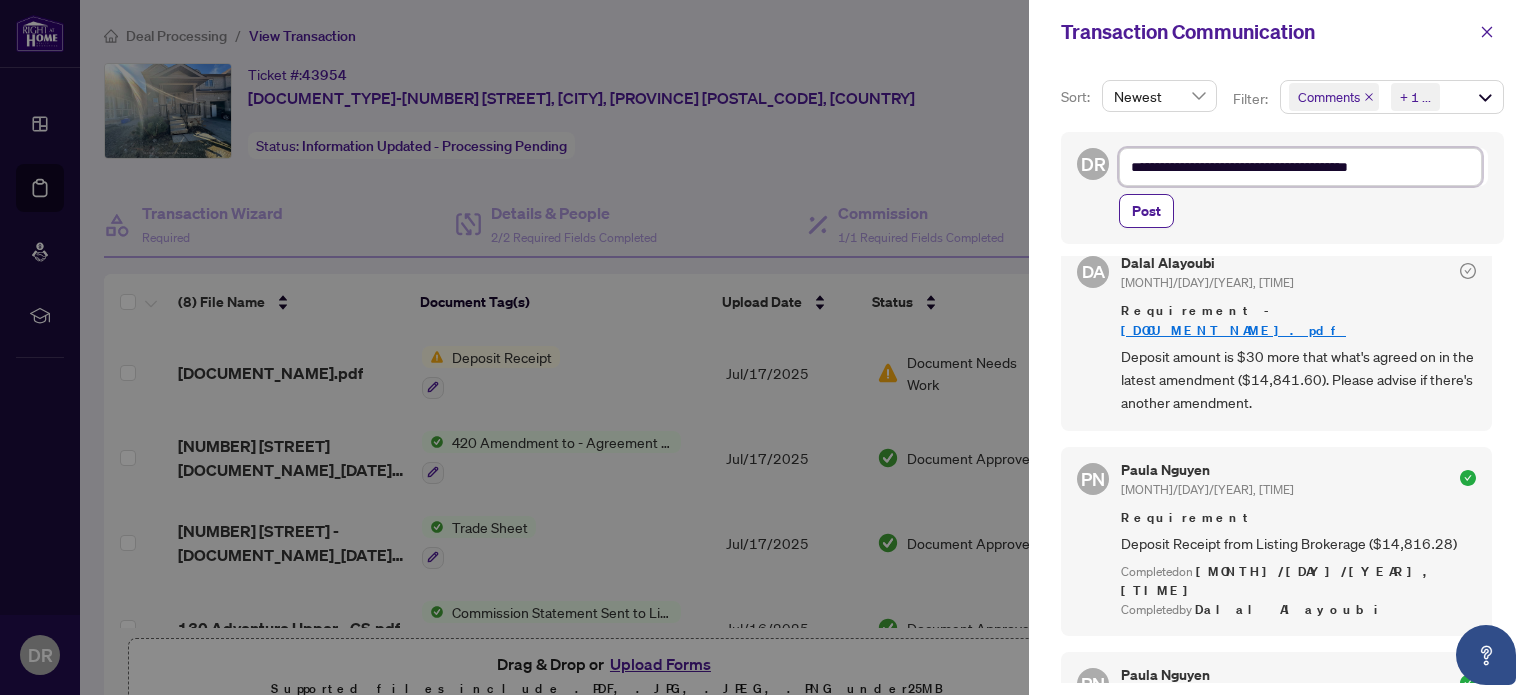 type on "**********" 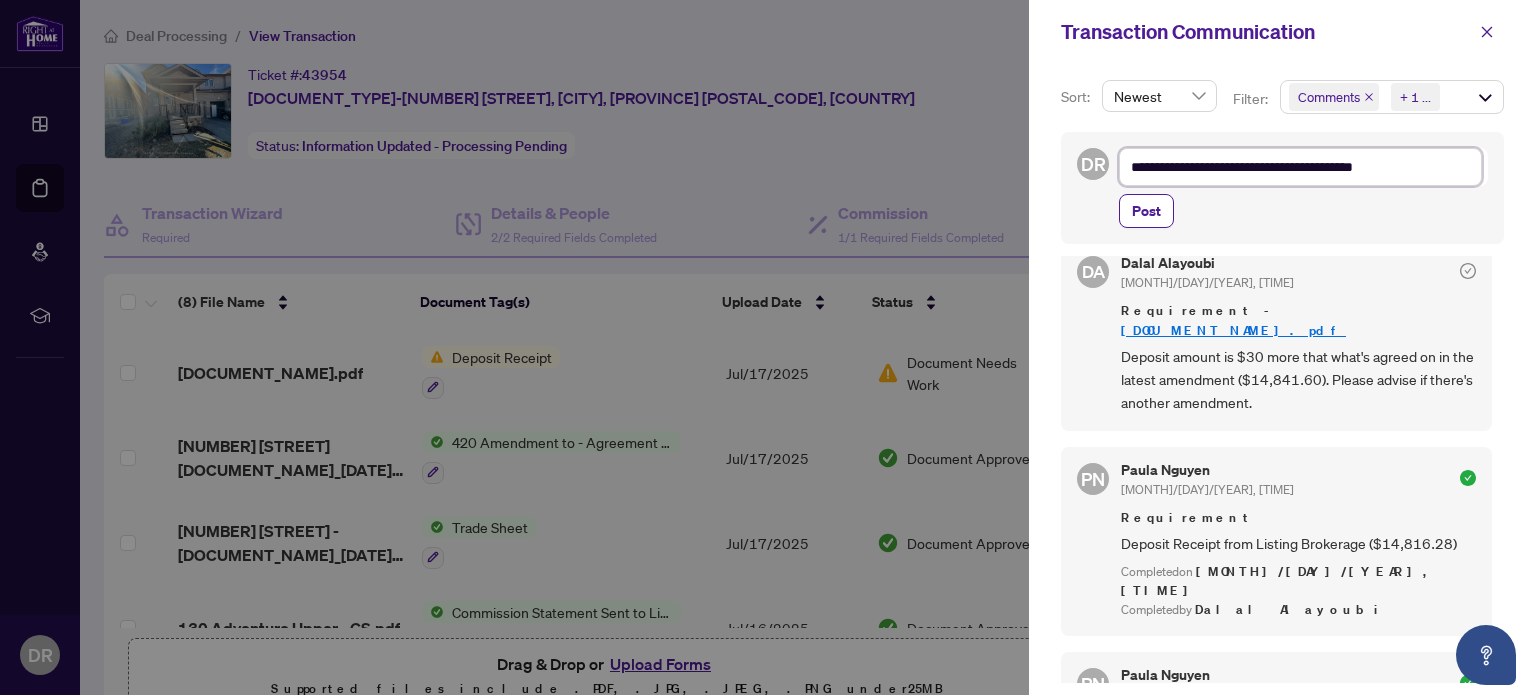 type on "**********" 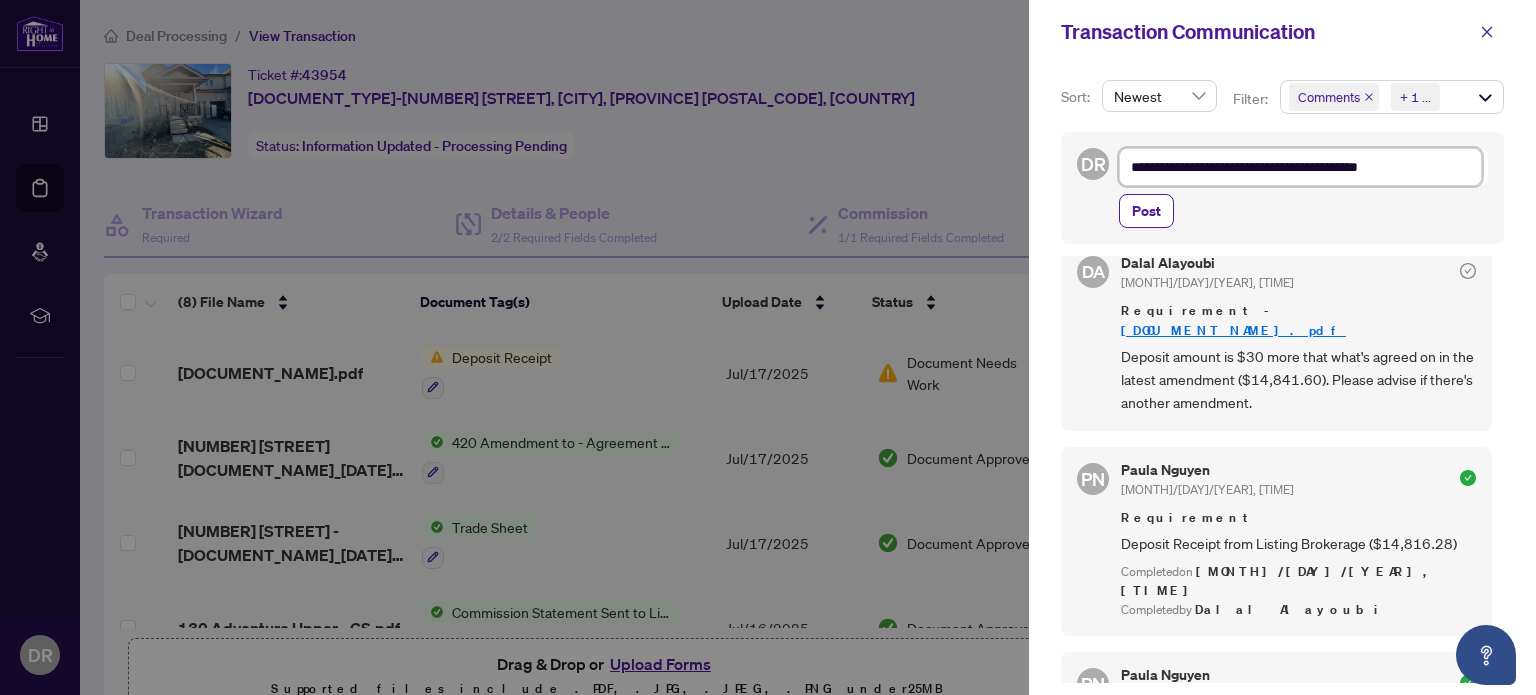 type on "**********" 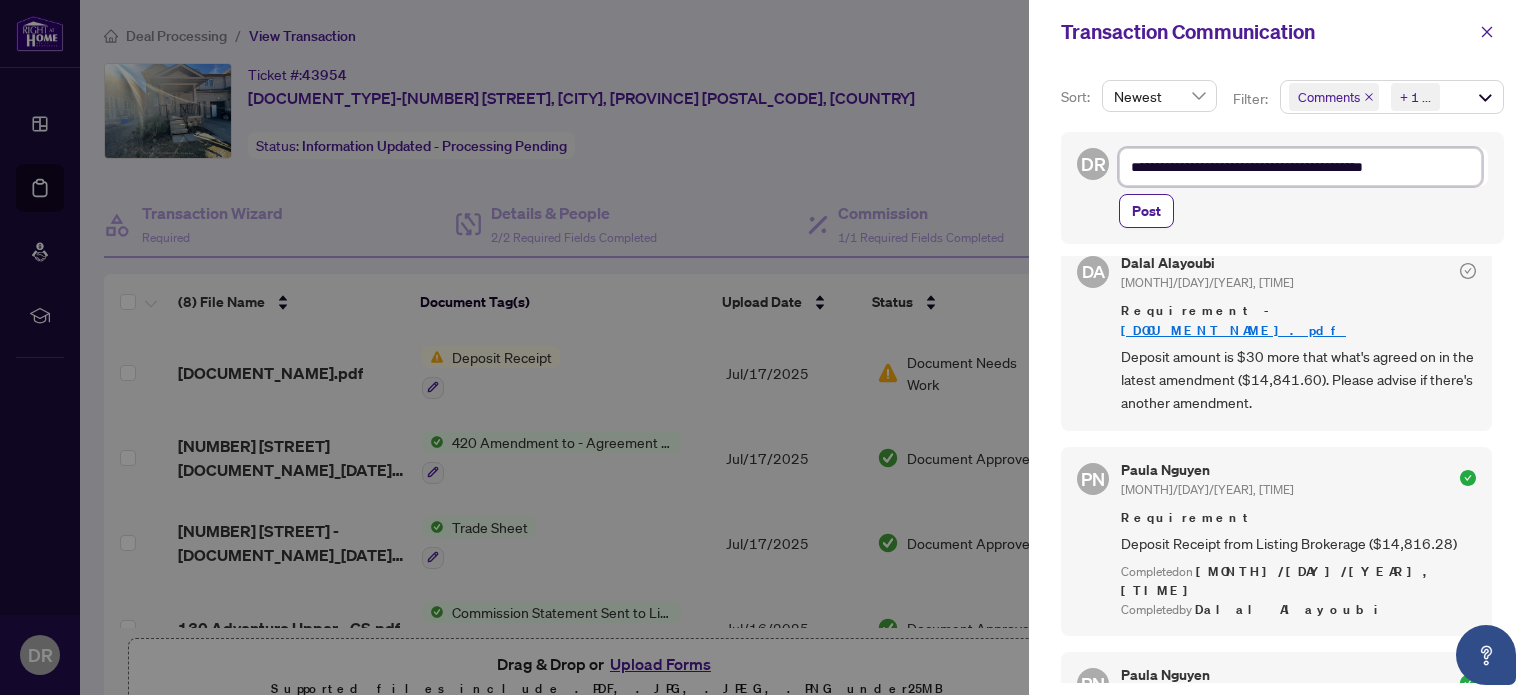 type on "**********" 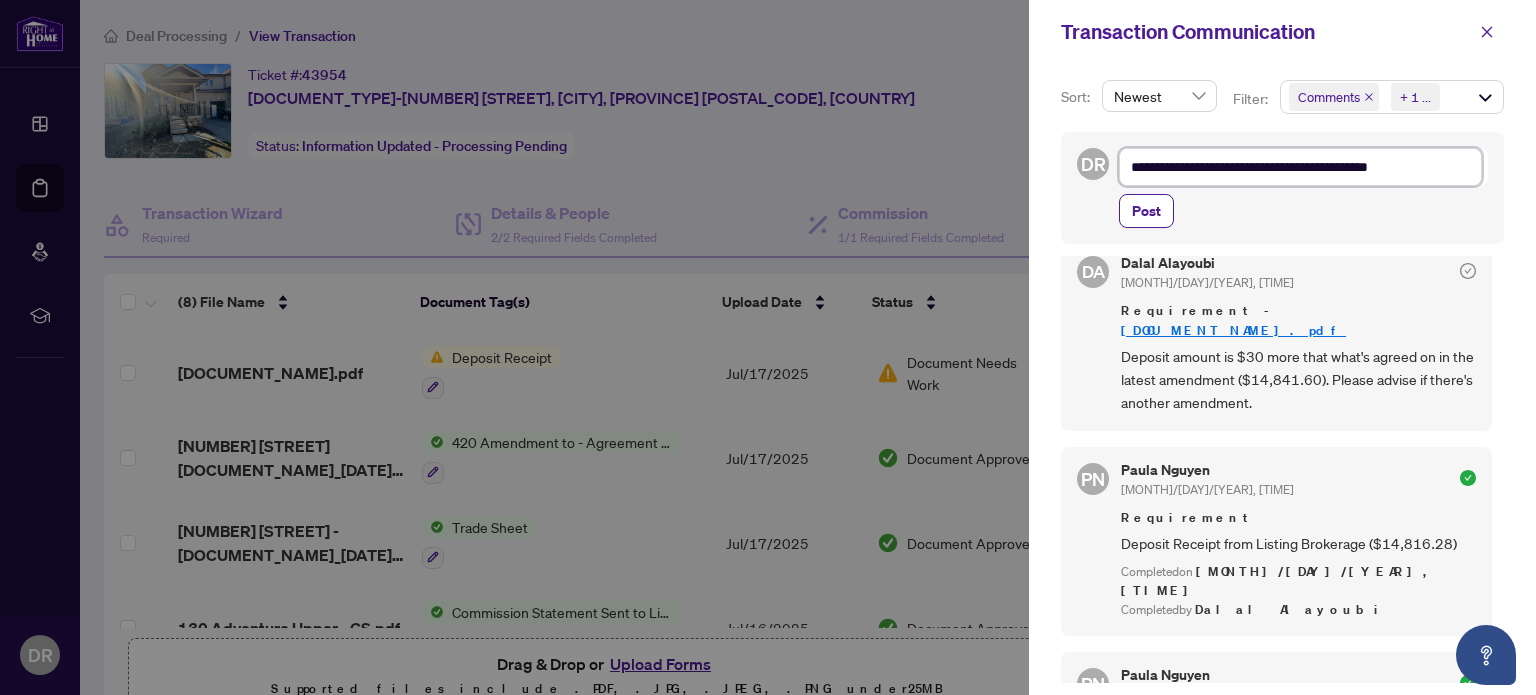 type on "**********" 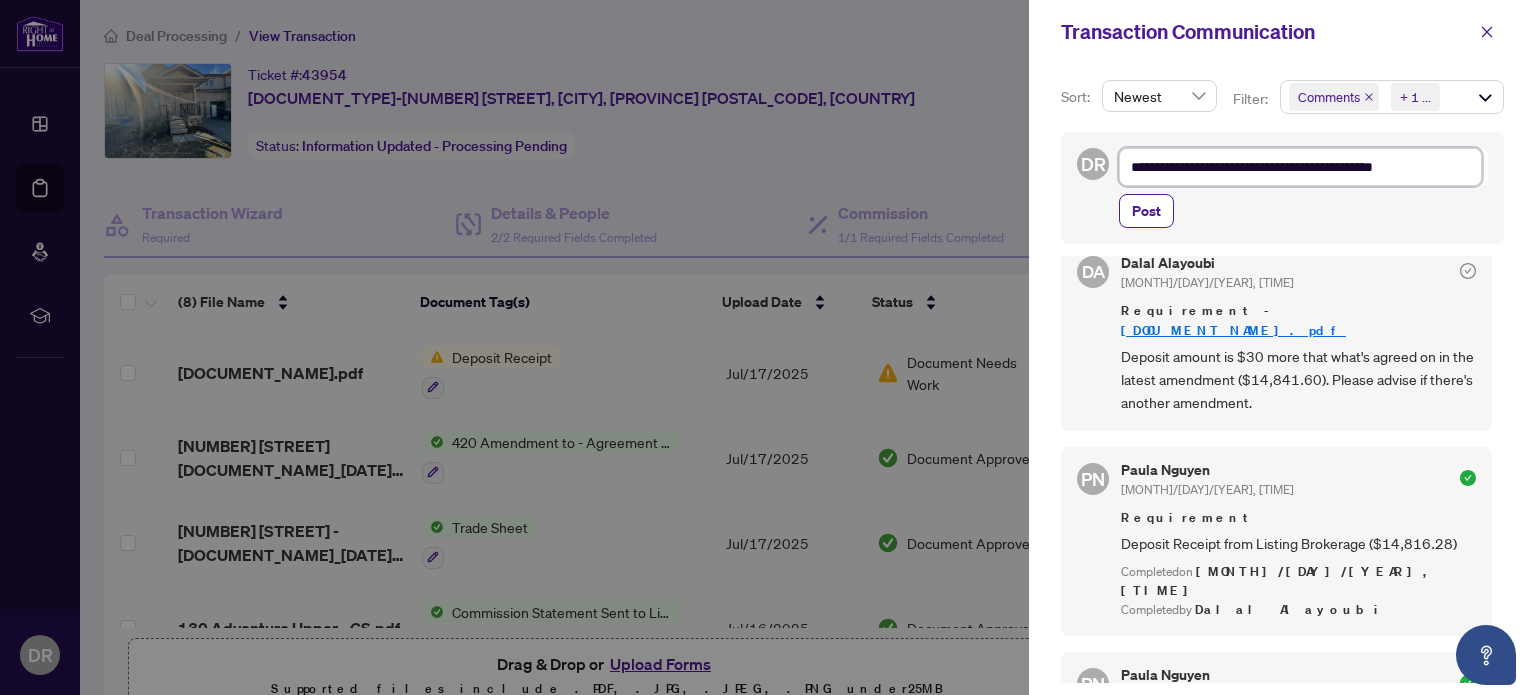 type on "**********" 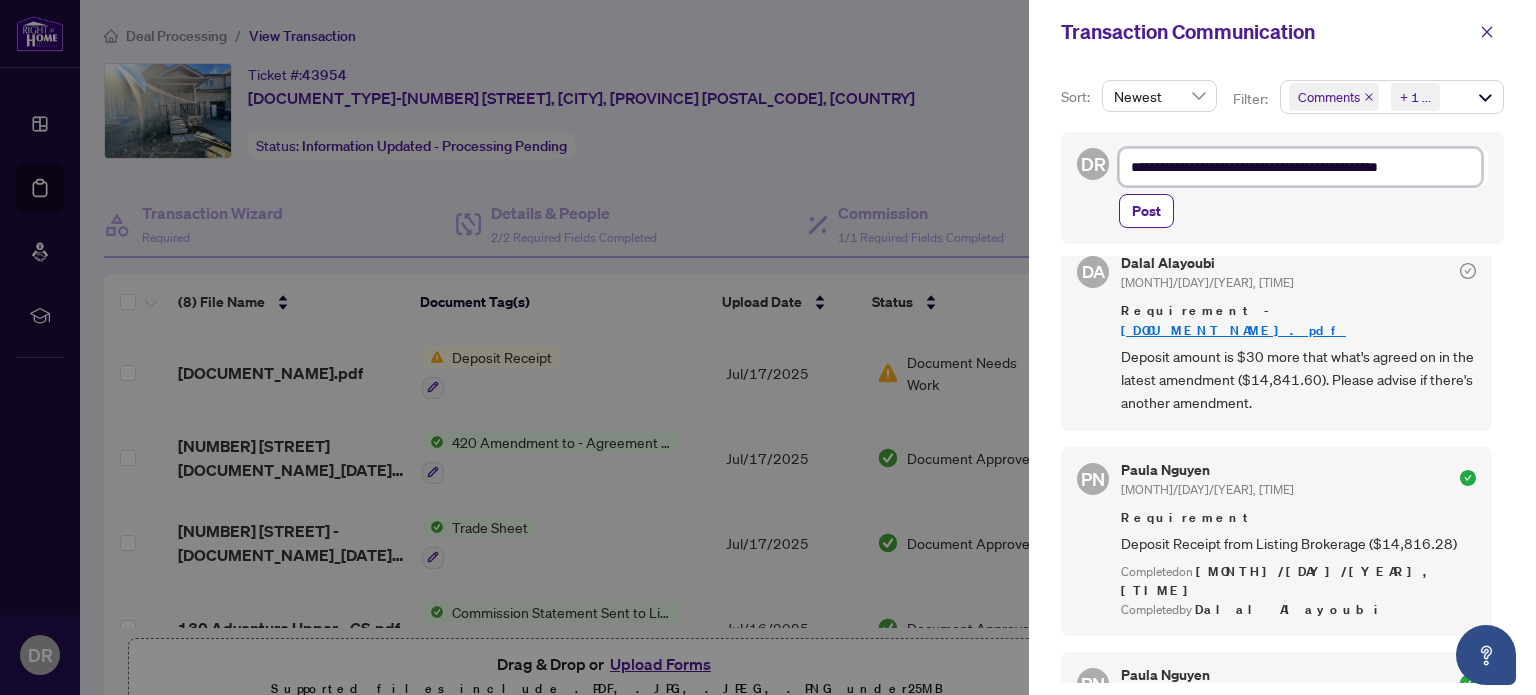 type on "**********" 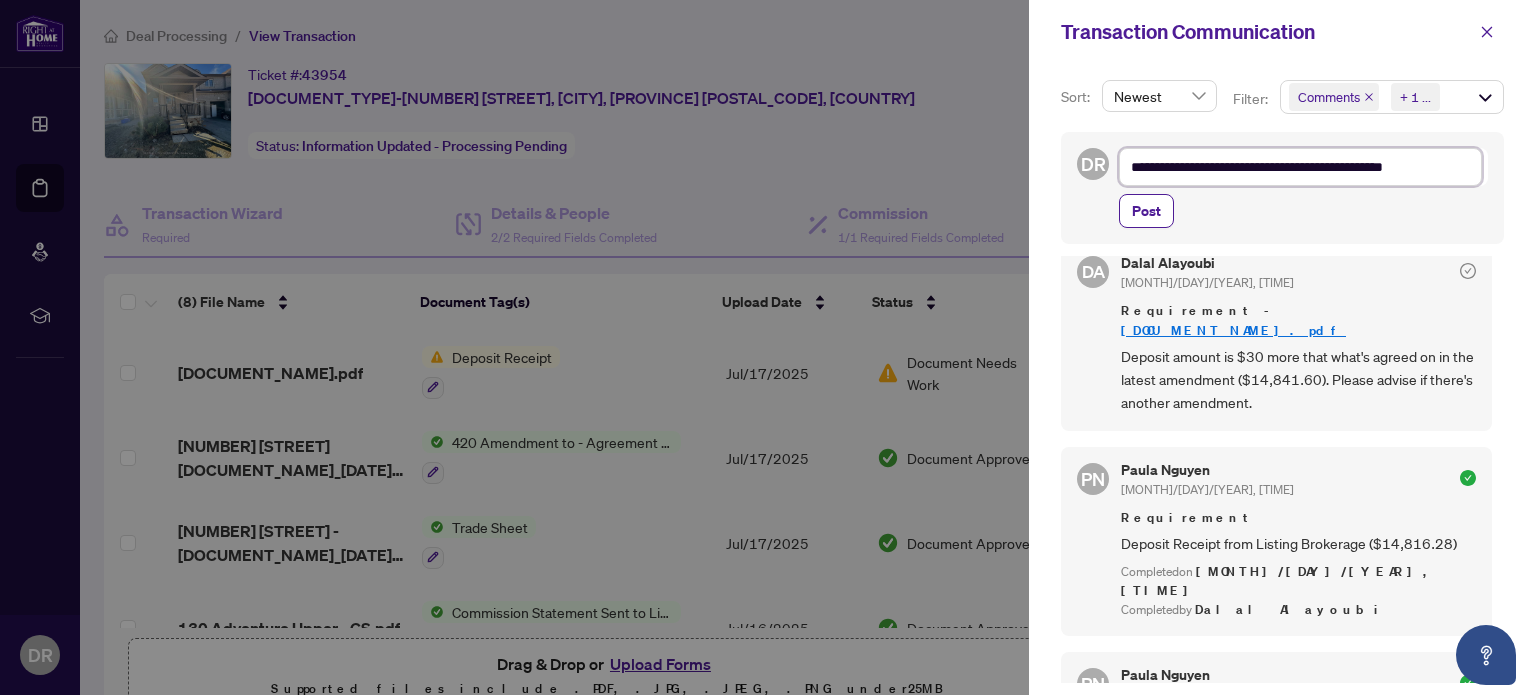 type on "**********" 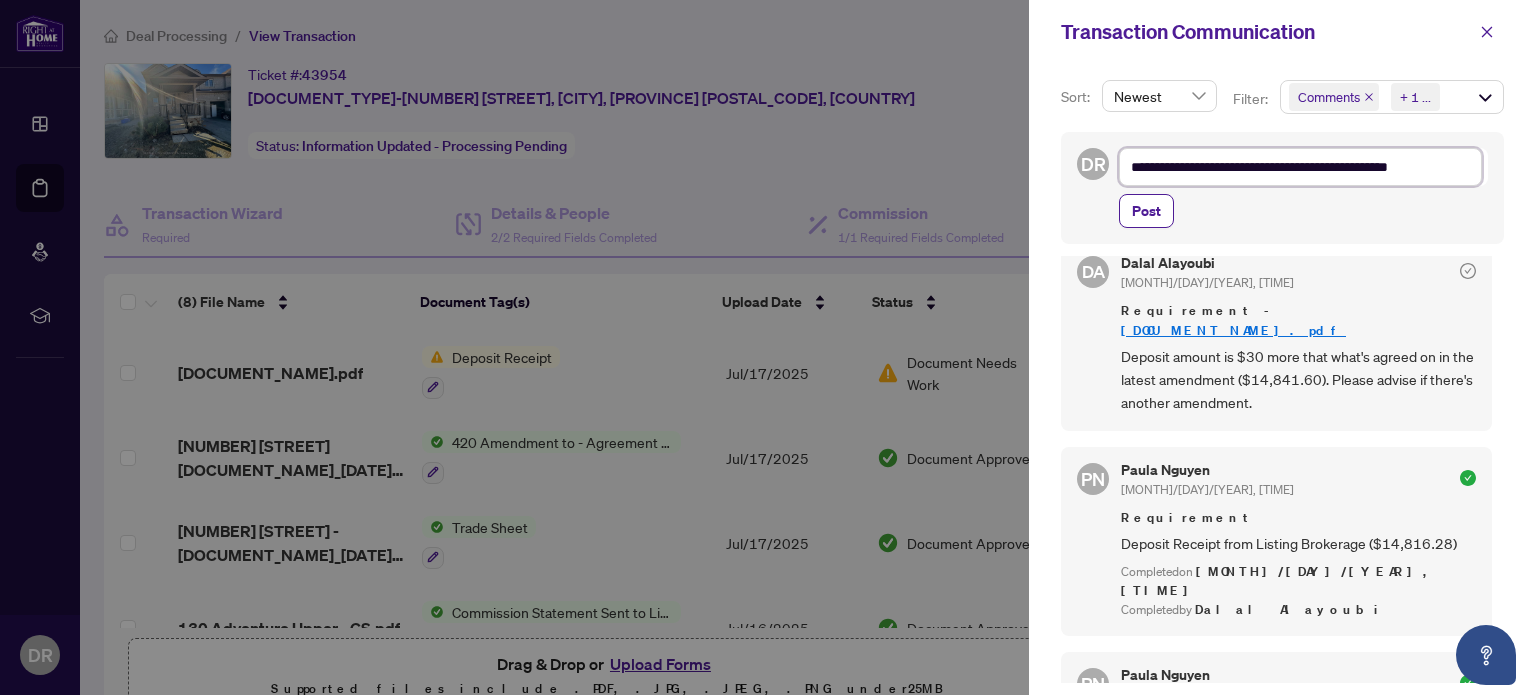 type on "**********" 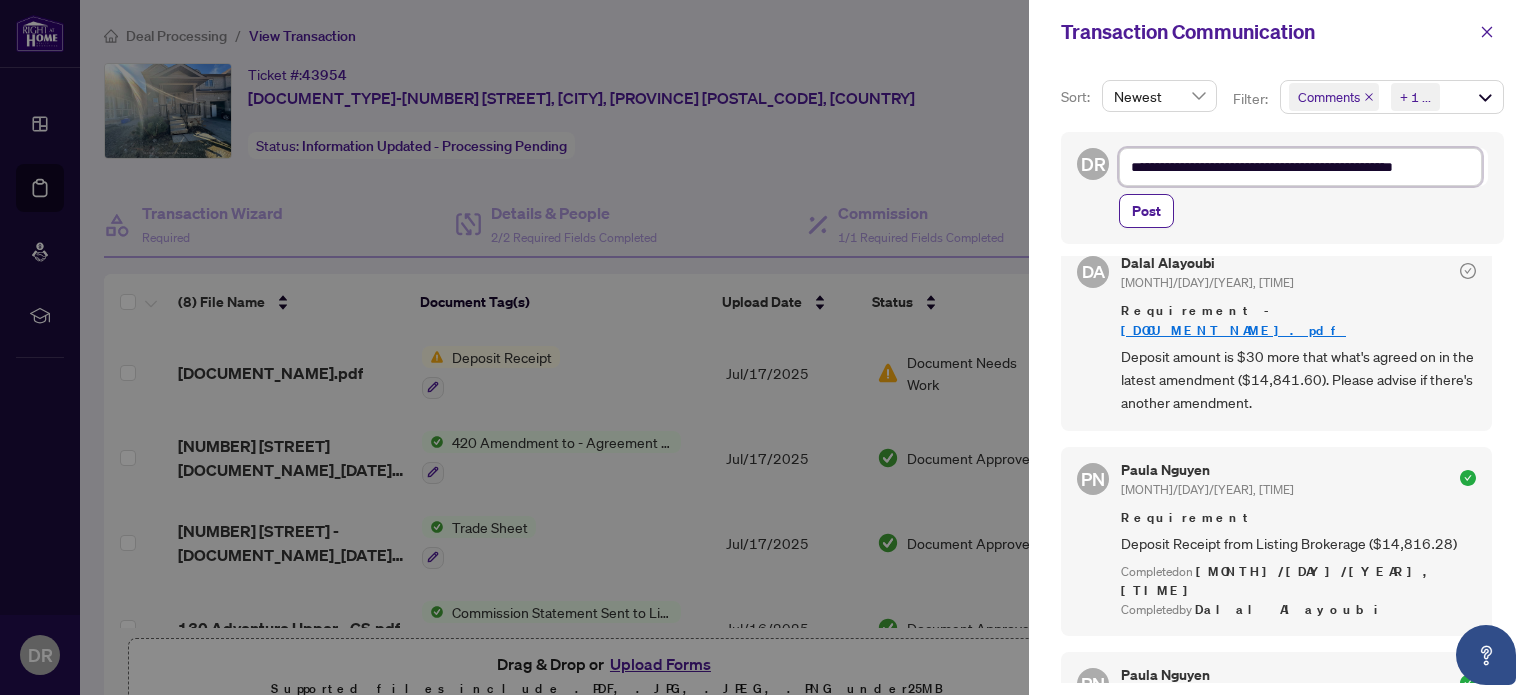 type on "**********" 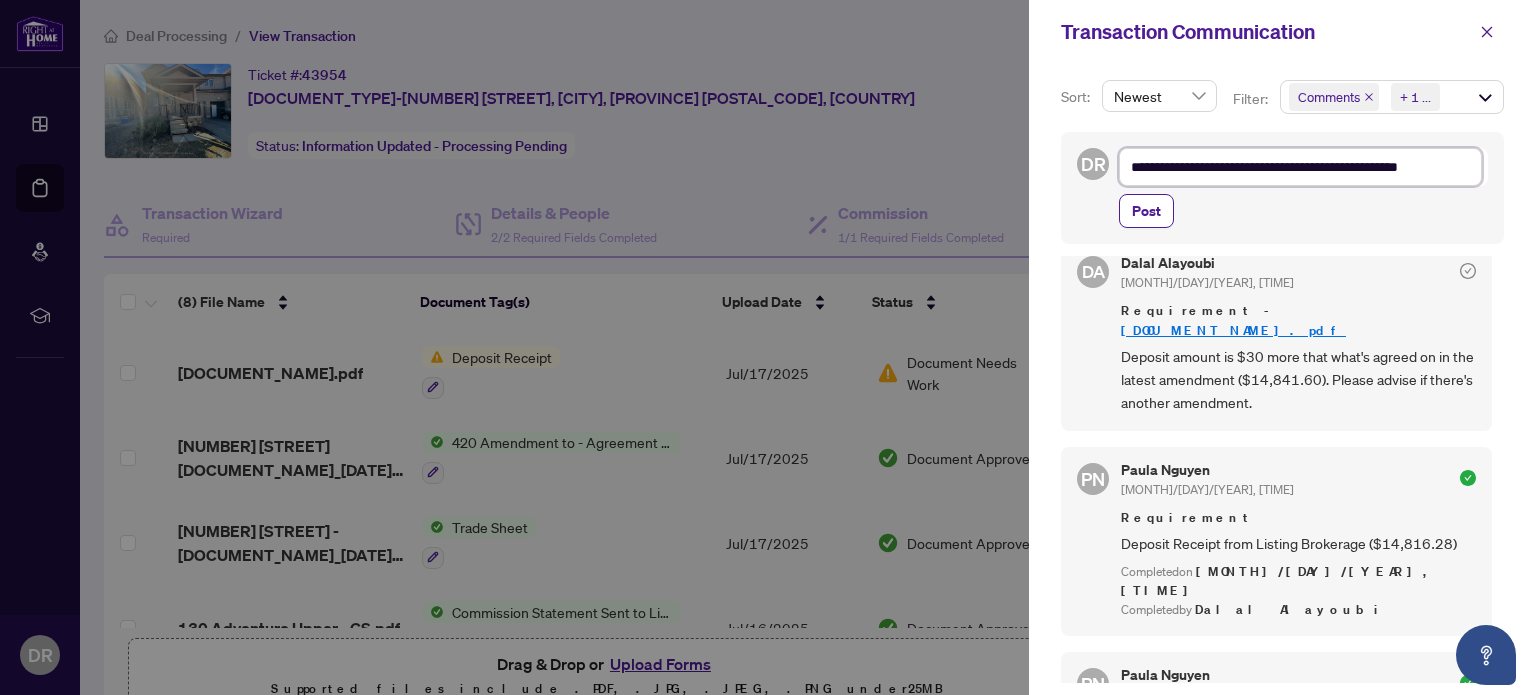 type on "**********" 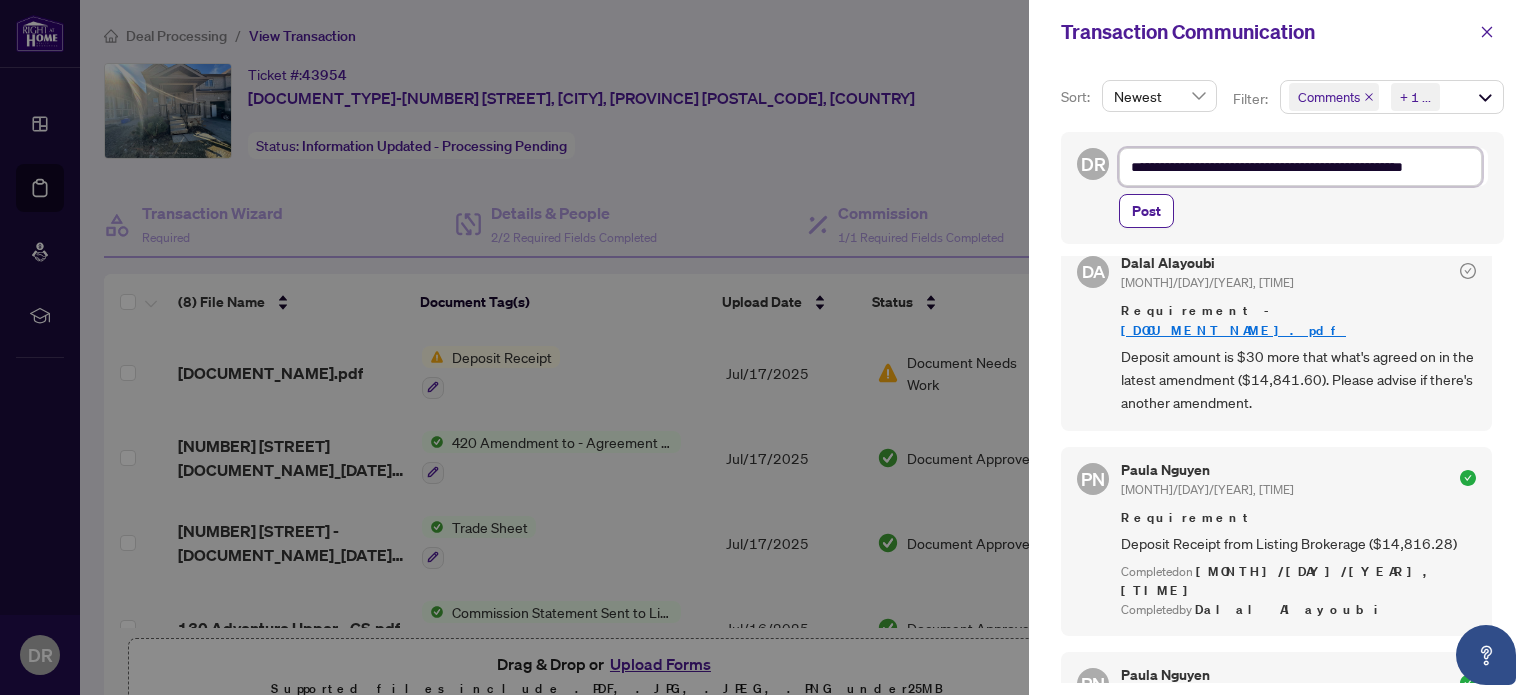type on "**********" 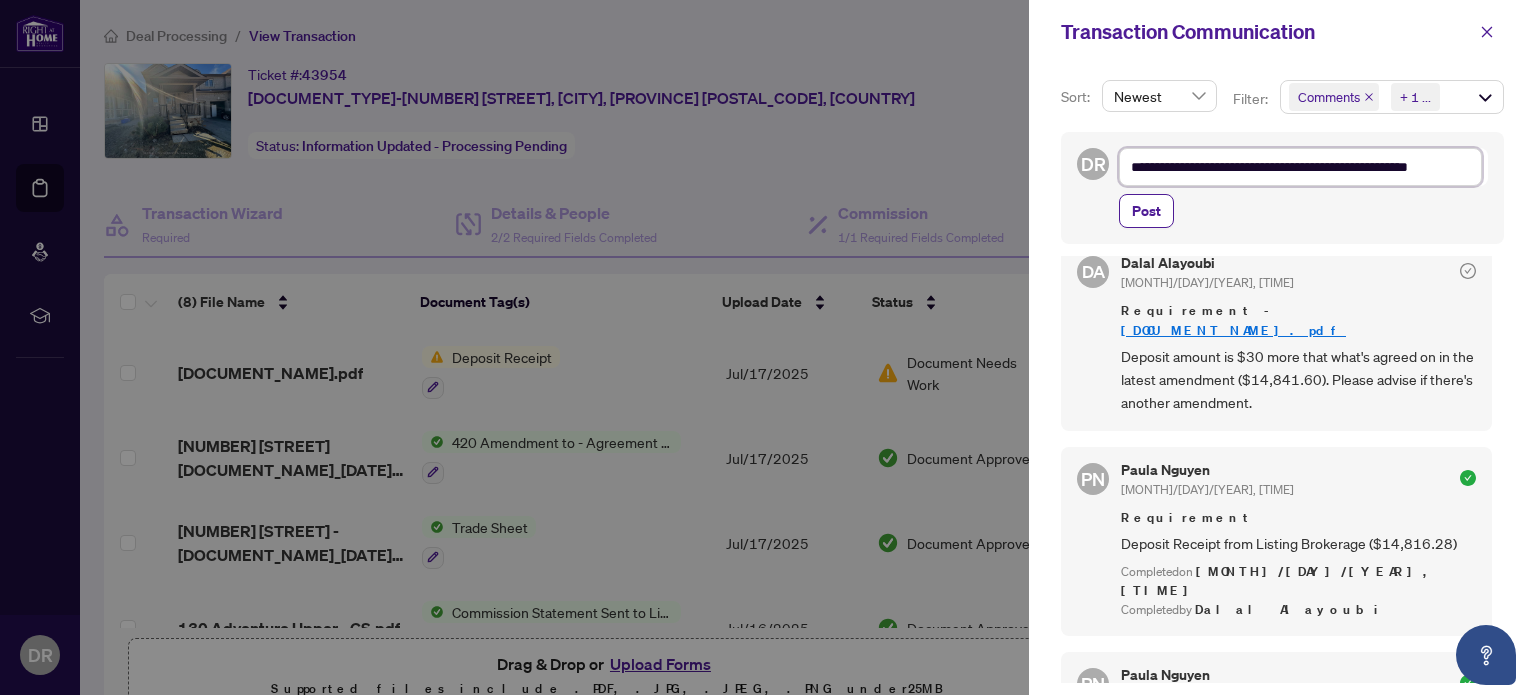 type on "**********" 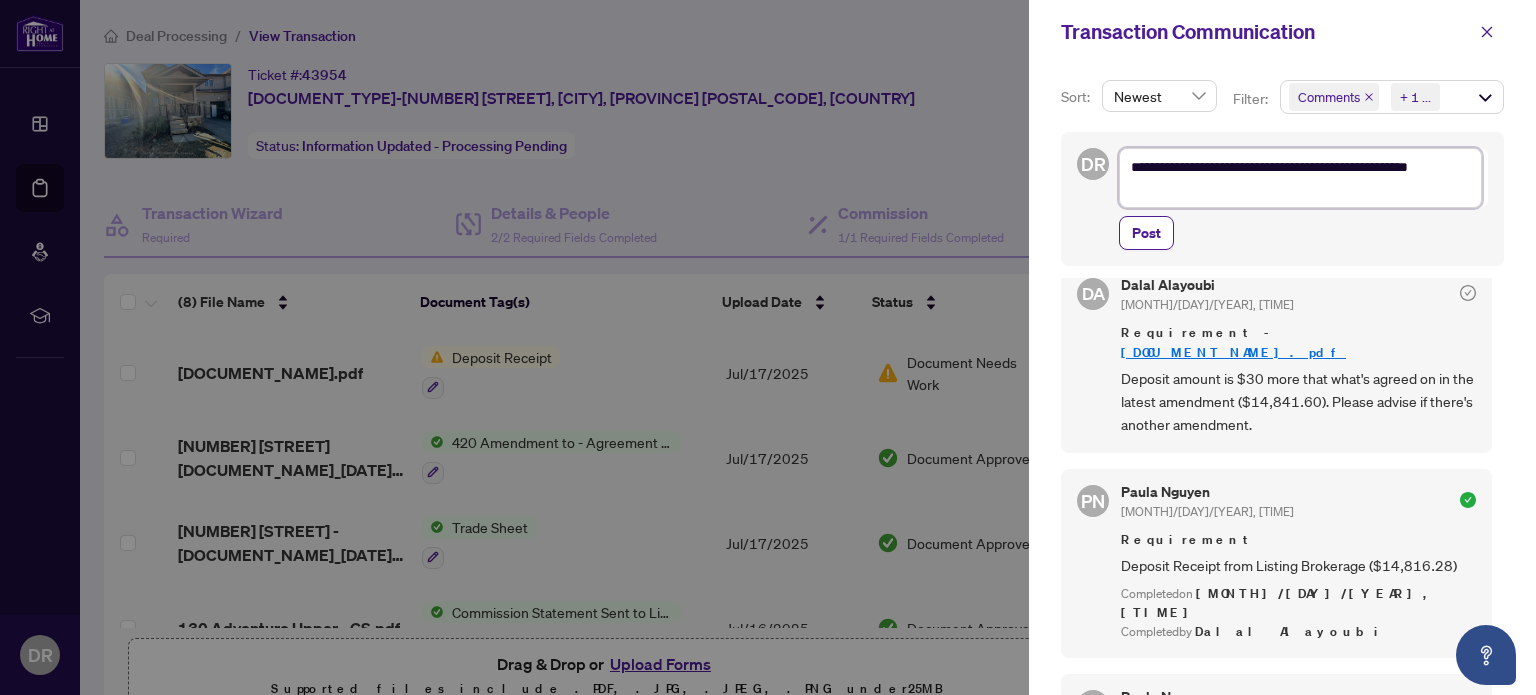 type on "**********" 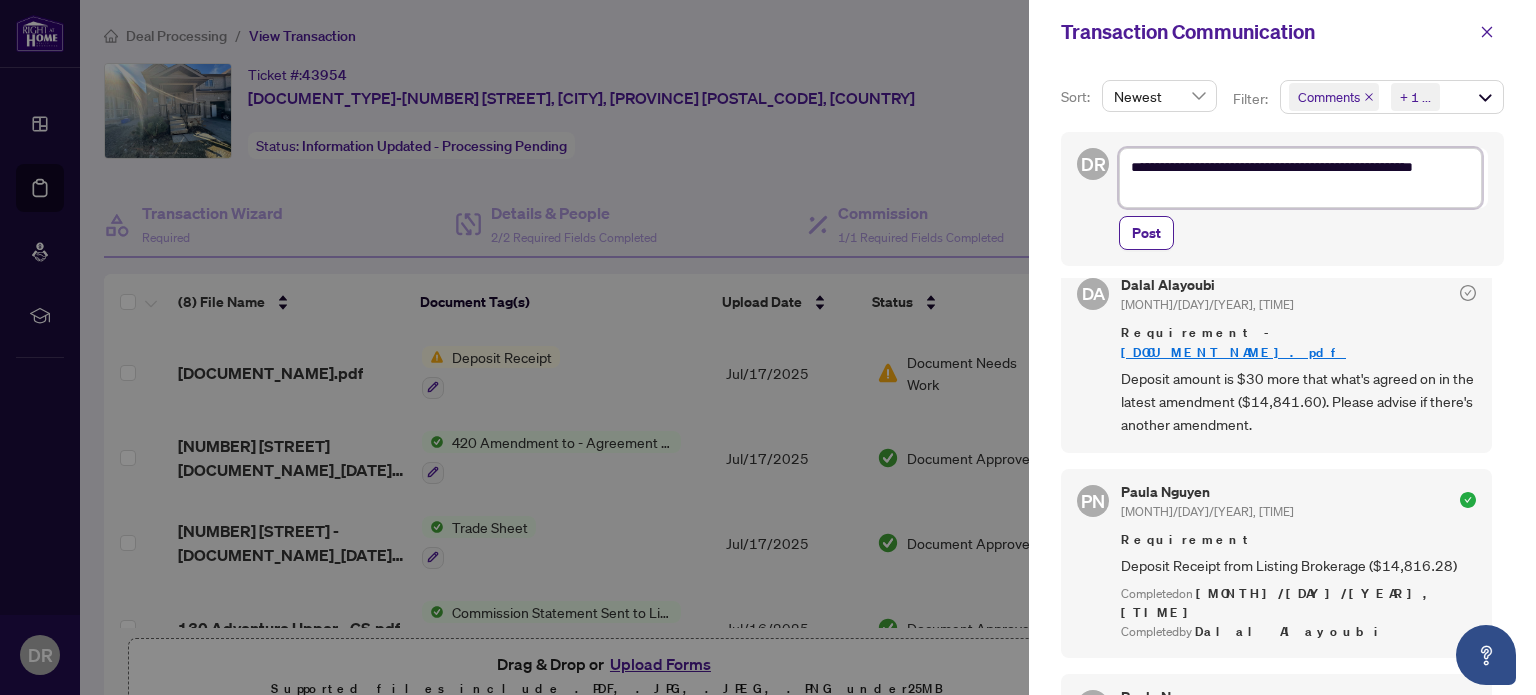 type on "**********" 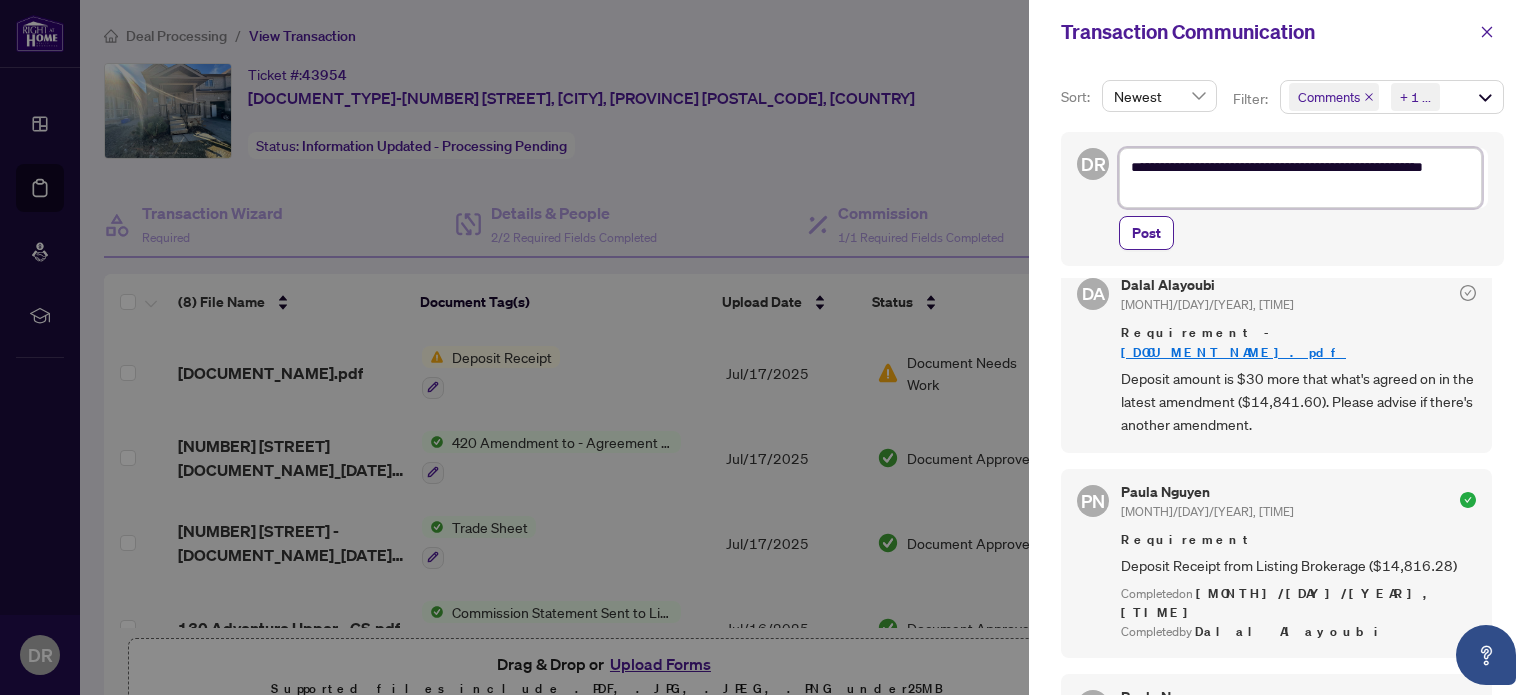 type on "**********" 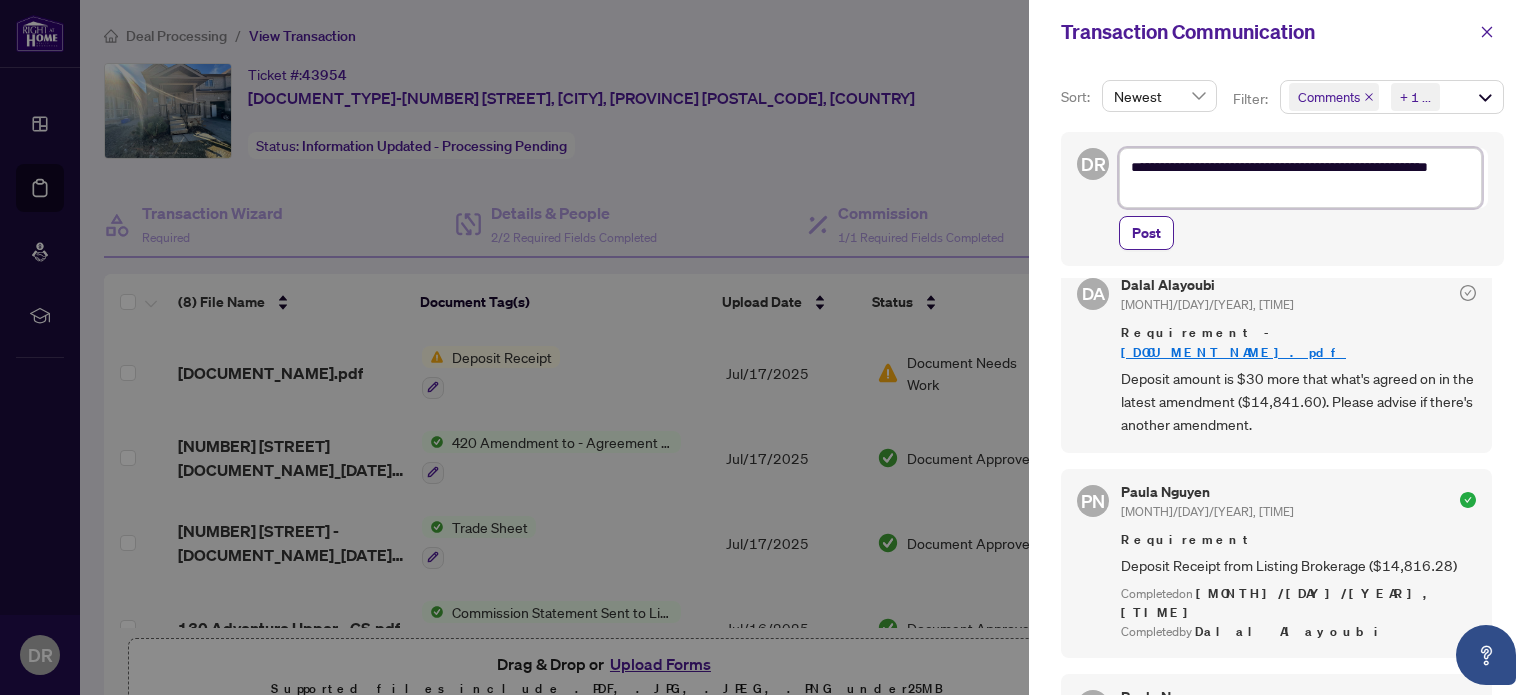 type on "**********" 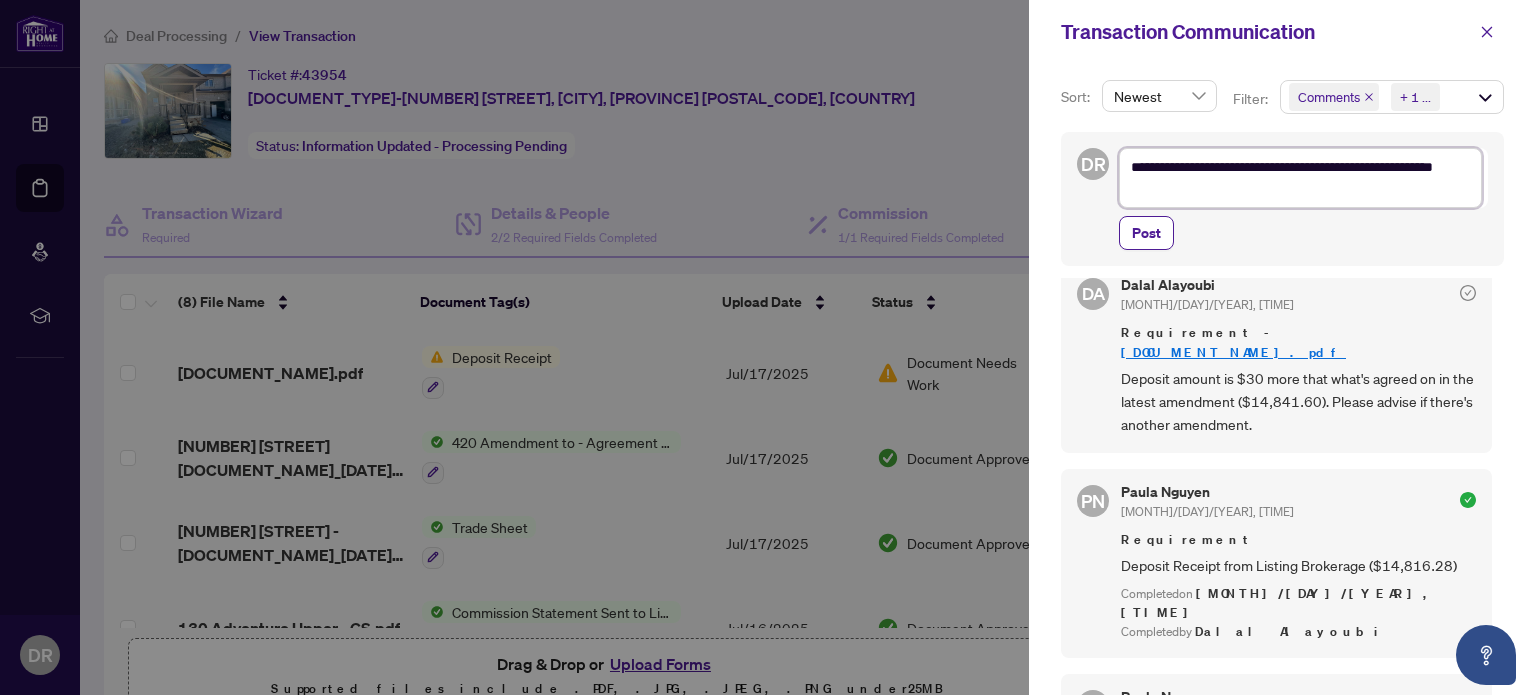 type on "**********" 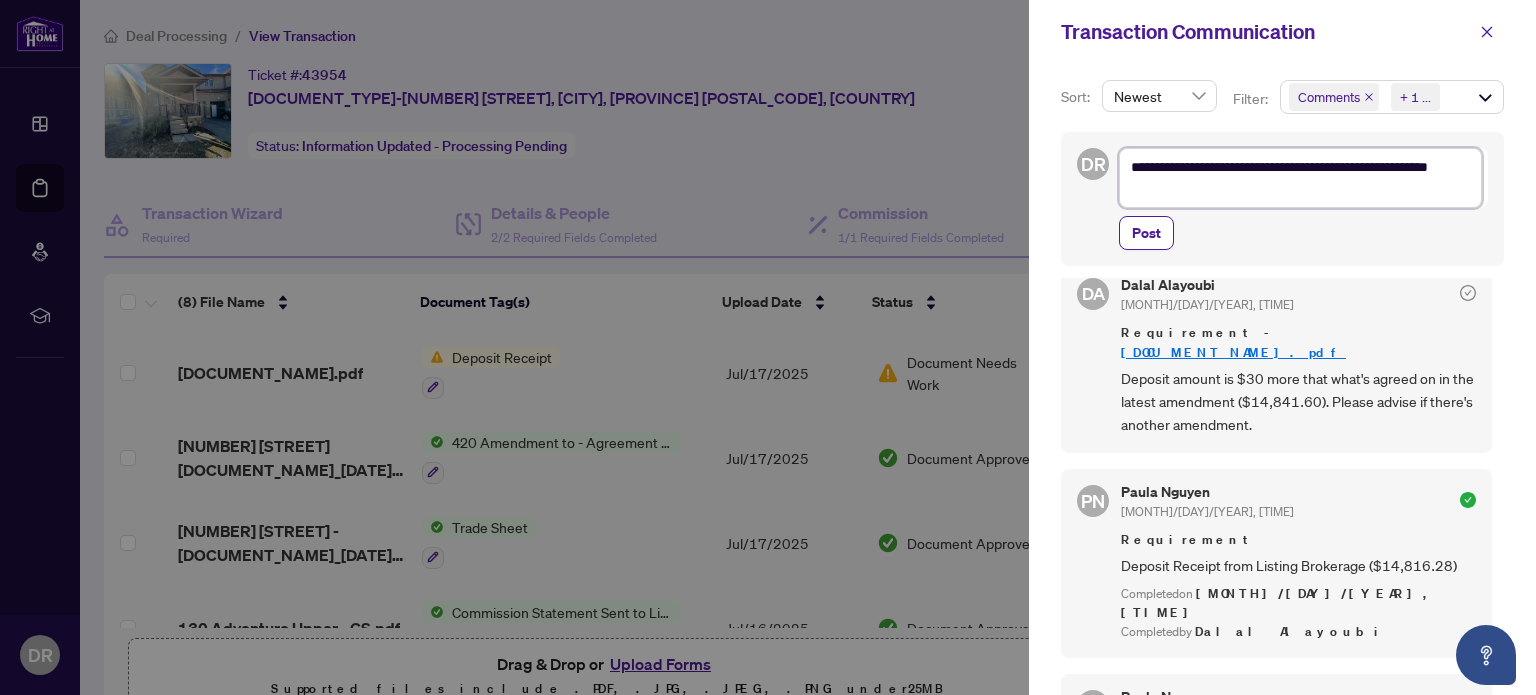 type on "**********" 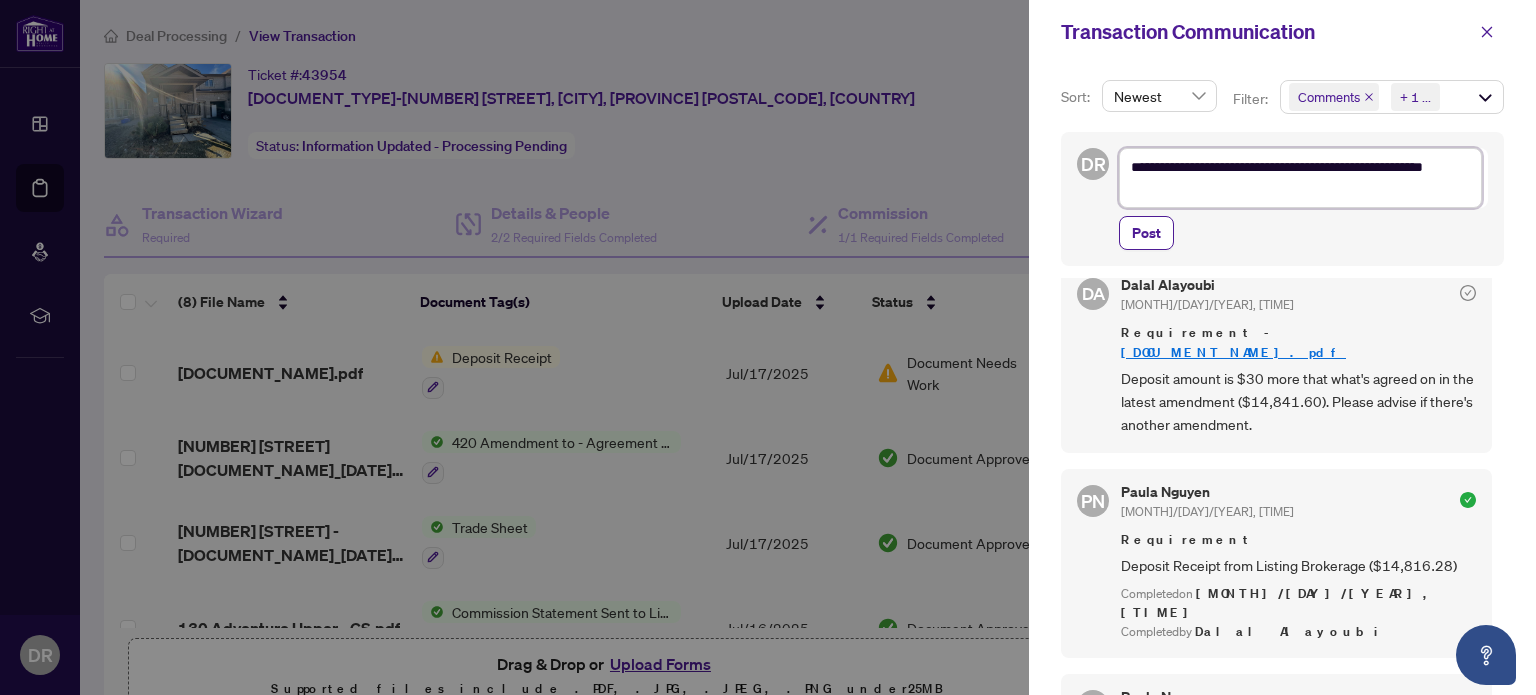 type on "**********" 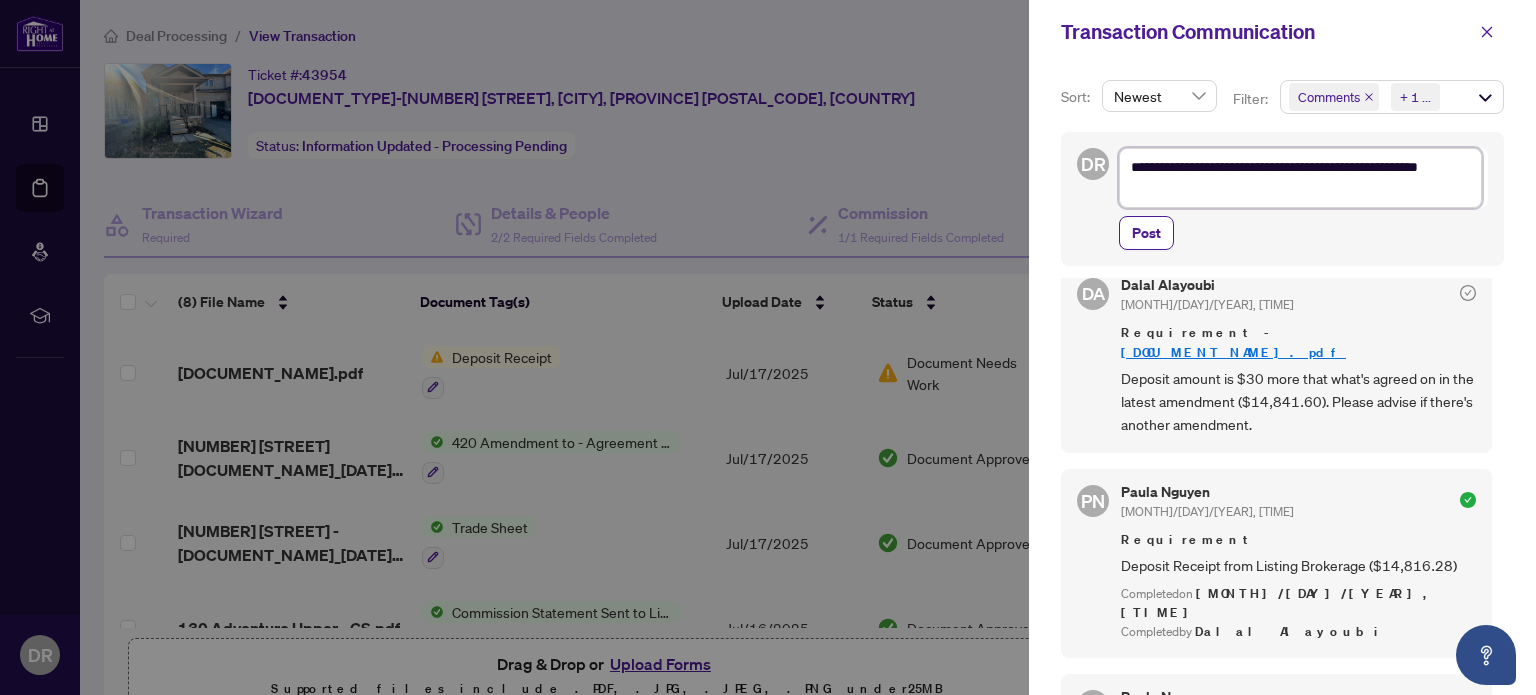 type on "**********" 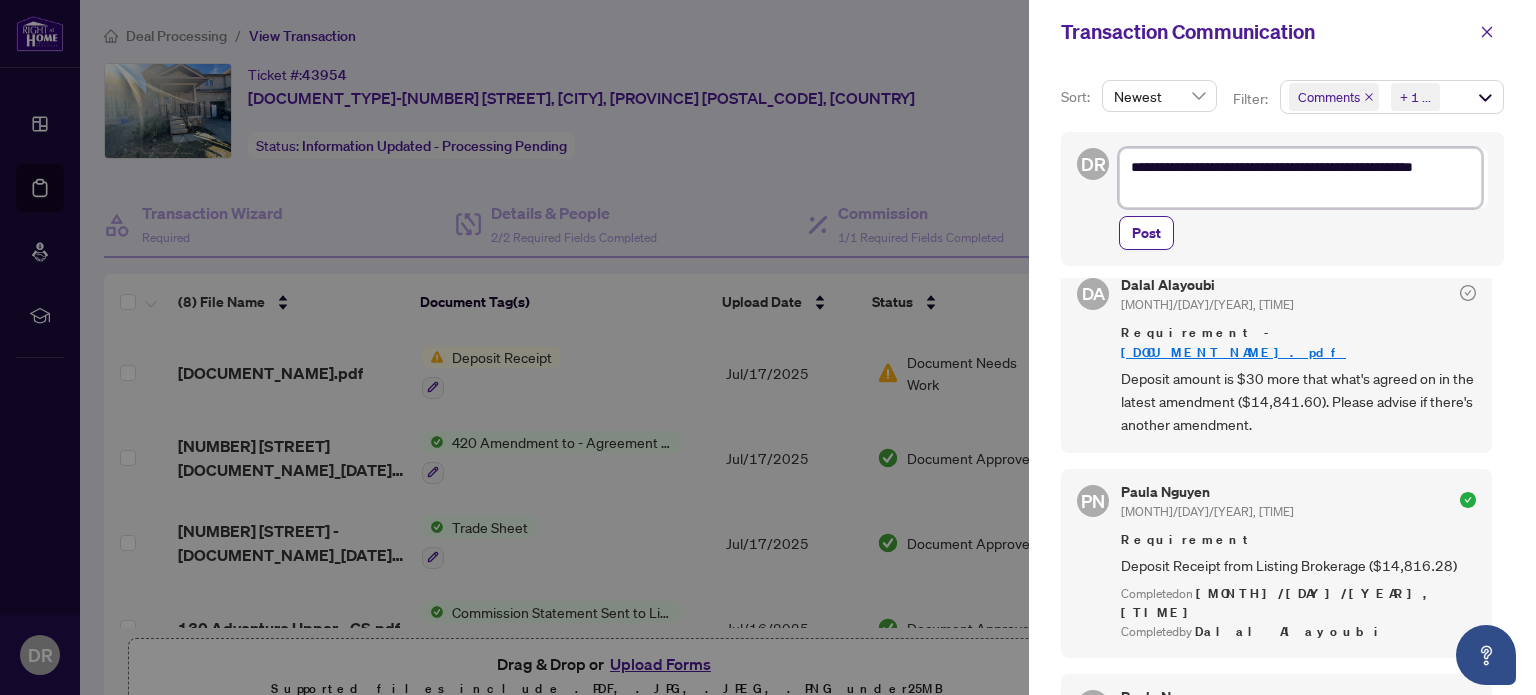 type on "**********" 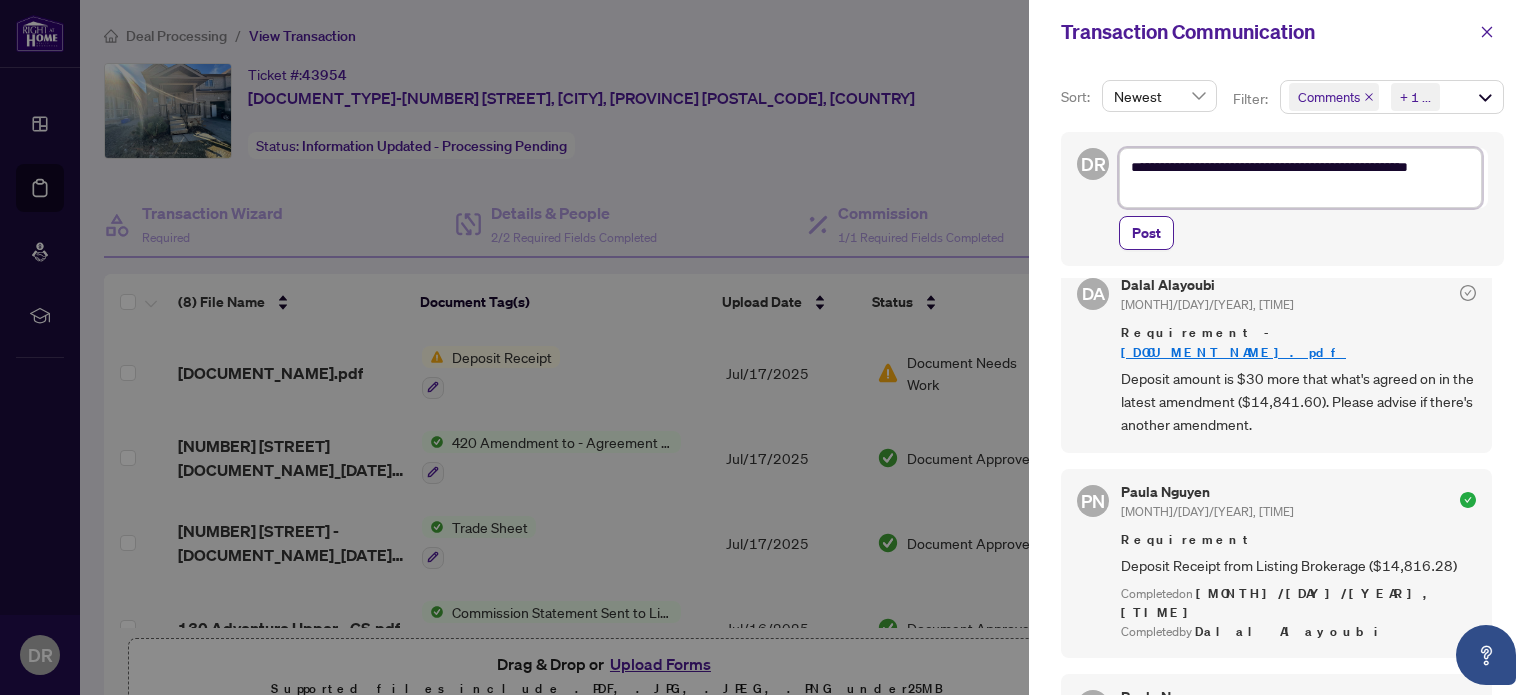 type on "**********" 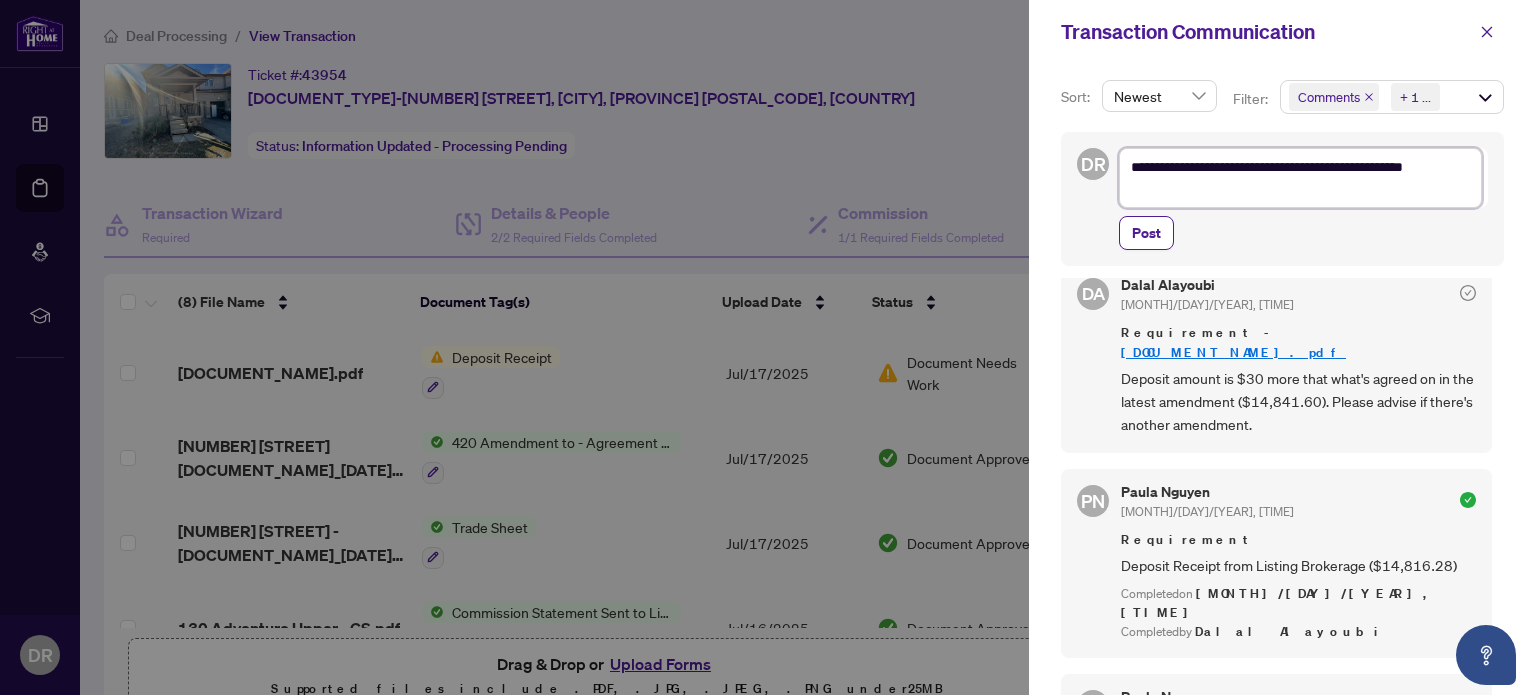 type on "**********" 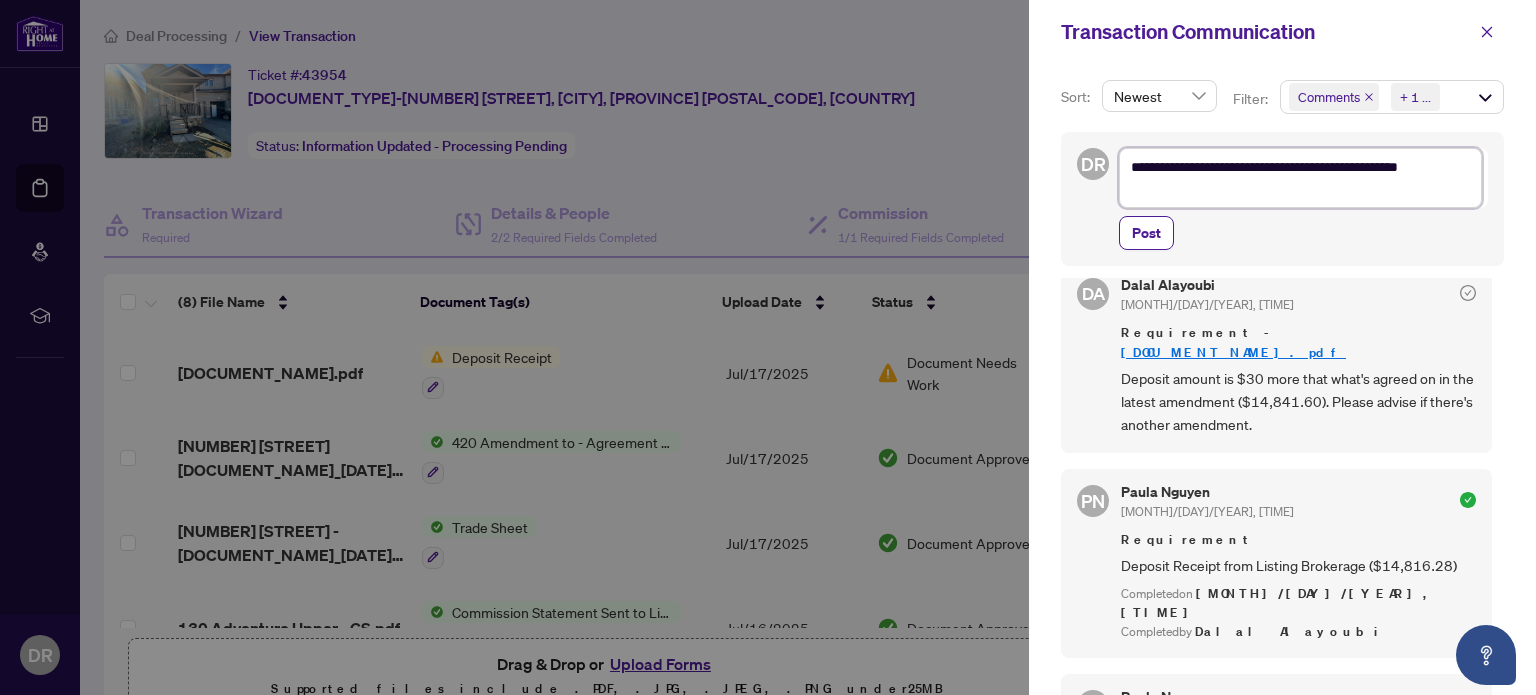 type on "**********" 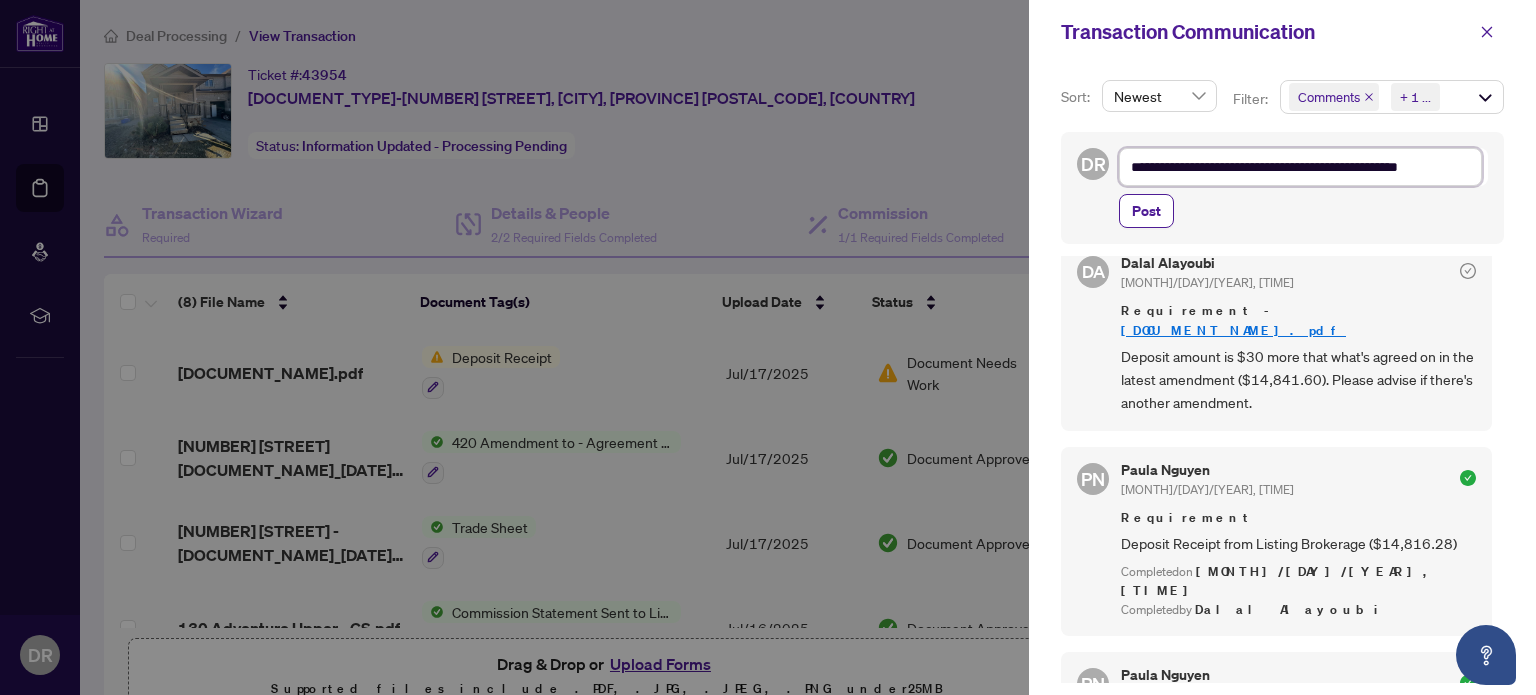 type on "**********" 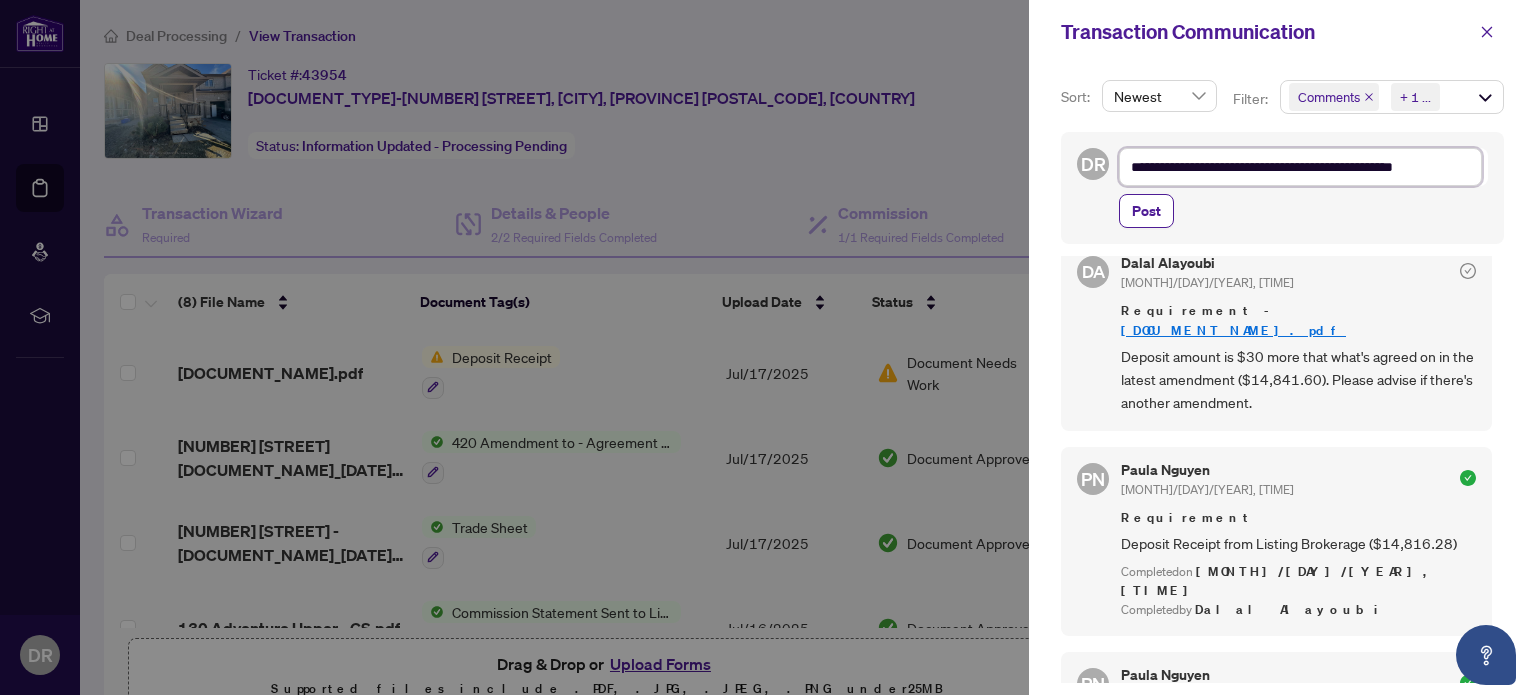 type on "**********" 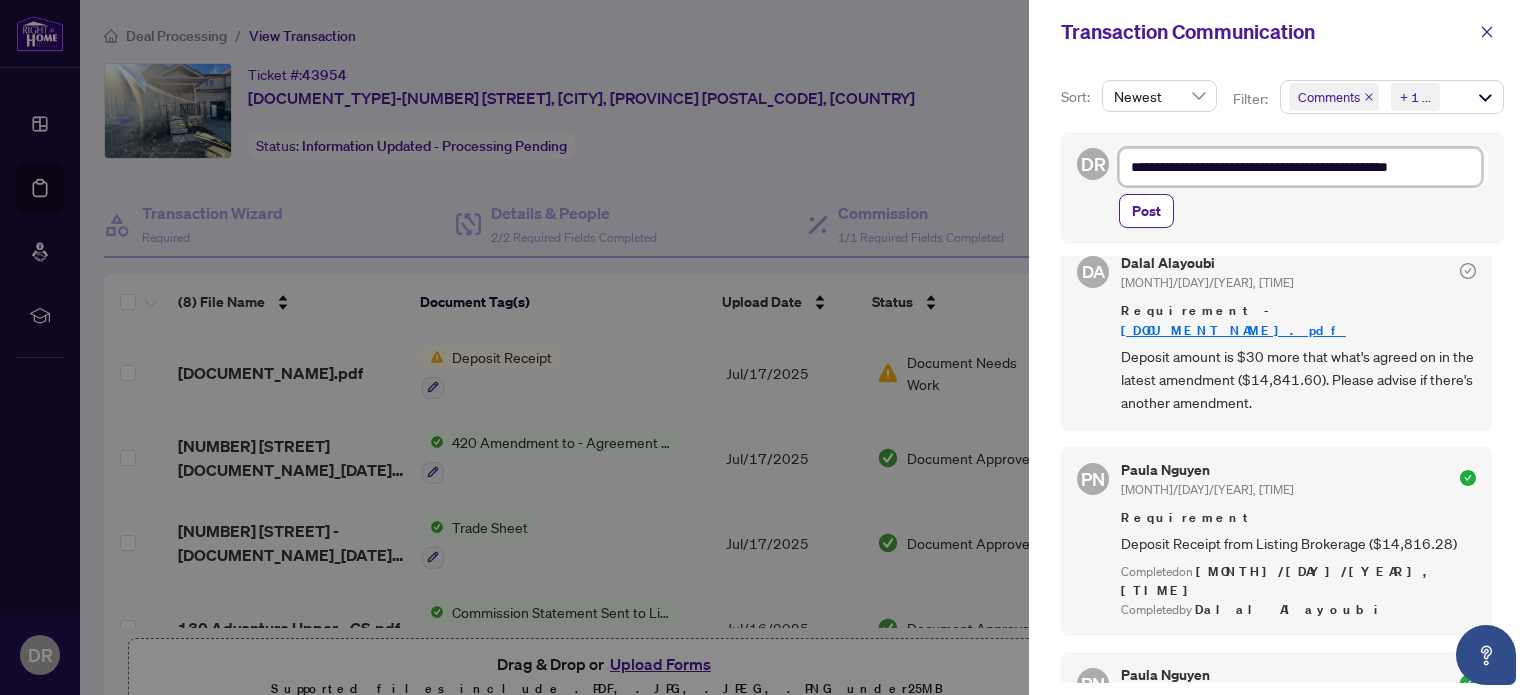 type on "**********" 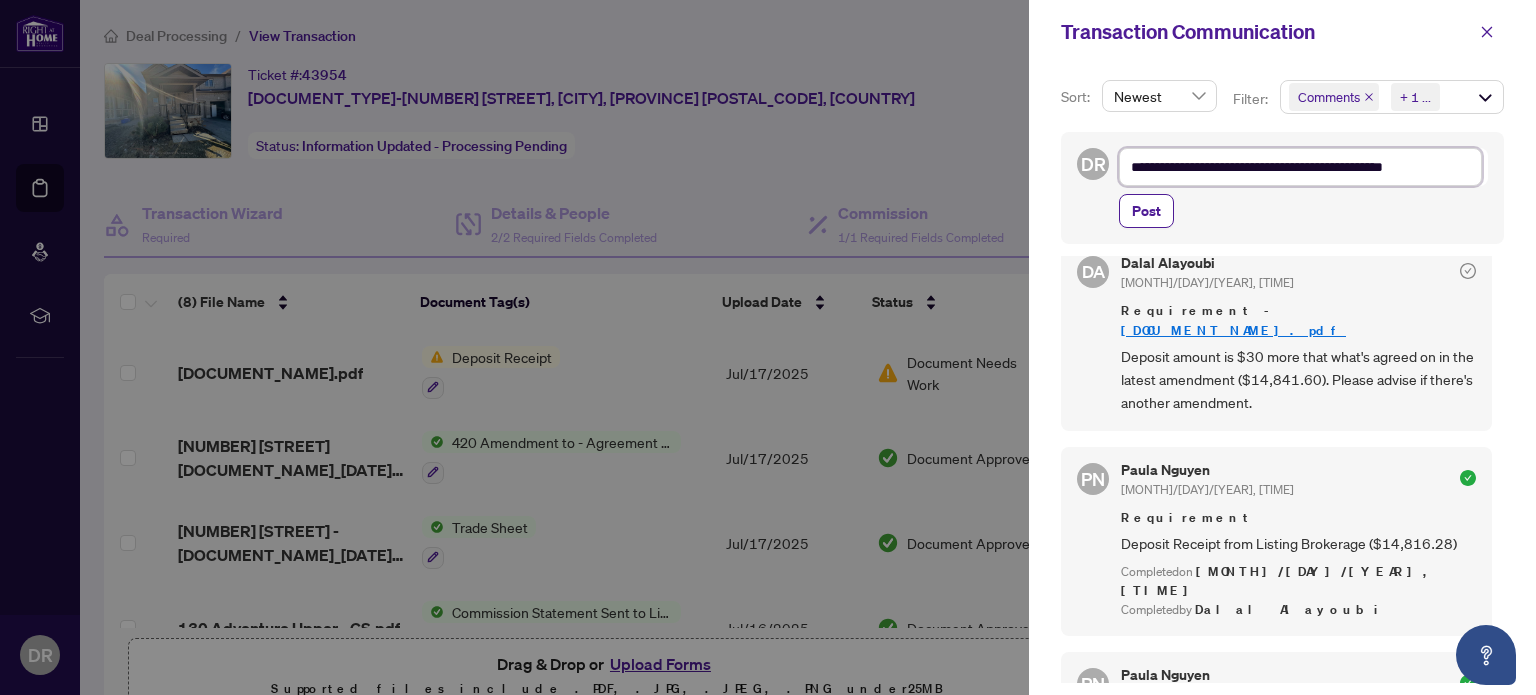 type on "**********" 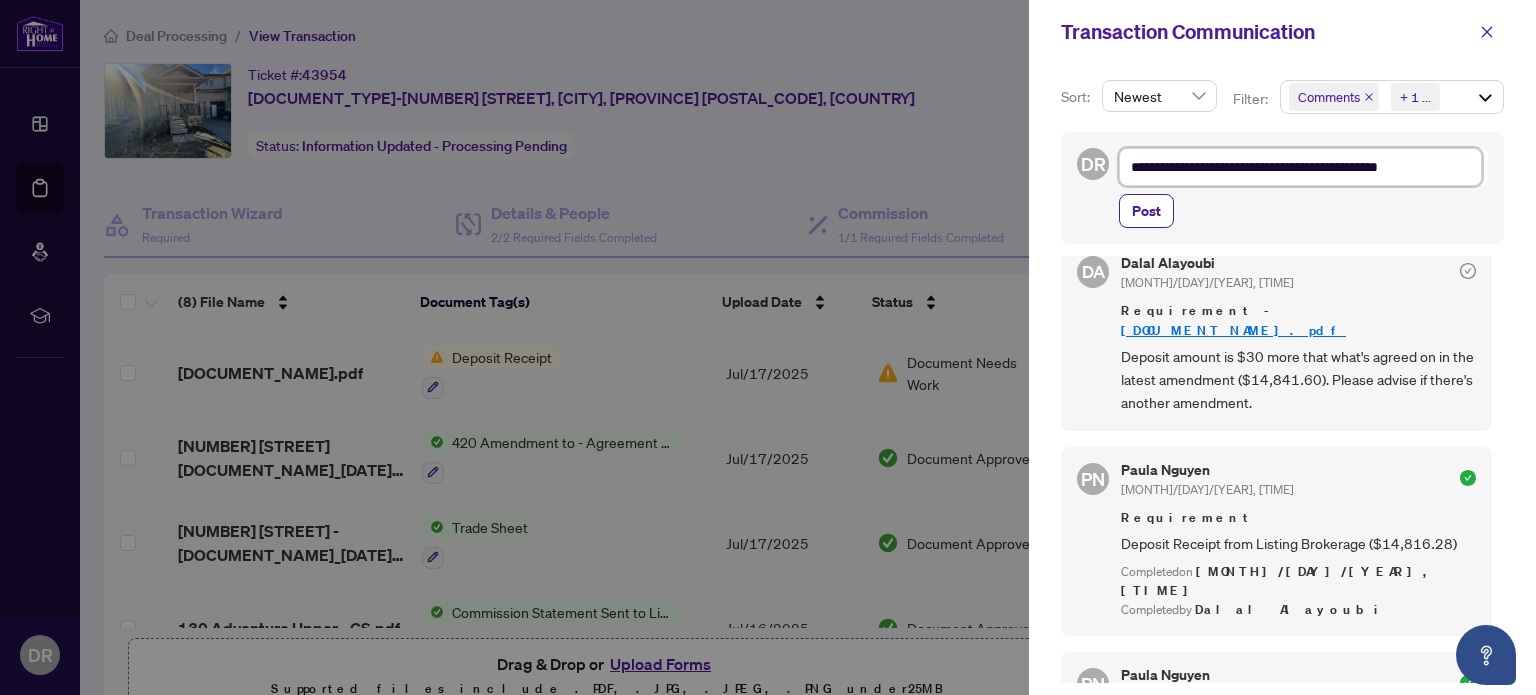 type on "**********" 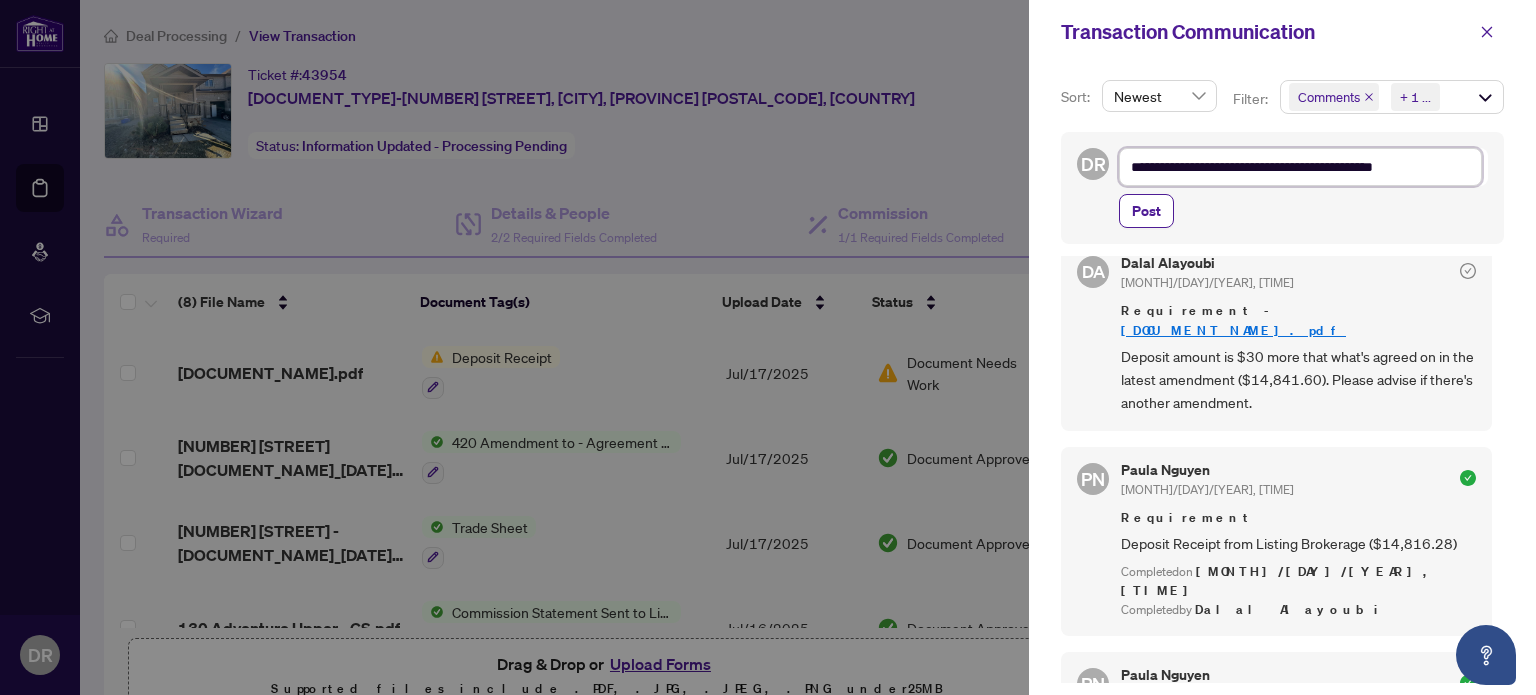type on "**********" 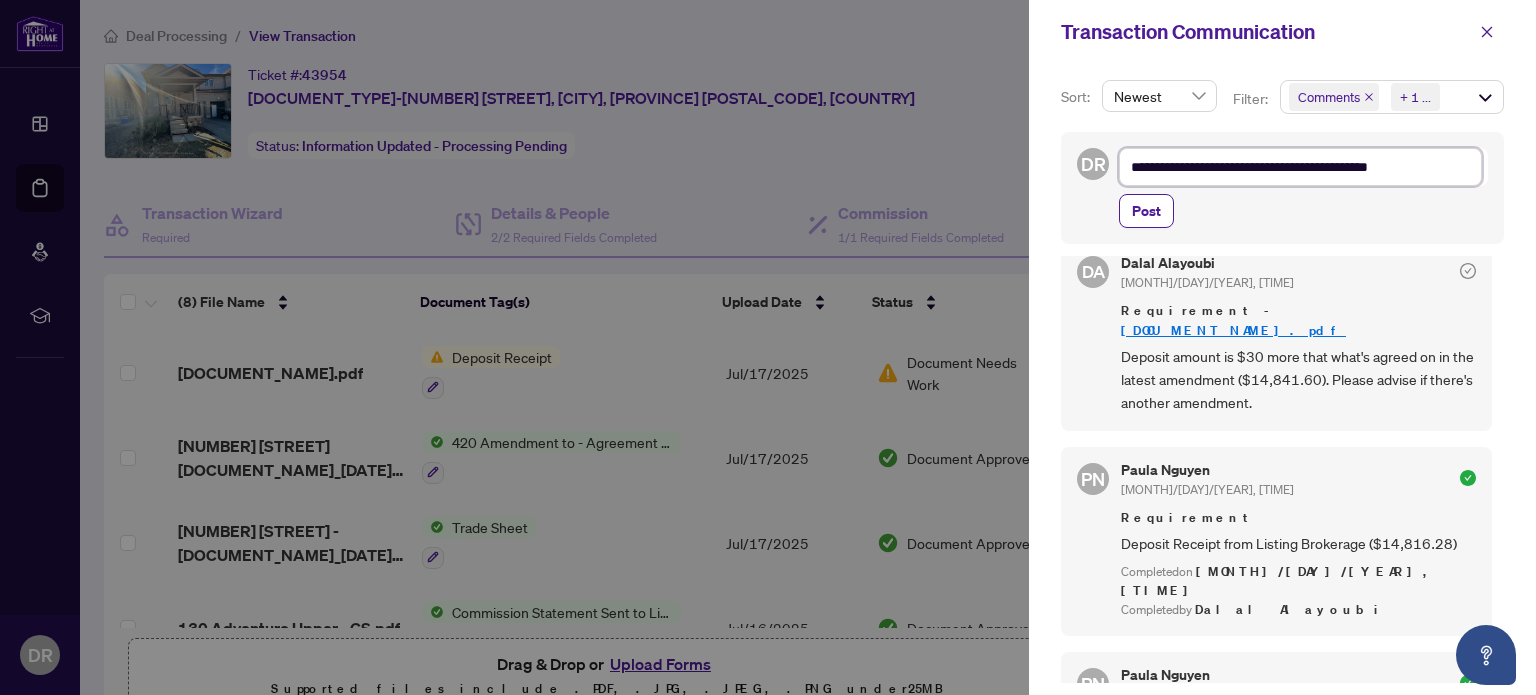 type on "**********" 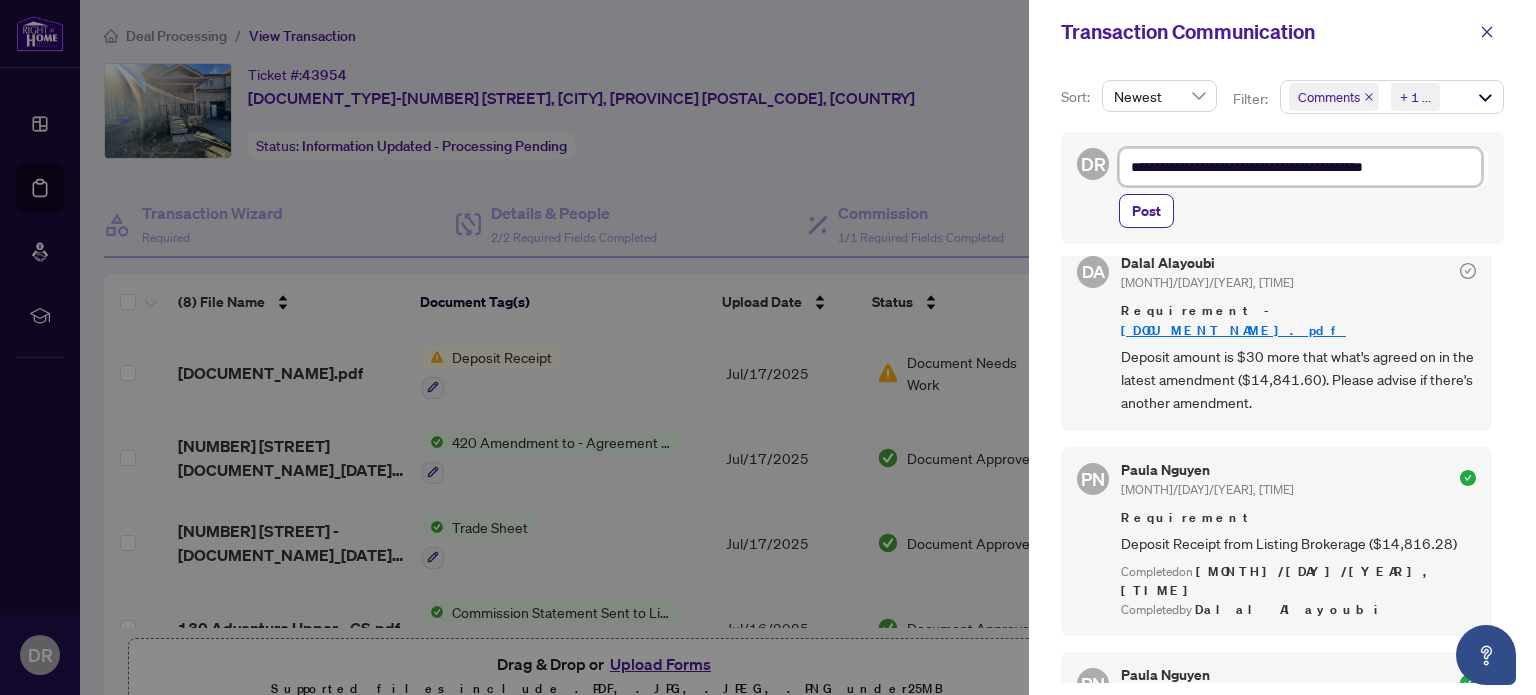 type on "**********" 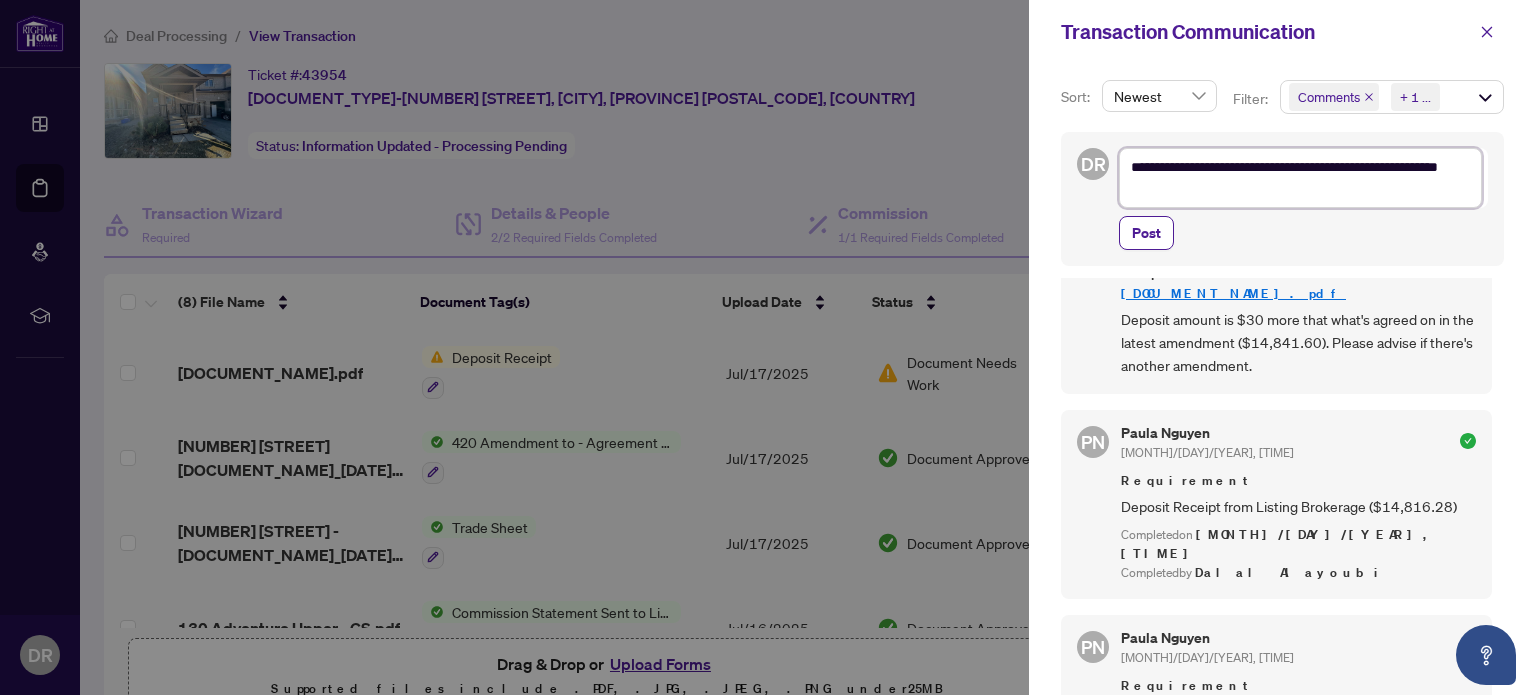 scroll, scrollTop: 54, scrollLeft: 0, axis: vertical 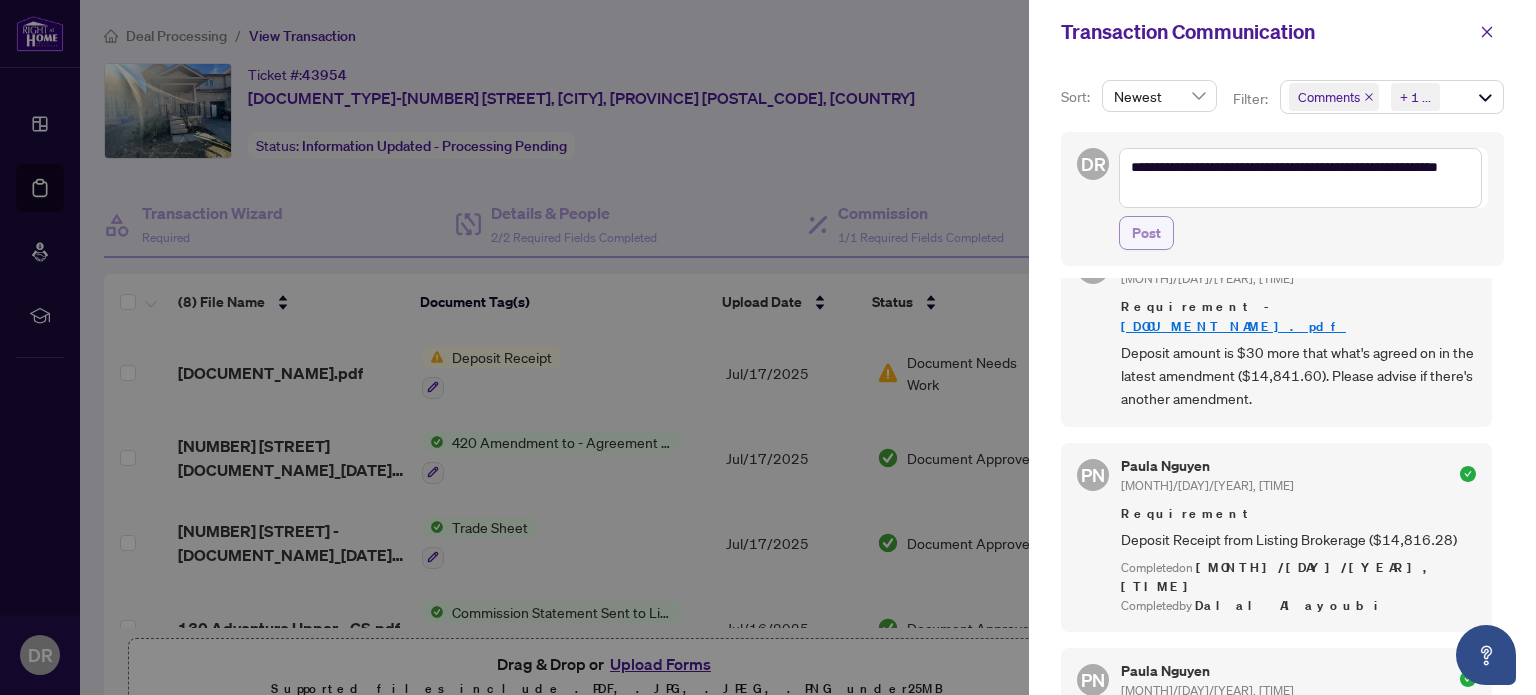 click on "Post" at bounding box center (1146, 233) 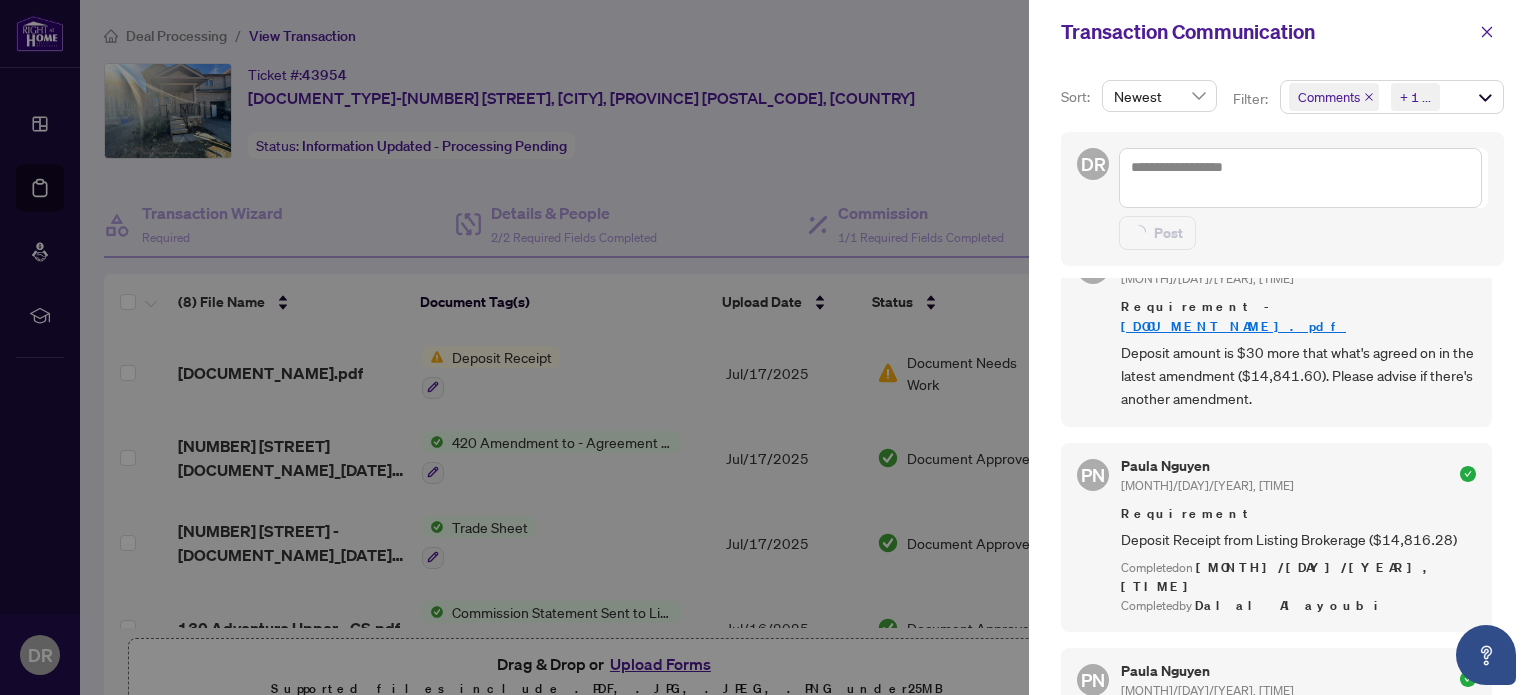 scroll, scrollTop: 0, scrollLeft: 0, axis: both 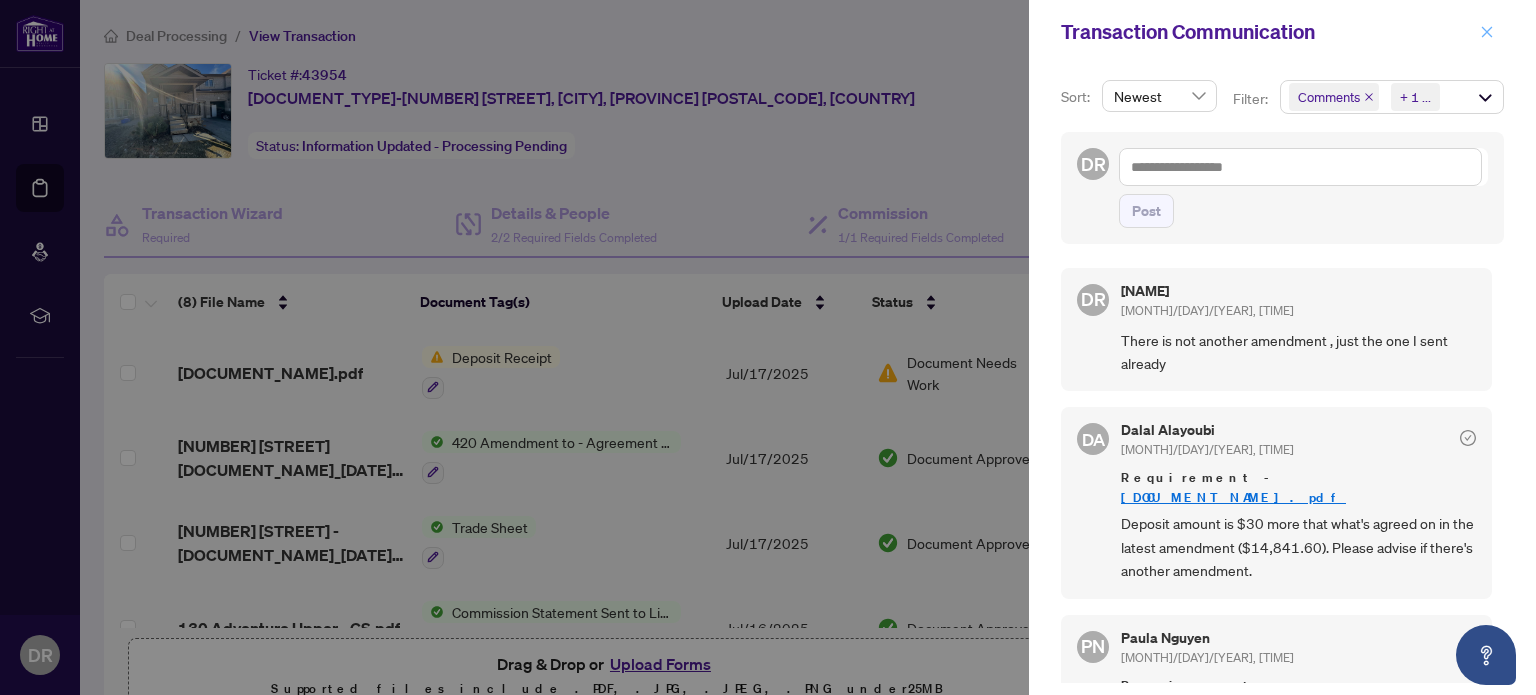 click 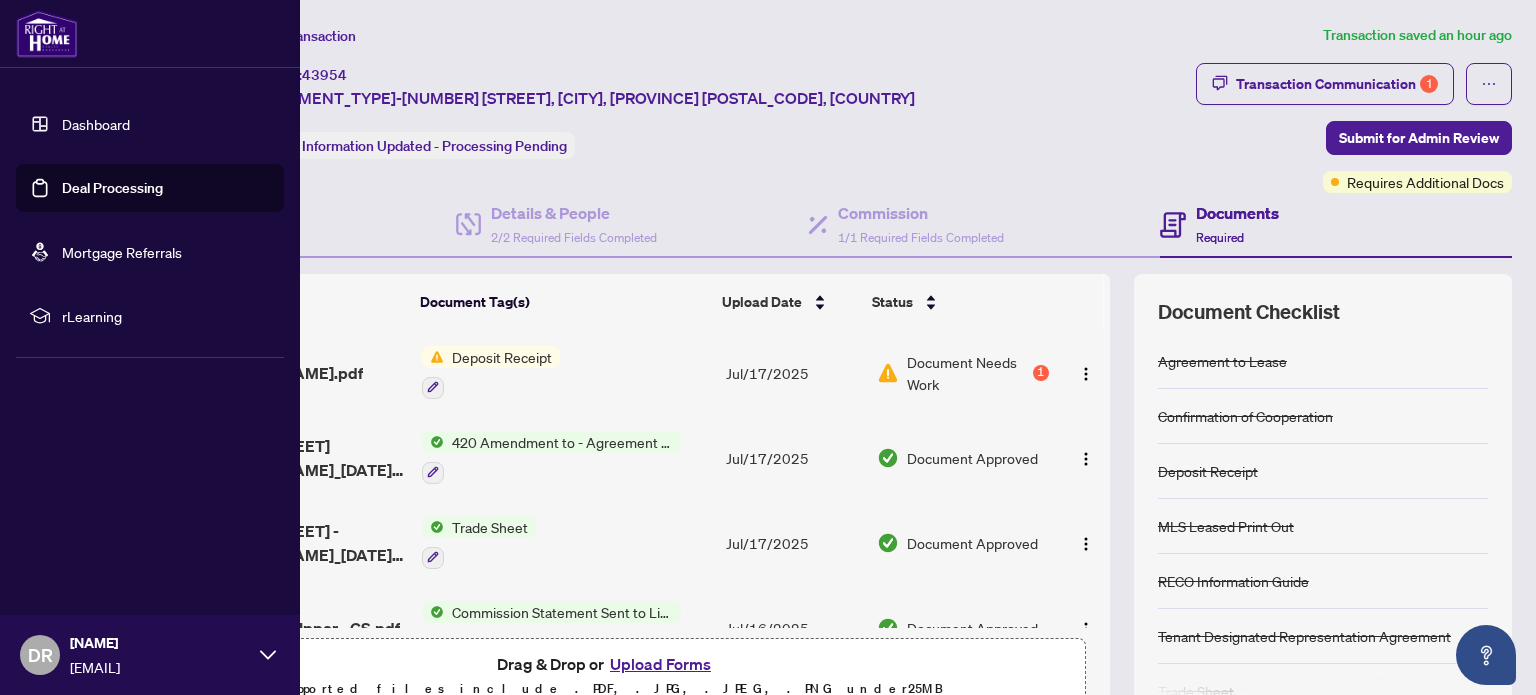 click at bounding box center (47, 34) 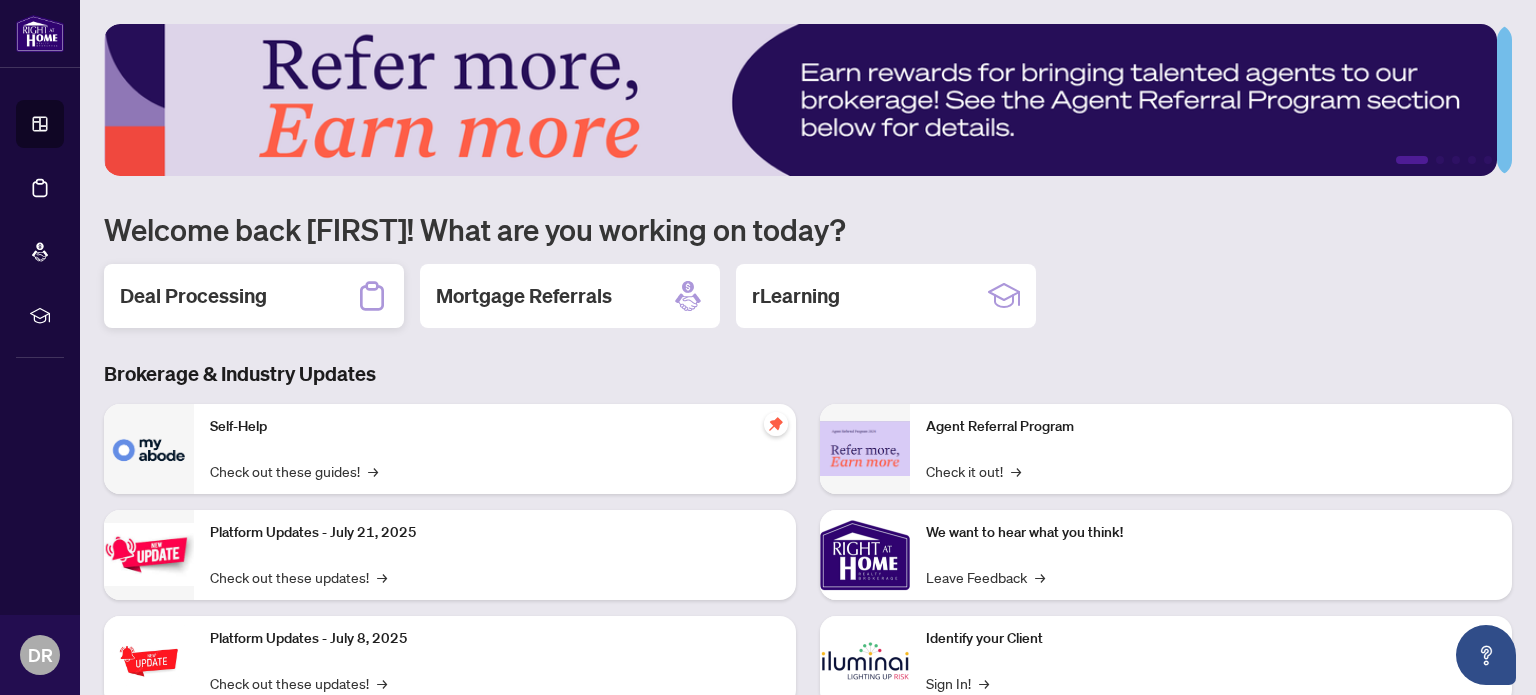 click on "Deal Processing" at bounding box center (254, 296) 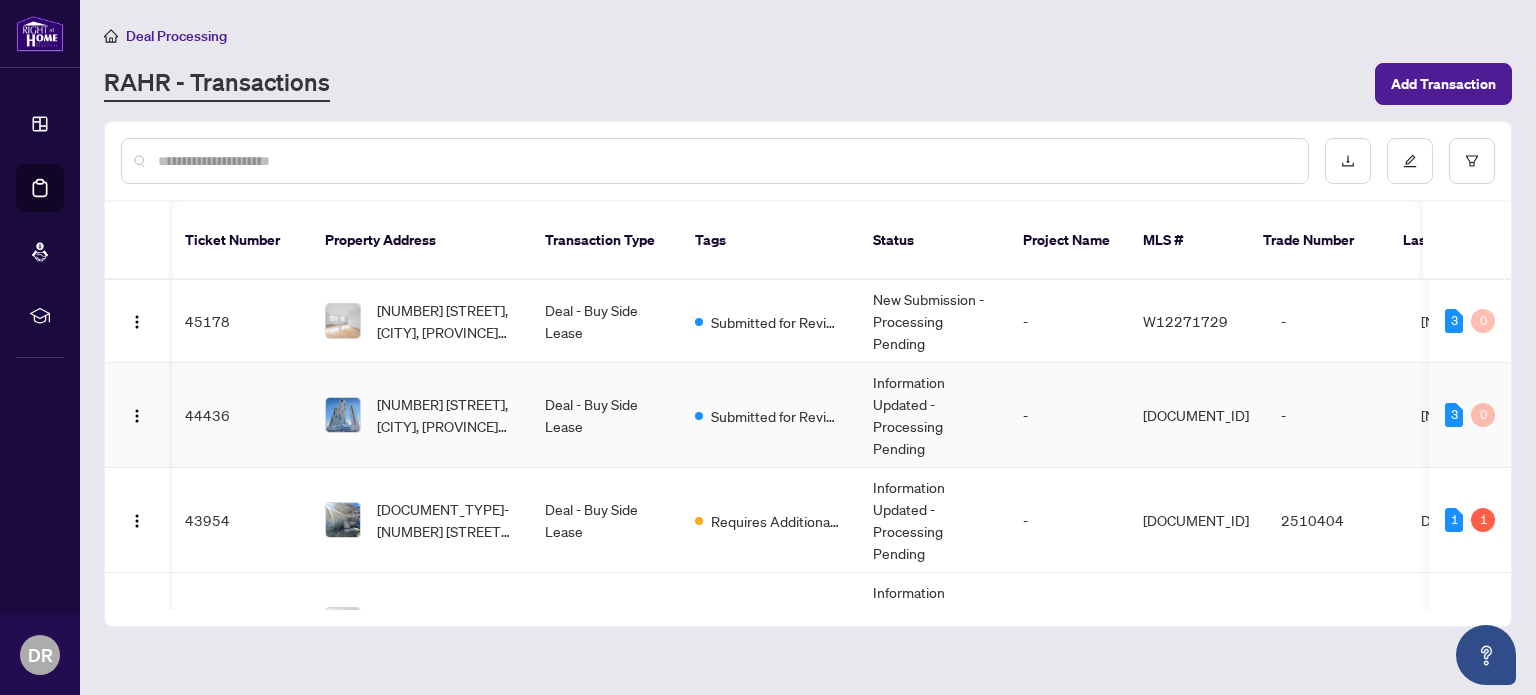 scroll, scrollTop: 52, scrollLeft: 26, axis: both 